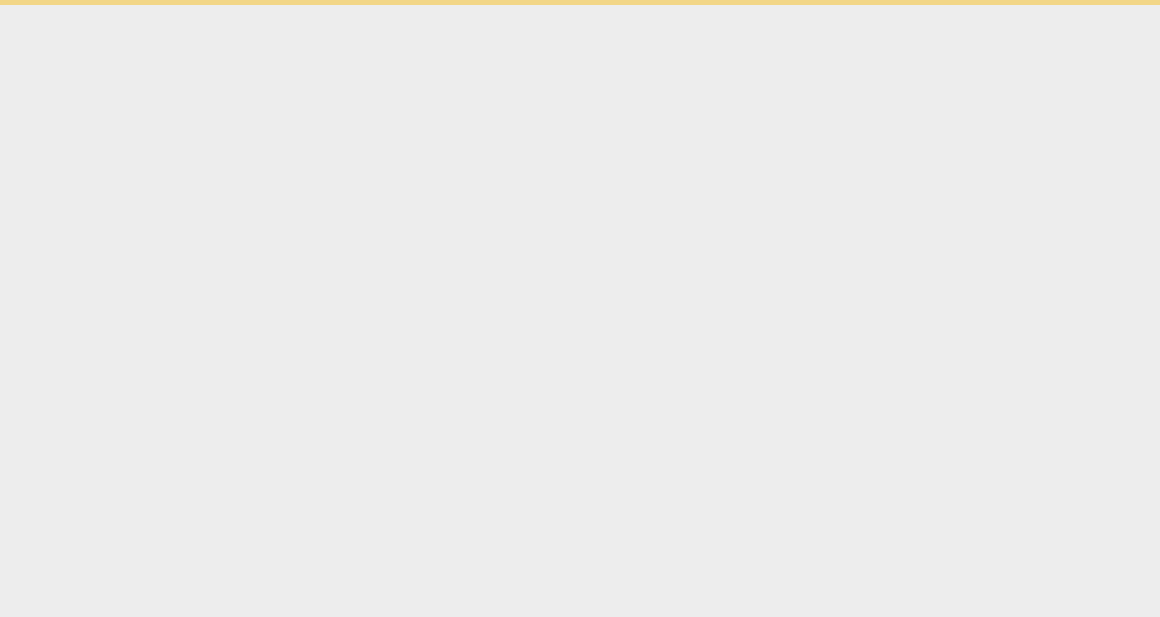 scroll, scrollTop: 0, scrollLeft: 0, axis: both 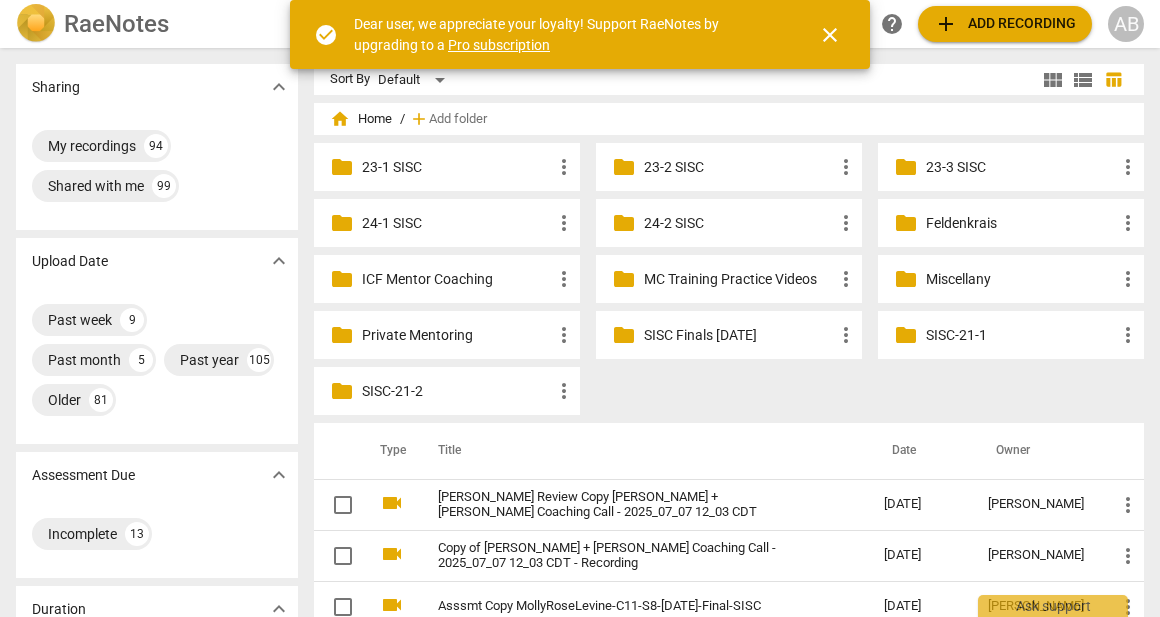 click on "close" at bounding box center [830, 35] 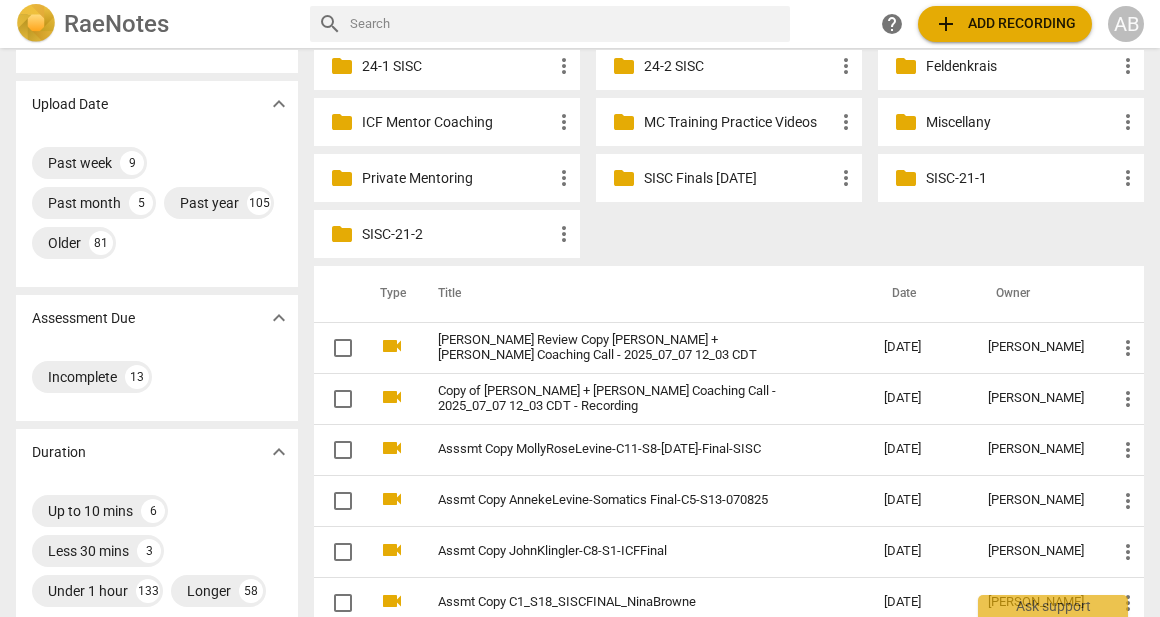 scroll, scrollTop: 156, scrollLeft: 0, axis: vertical 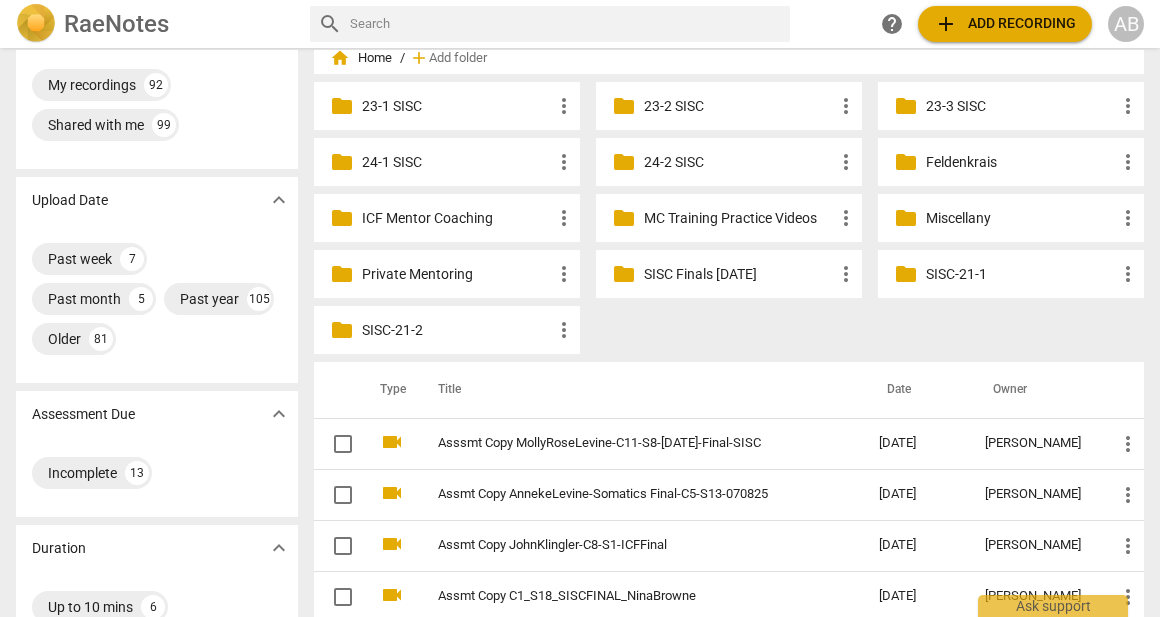 drag, startPoint x: 475, startPoint y: 345, endPoint x: 335, endPoint y: 25, distance: 349.28497 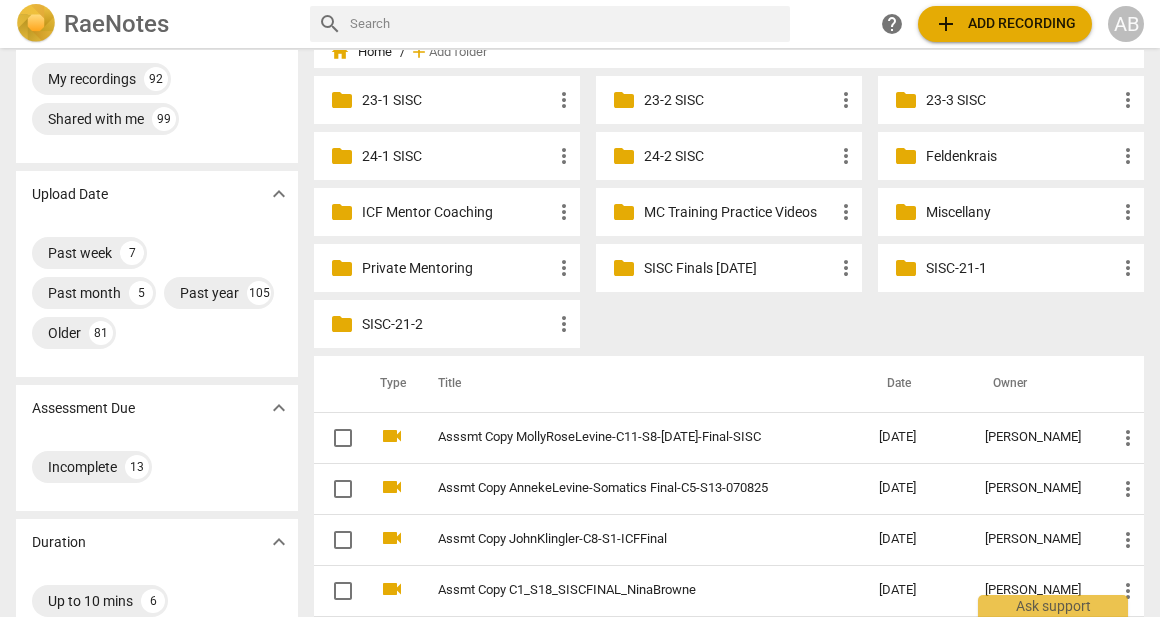 scroll, scrollTop: 72, scrollLeft: 0, axis: vertical 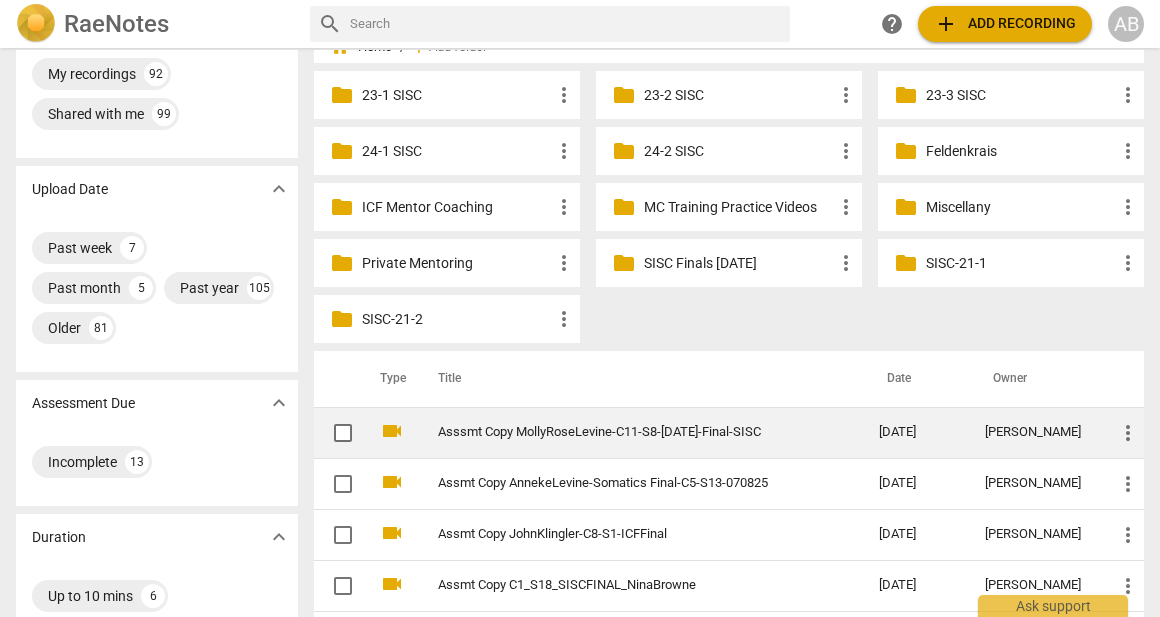 click on "Asssmt Copy MollyRoseLevine-C11-S8-[DATE]-Final-SISC" at bounding box center (622, 432) 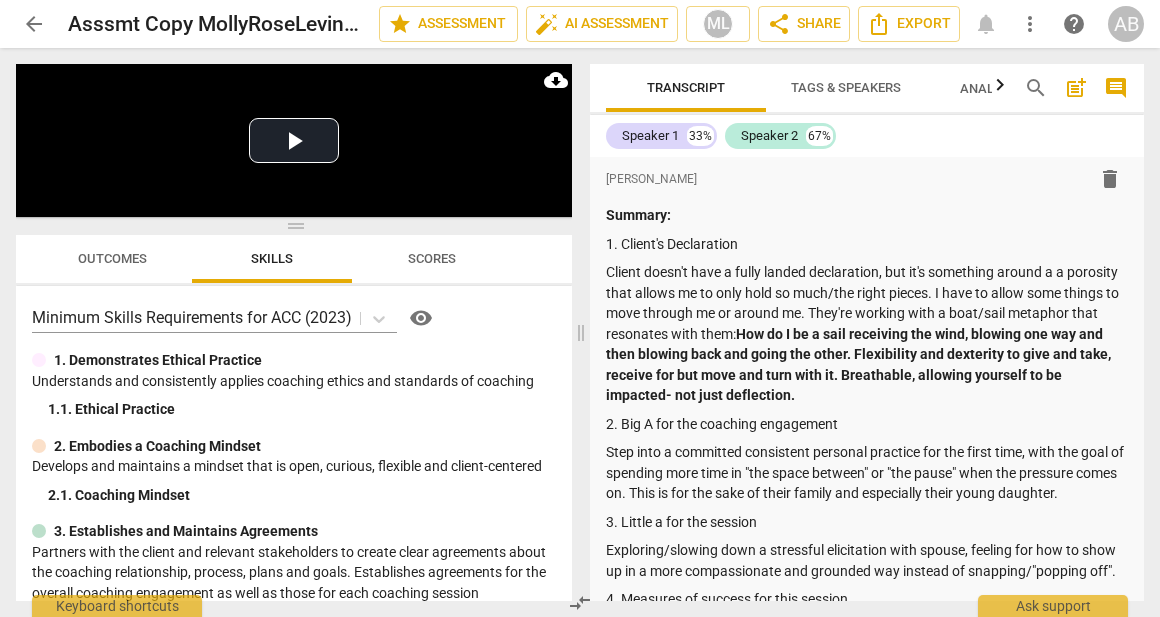 click on "arrow_back" at bounding box center (34, 24) 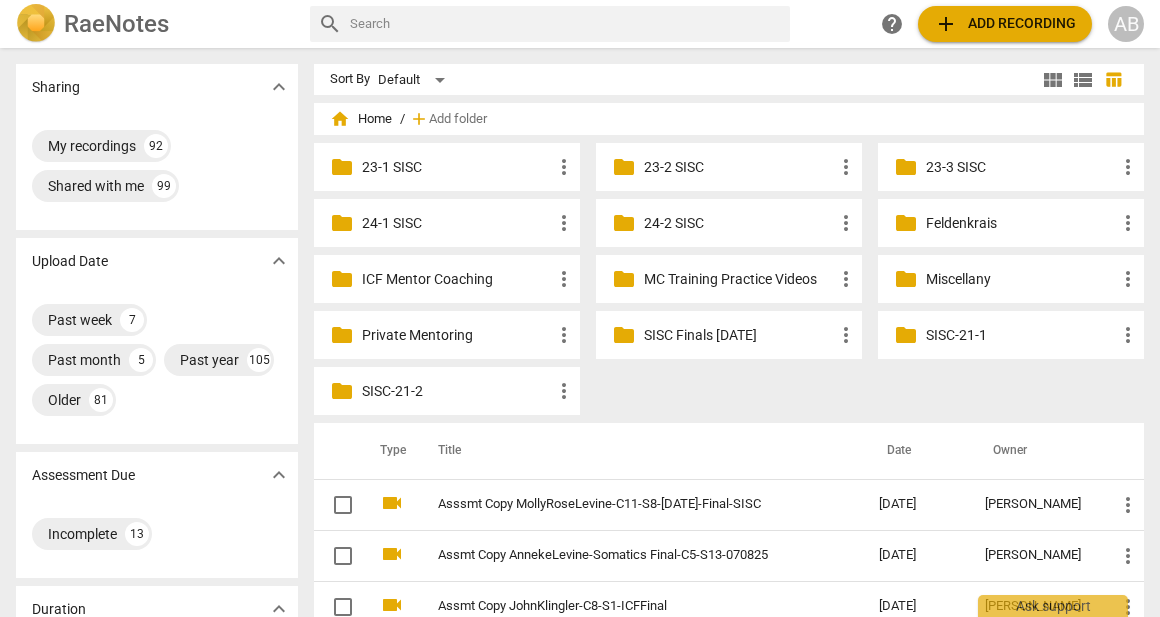 click on "AB" at bounding box center [1126, 24] 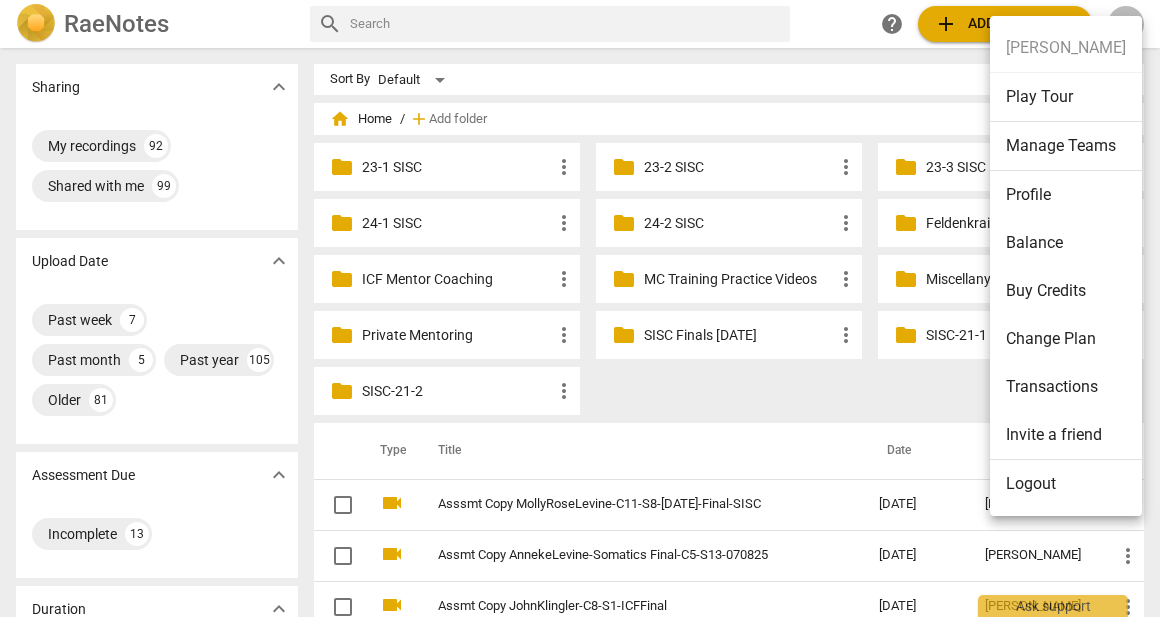 click on "Profile" at bounding box center (1066, 195) 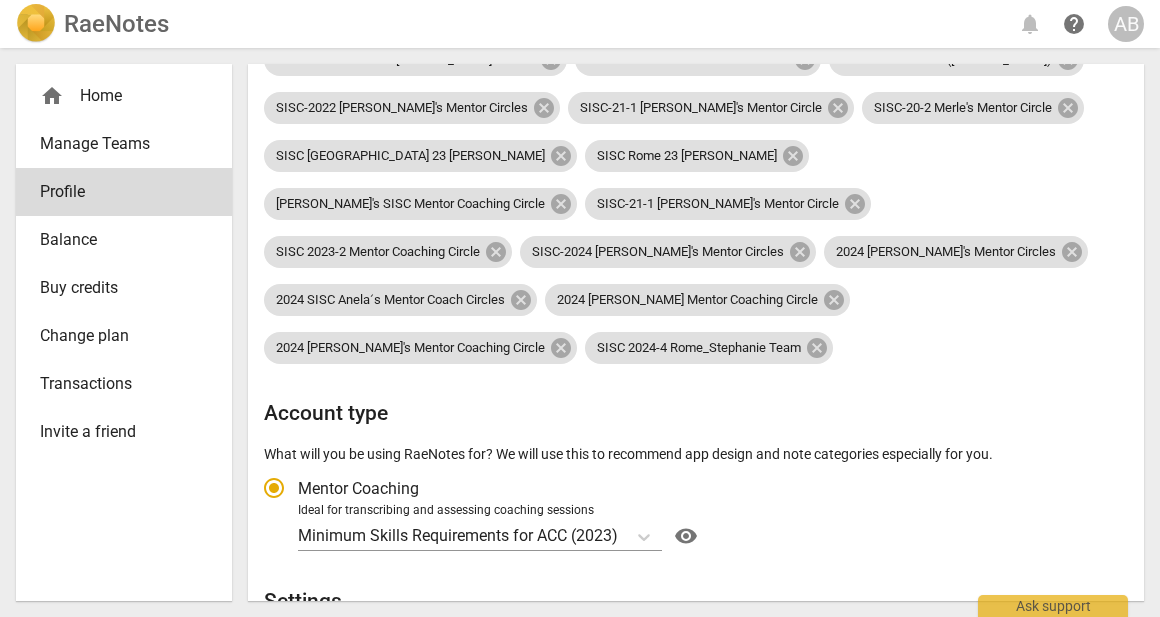 scroll, scrollTop: 587, scrollLeft: 0, axis: vertical 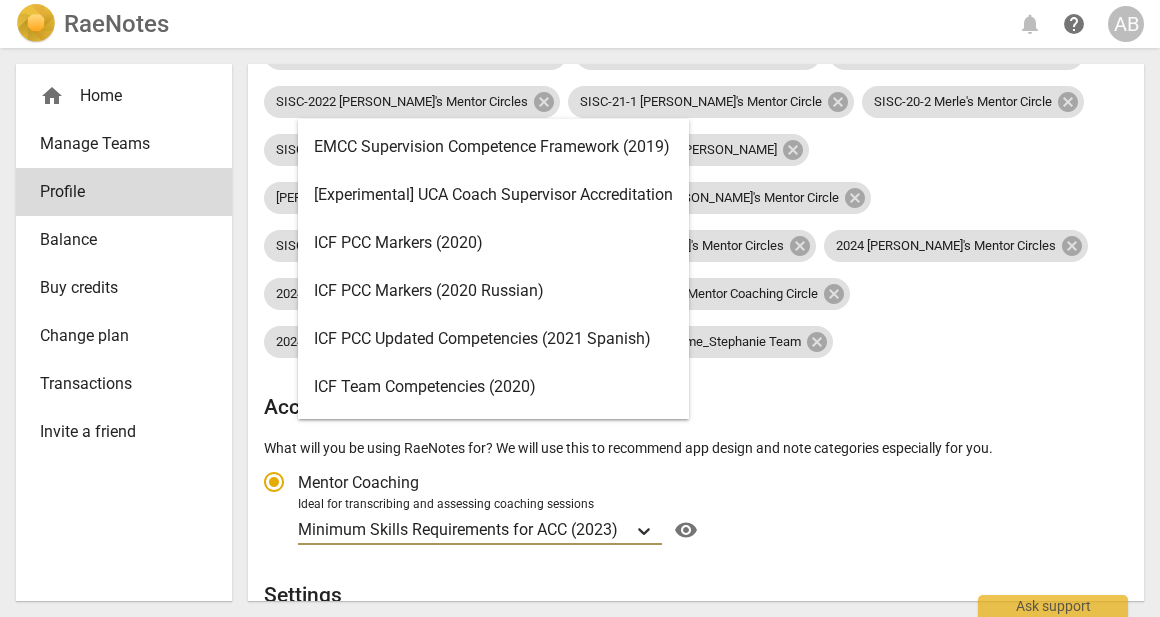click 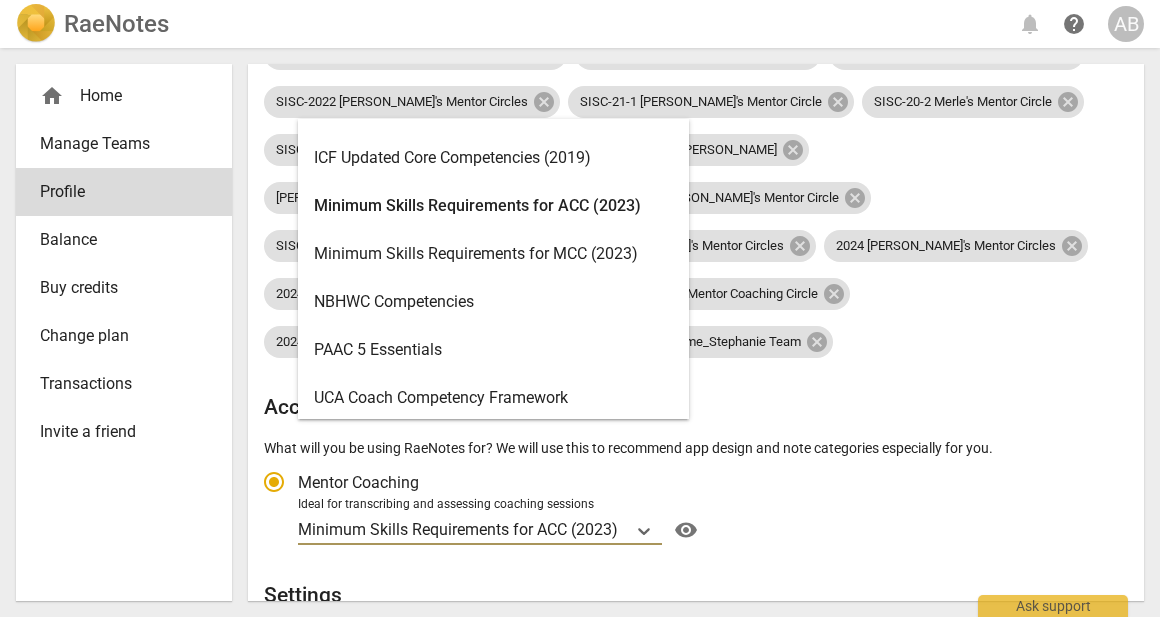 scroll, scrollTop: 523, scrollLeft: 0, axis: vertical 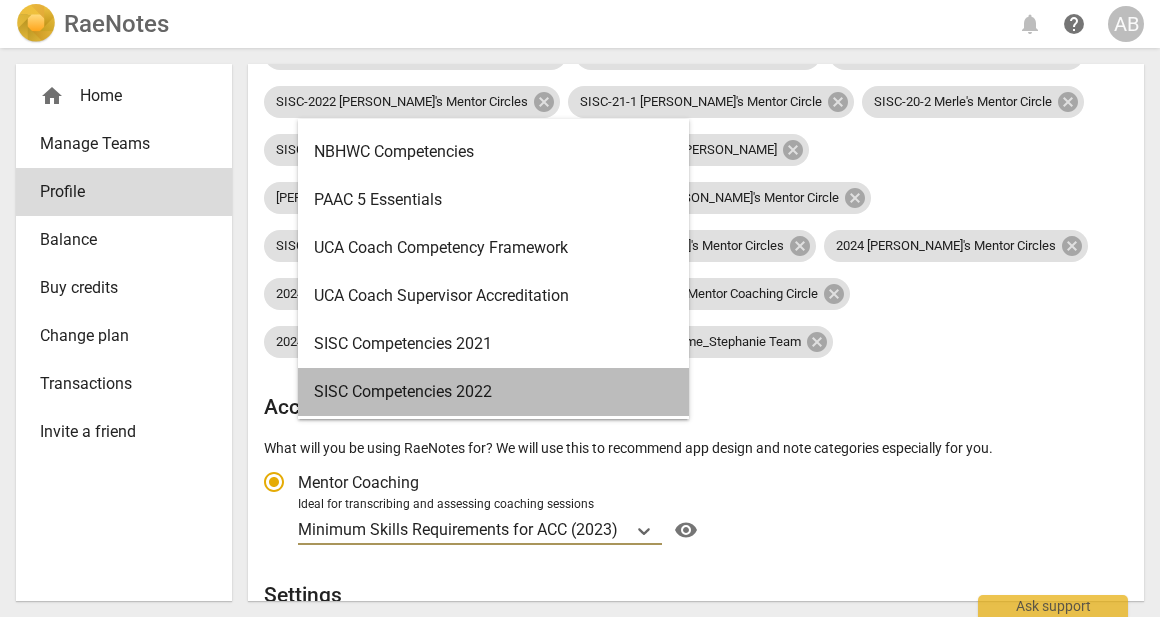 click on "SISC Competencies 2022" at bounding box center (493, 392) 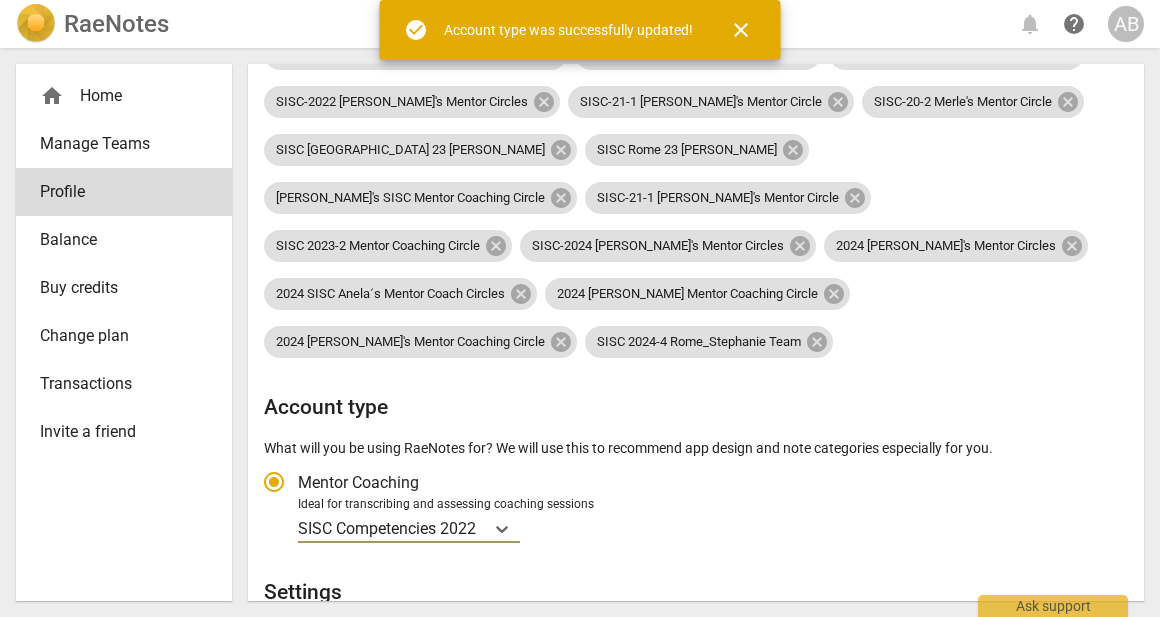 radio on "false" 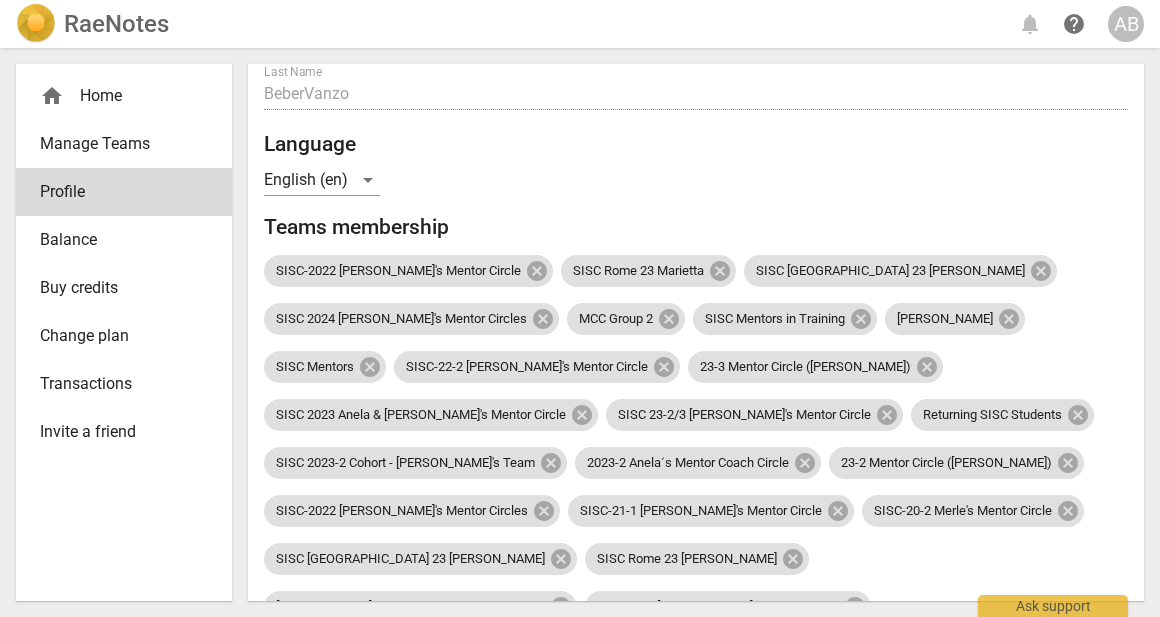 scroll, scrollTop: 179, scrollLeft: 0, axis: vertical 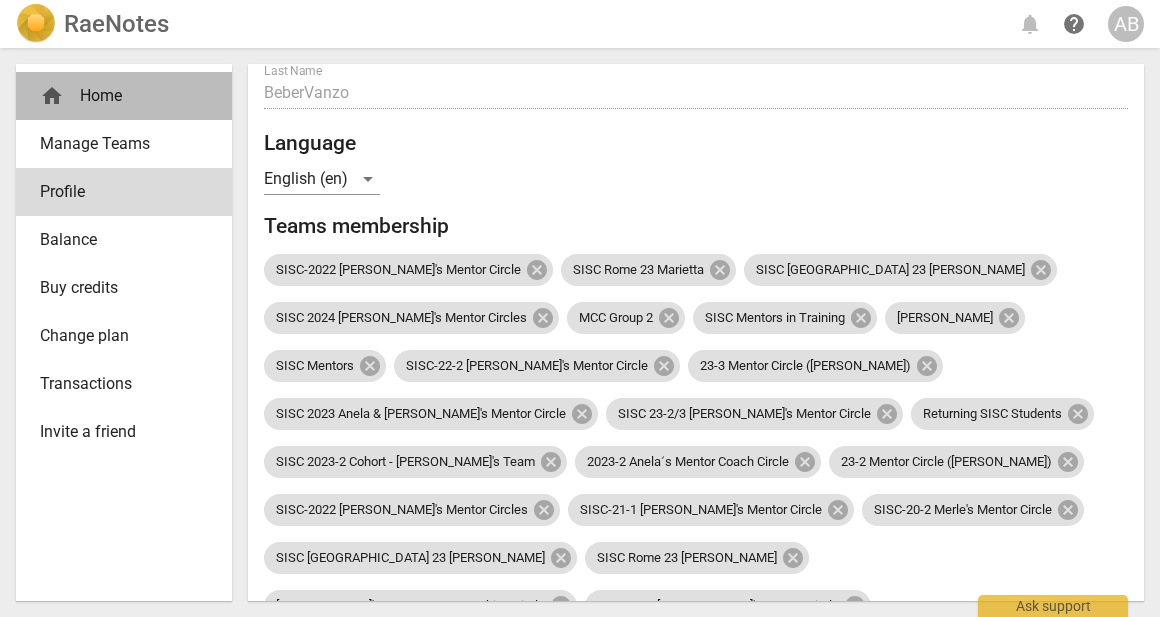 click on "home Home" at bounding box center [116, 96] 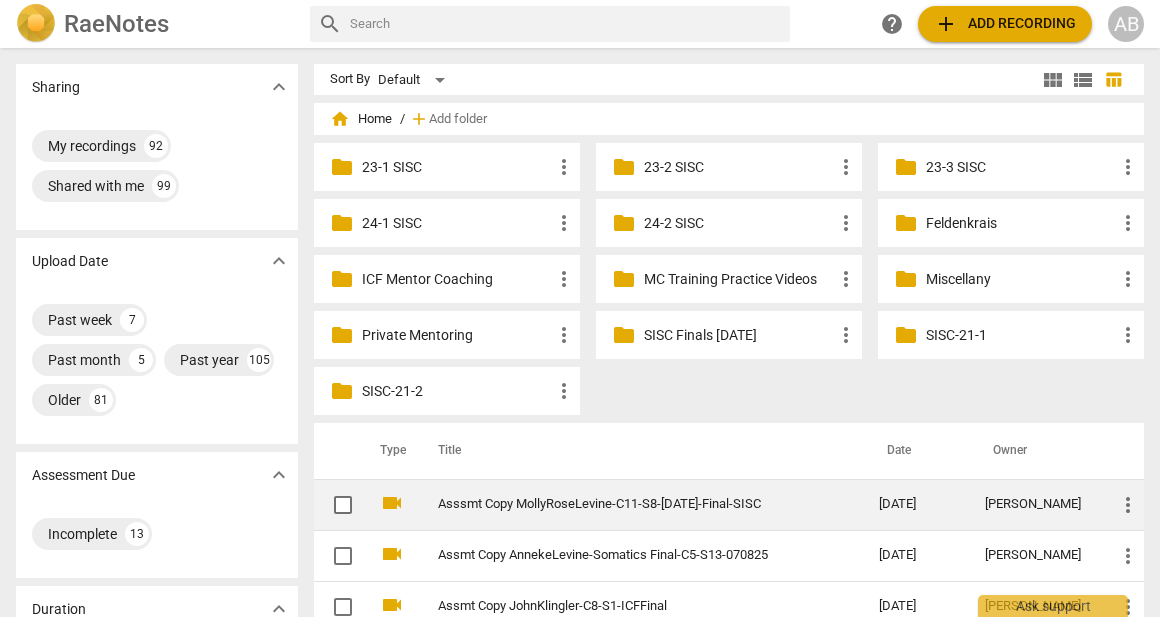click on "Asssmt Copy MollyRoseLevine-C11-S8-[DATE]-Final-SISC" at bounding box center [622, 504] 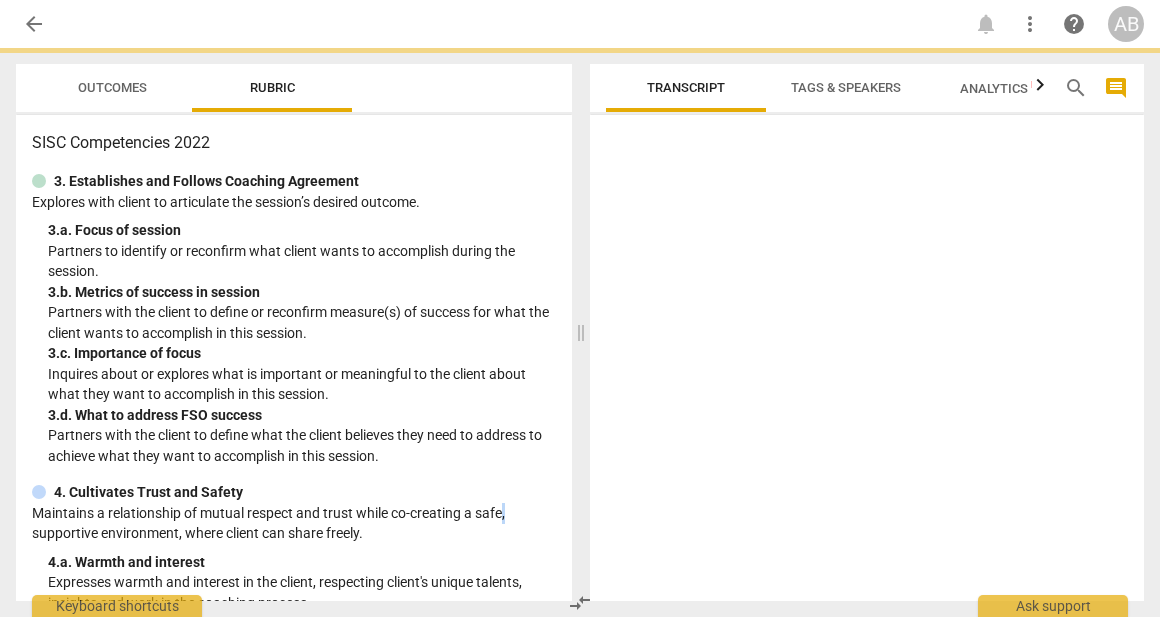 click on "Maintains a relationship of mutual respect and trust while co-creating a safe, supportive environment, where client can share freely." at bounding box center (294, 523) 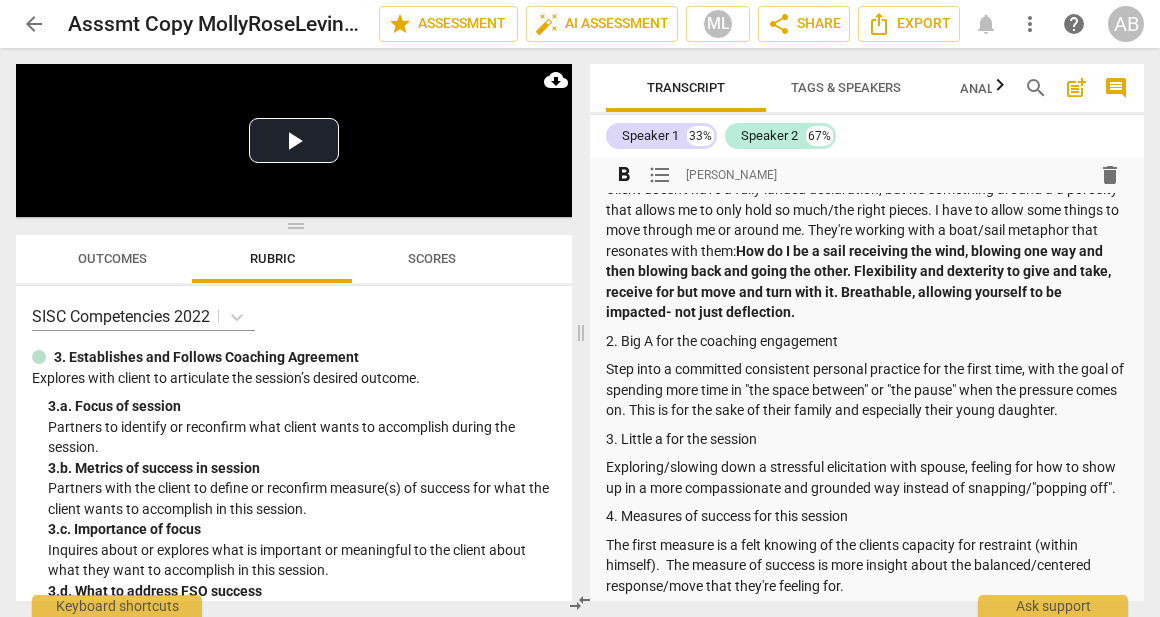 scroll, scrollTop: 90, scrollLeft: 0, axis: vertical 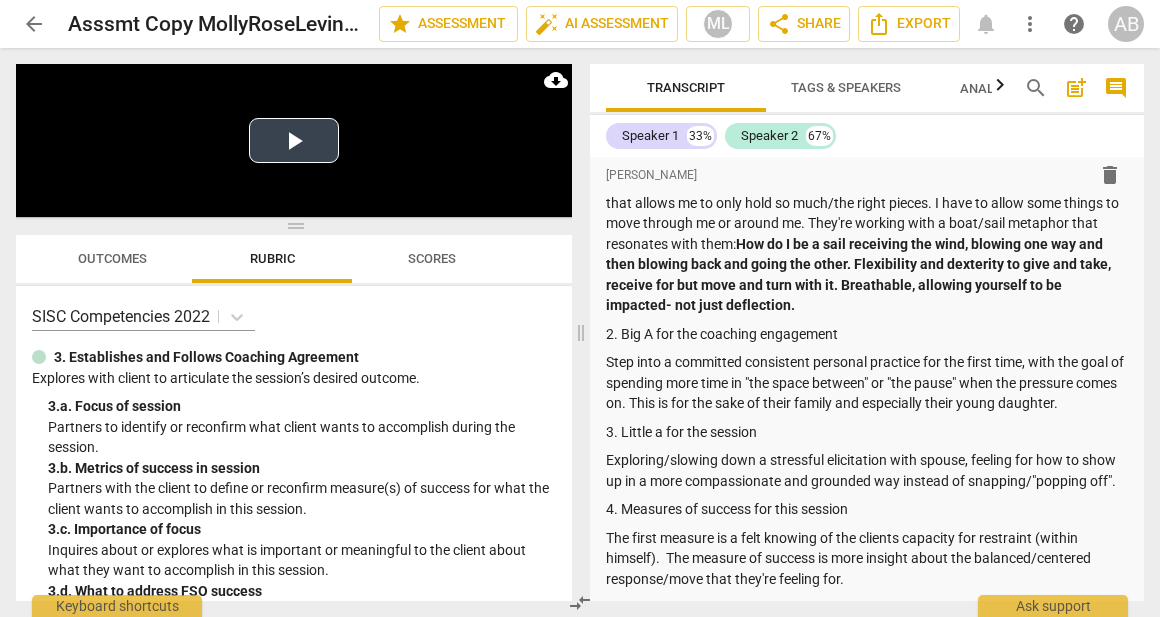 click on "Play Video" at bounding box center (294, 140) 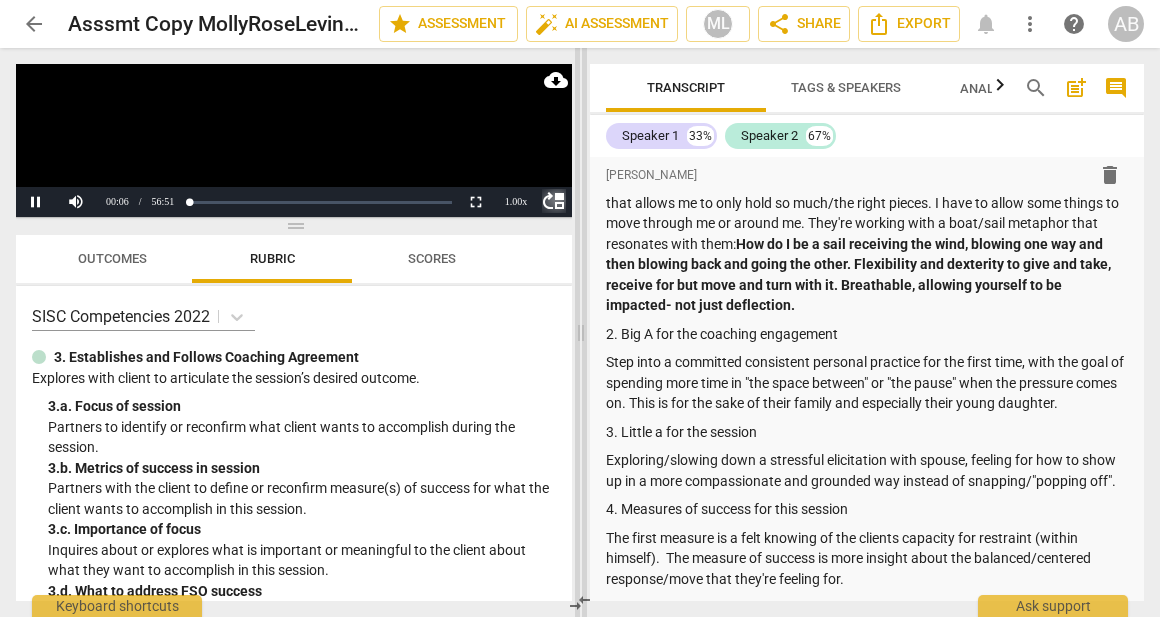 drag, startPoint x: 570, startPoint y: 214, endPoint x: 586, endPoint y: 282, distance: 69.856995 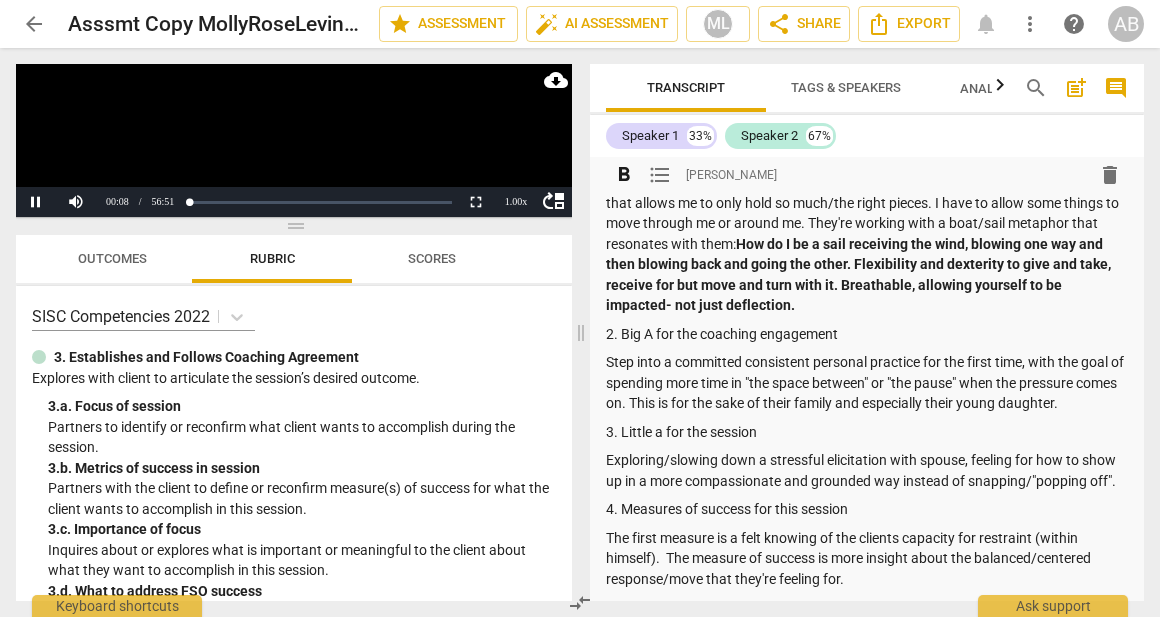 click on "Client doesn't have a fully landed declaration, but it's something around a a porosity that allows me to only hold so much/the right pieces. I have to allow some things to move through me or around me. They're working with a boat/sail metaphor that resonates with them:  How do I be a sail receiving the wind, blowing one way and then blowing back and going the other. Flexibility and dexterity to give and take, receive for but move and turn with it. Breathable, allowing yourself to be impacted- not just deflection." at bounding box center (867, 244) 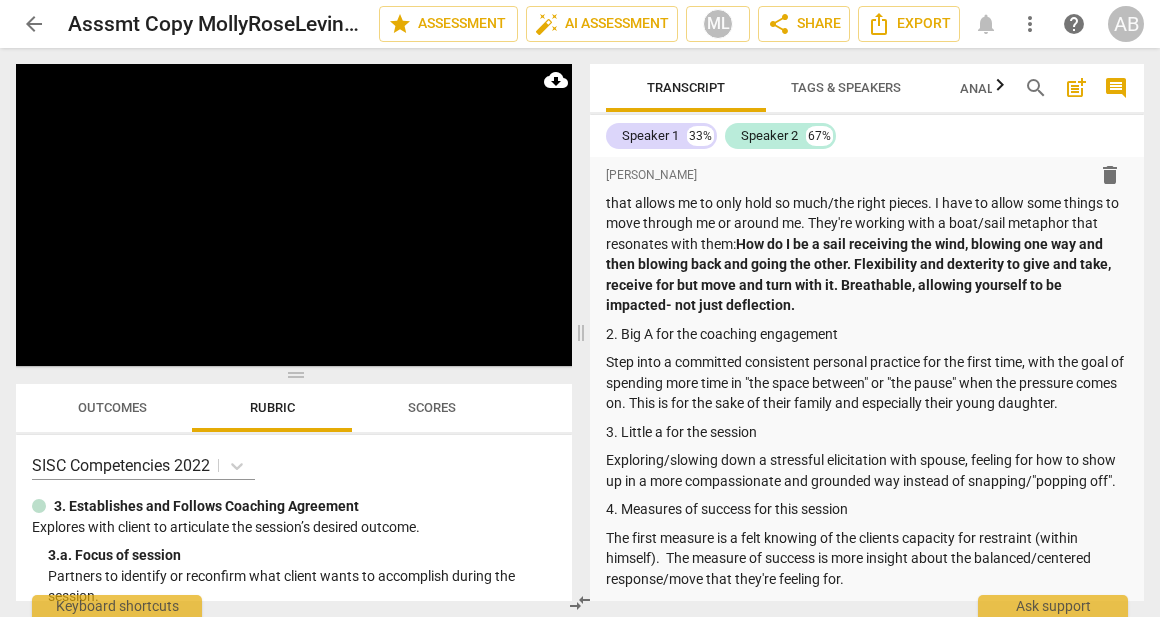 drag, startPoint x: 296, startPoint y: 225, endPoint x: 319, endPoint y: 364, distance: 140.89003 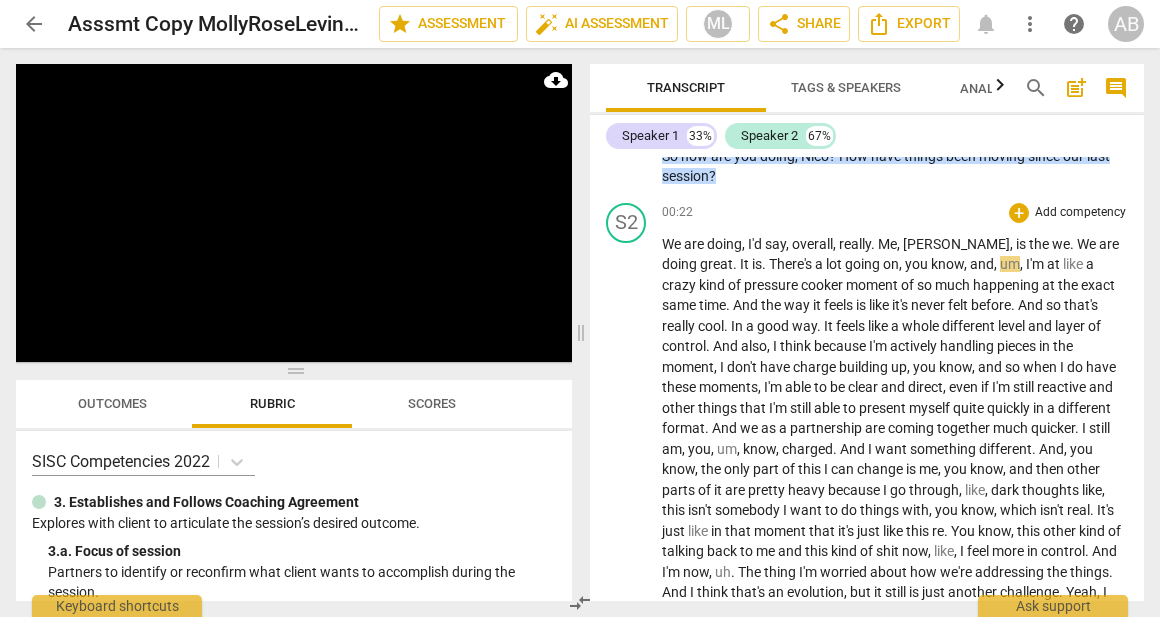 scroll, scrollTop: 2206, scrollLeft: 0, axis: vertical 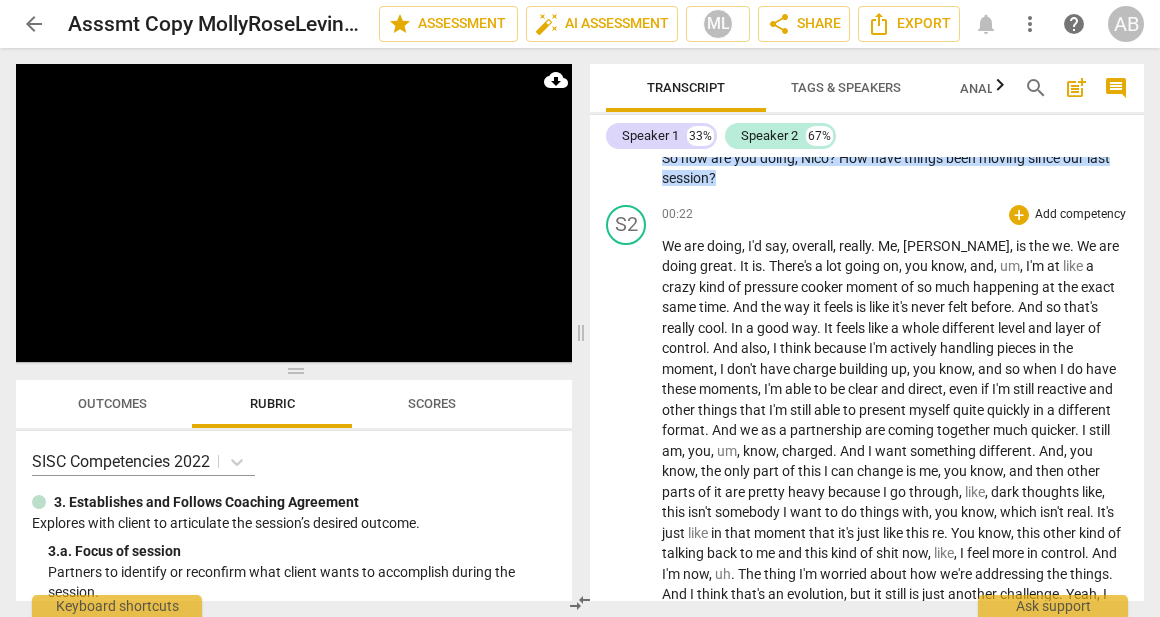 click on "S2 play_arrow pause 00:22 + Add competency keyboard_arrow_right We   are   doing ,   I'd   say ,   overall ,   really .   Me ,   Nicholas ,   is   the   we .   We   are   doing   great .   It   is .   There's   a   lot   going   on ,   you   know ,   and ,   um ,   I'm   at   like   a   crazy   kind   of   pressure   cooker   moment   of   so   much   happening   at   the   exact   same   time .   And   the   way   it   feels   is   like   it's   never   felt   before .   And   so   that's   really   cool .   In   a   good   way .   It   feels   like   a   whole   different   level   and   layer   of   control .   And   also ,   I   think   because   I'm   actively   handling   pieces   in   the   moment ,   I   don't   have   charge   building   up ,   you   know ,   and   so   when   I   do   have   these   moments ,   I'm   able   to   be   clear   and   direct ,   even   if   I'm   still   reactive   and   other   things   that   I'm   still   able   to   present   myself   quite   quickly   in   a     ." at bounding box center (867, 917) 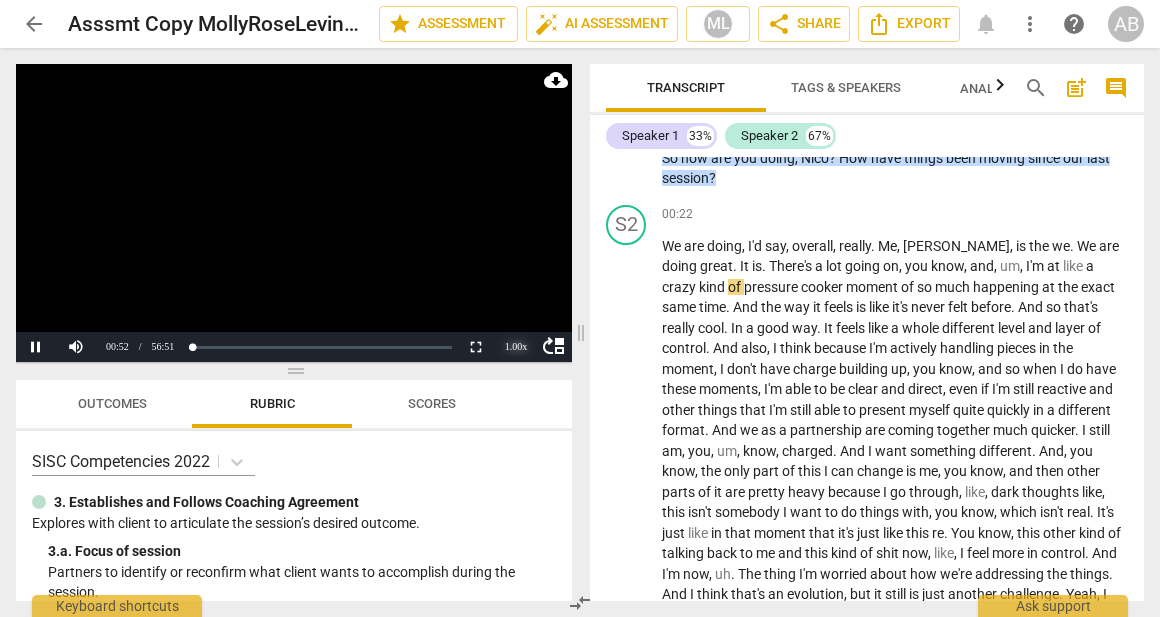 click on "1.00 x" at bounding box center (516, 347) 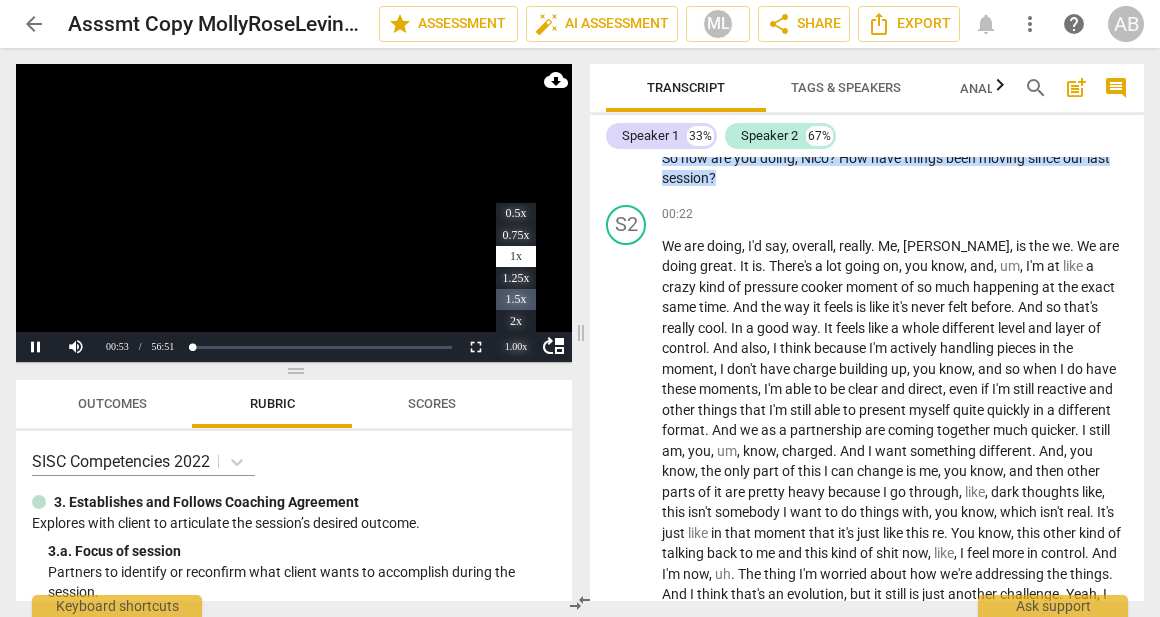 click on "1.5x" at bounding box center (516, 300) 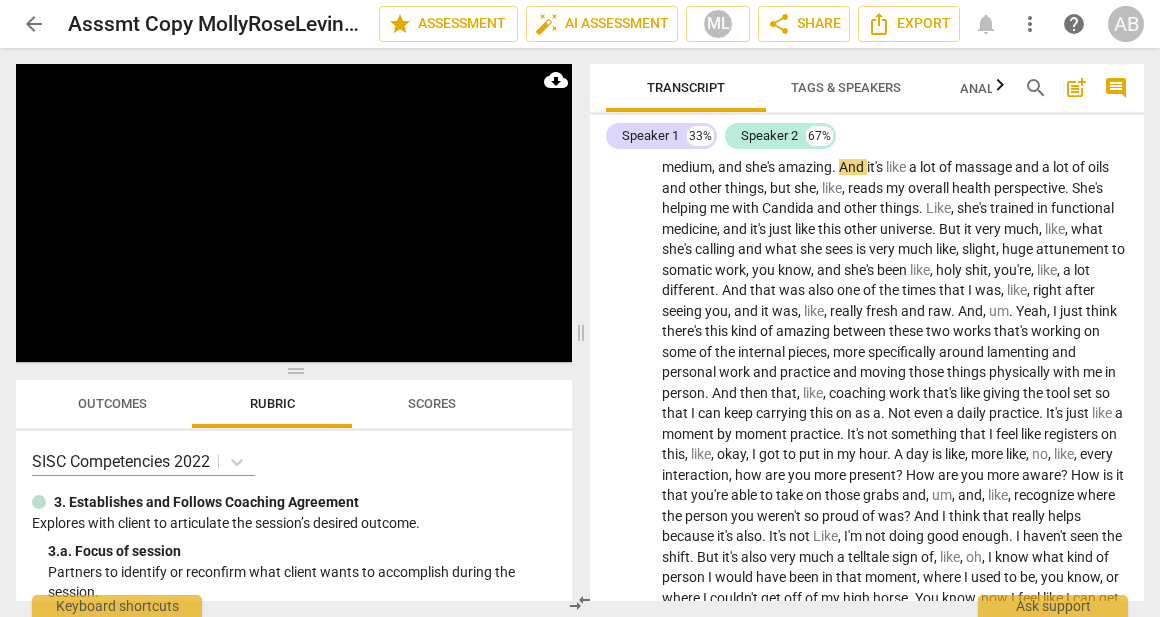 scroll, scrollTop: 3168, scrollLeft: 0, axis: vertical 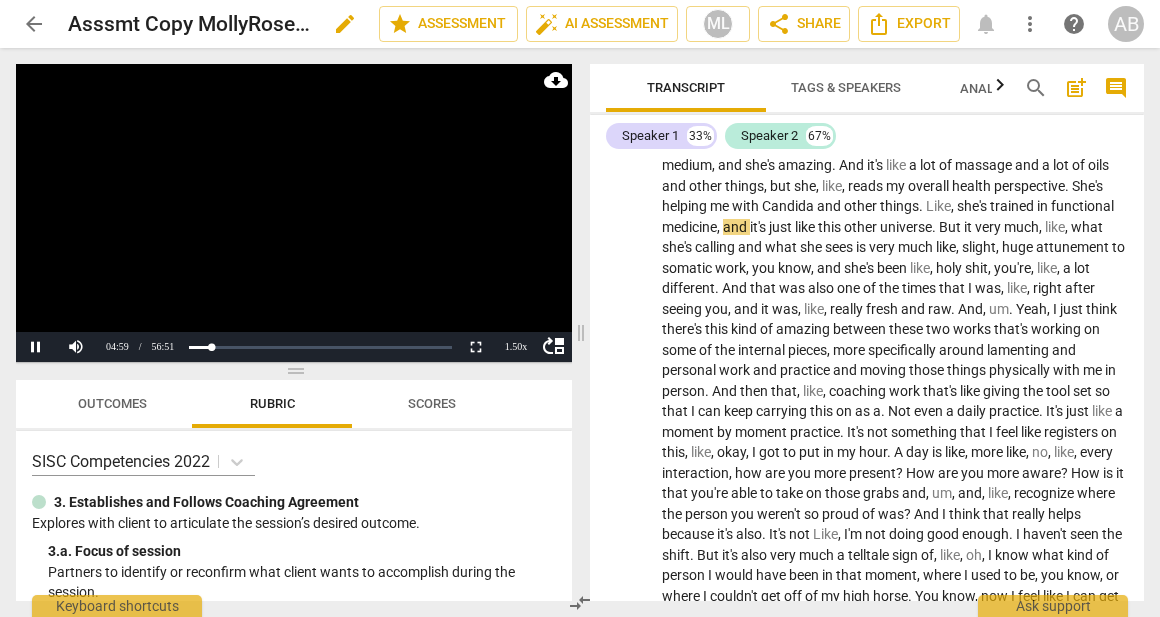 click on "edit" at bounding box center [345, 24] 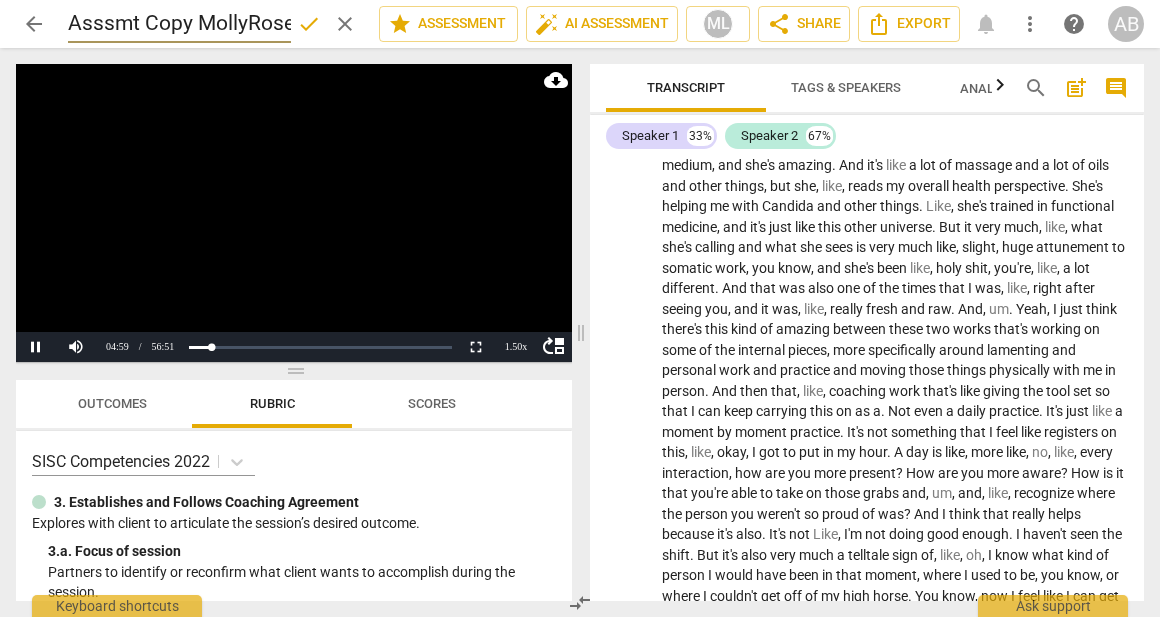 scroll, scrollTop: 0, scrollLeft: 372, axis: horizontal 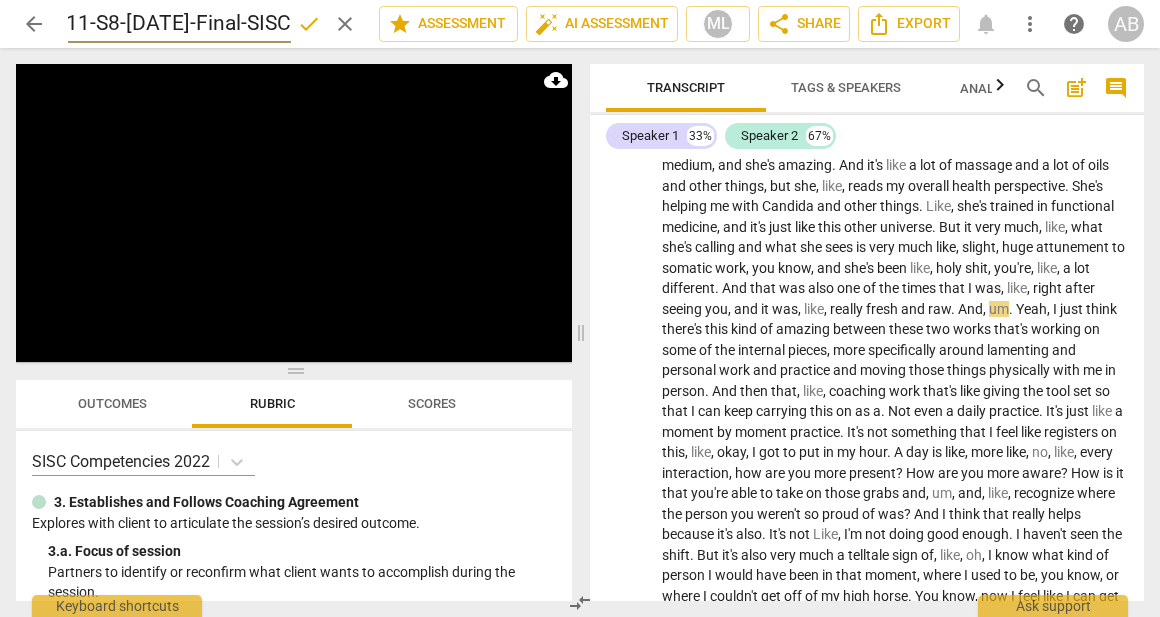 click on "Asssmt Copy MollyRoseLevine-C11-S8-[DATE]-Final-SISC" at bounding box center [179, 24] 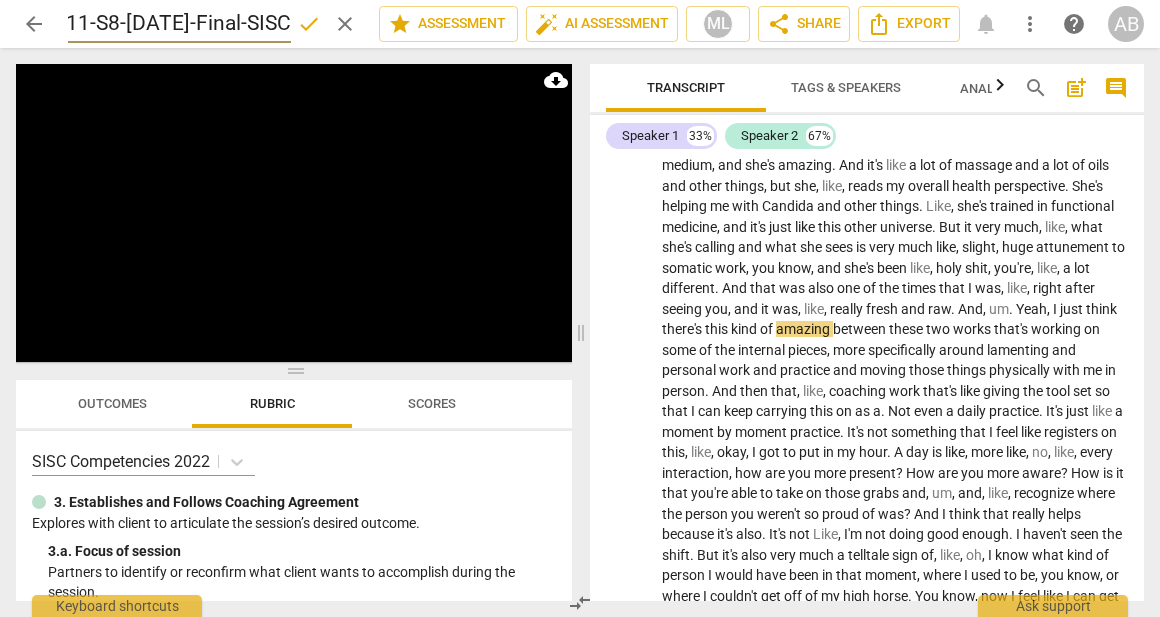 scroll, scrollTop: 0, scrollLeft: 257, axis: horizontal 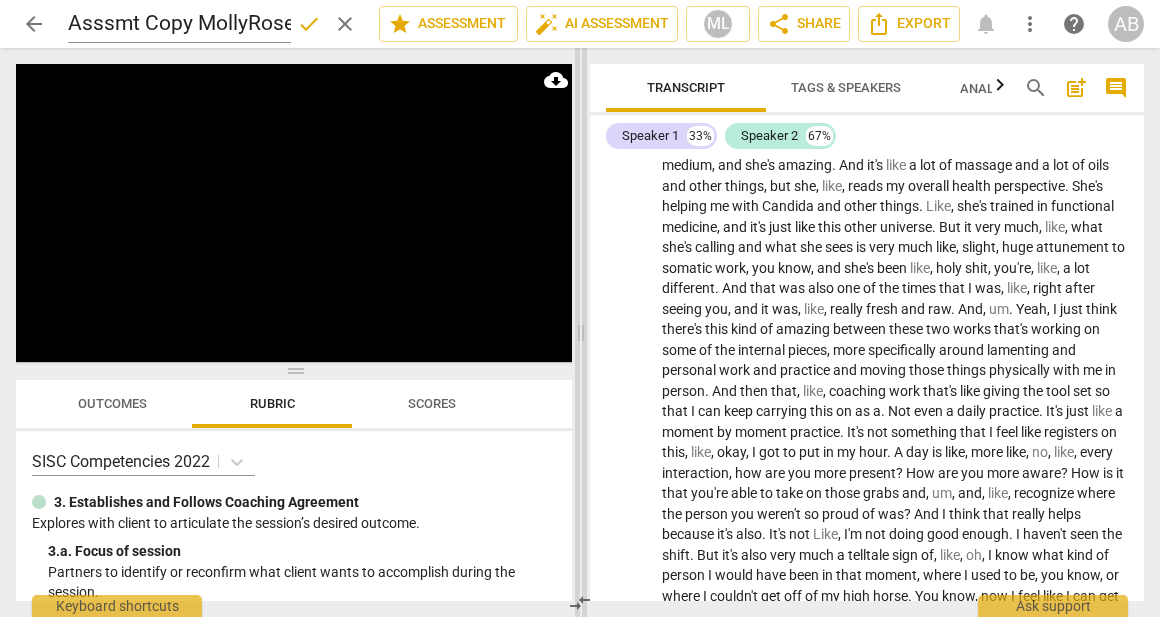 click at bounding box center (581, 332) 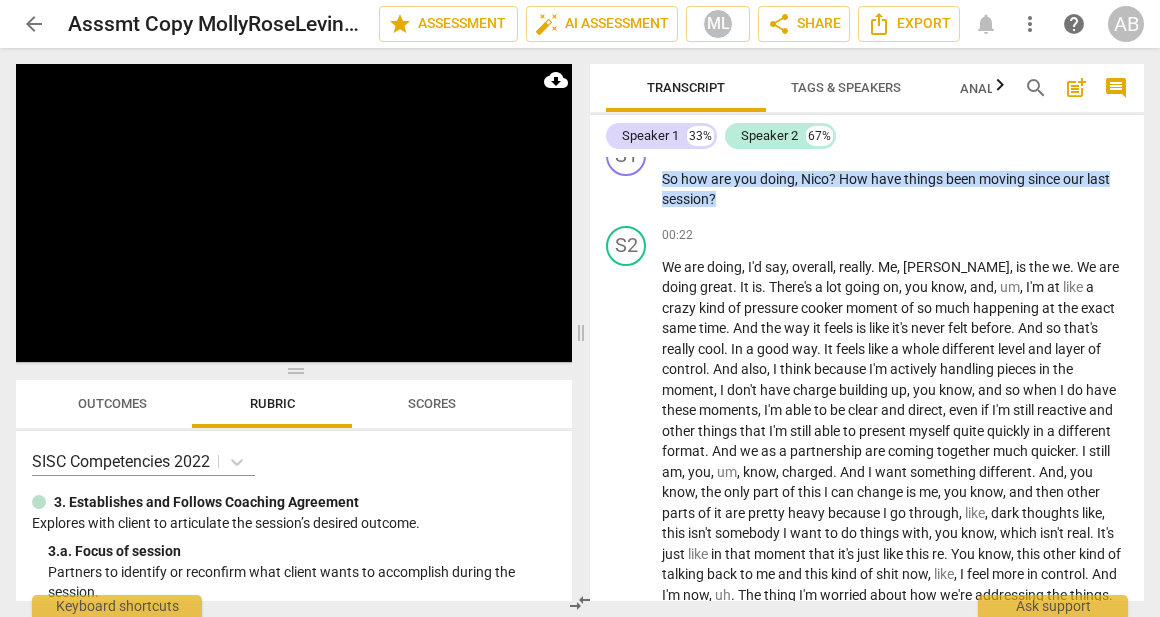 scroll, scrollTop: 2194, scrollLeft: 0, axis: vertical 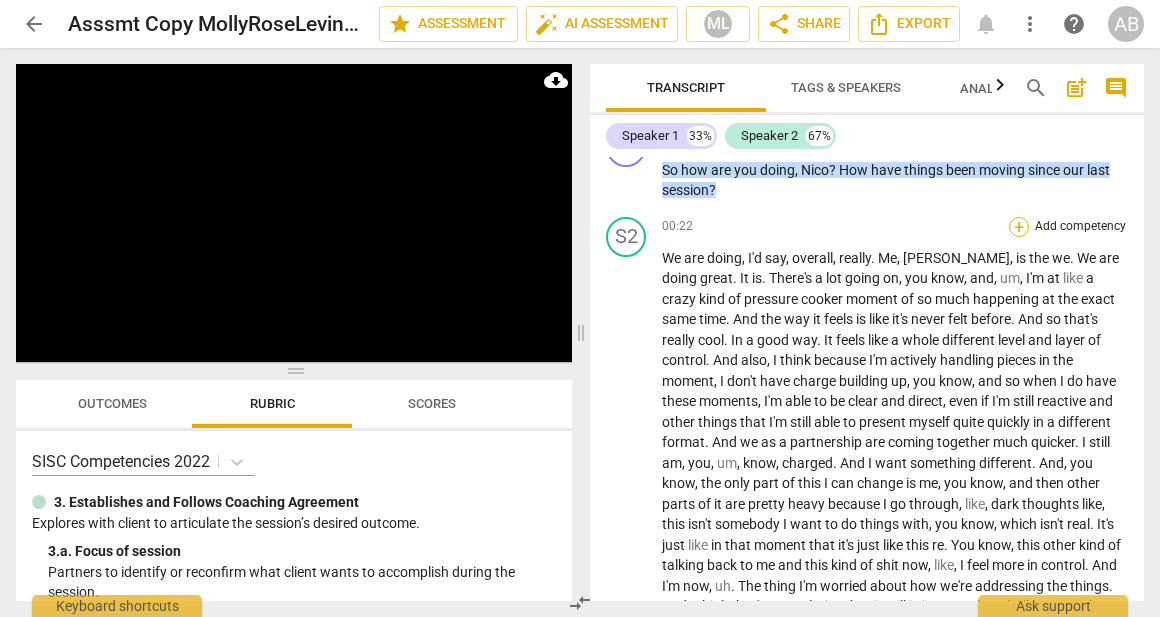 click on "+" at bounding box center (1019, 227) 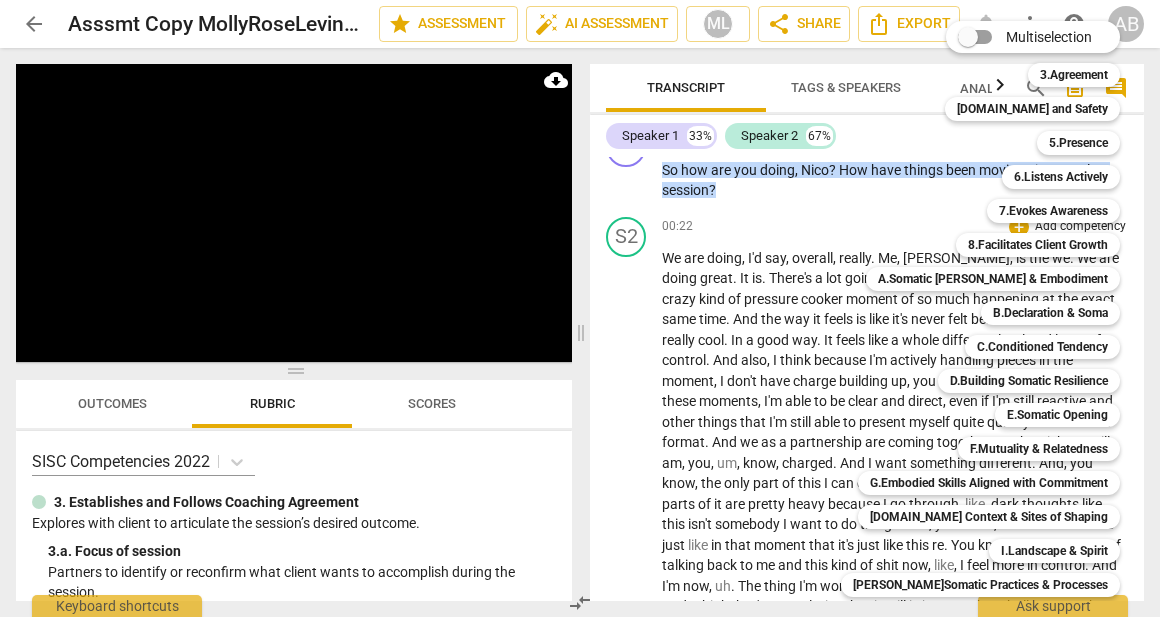 scroll, scrollTop: 102, scrollLeft: 0, axis: vertical 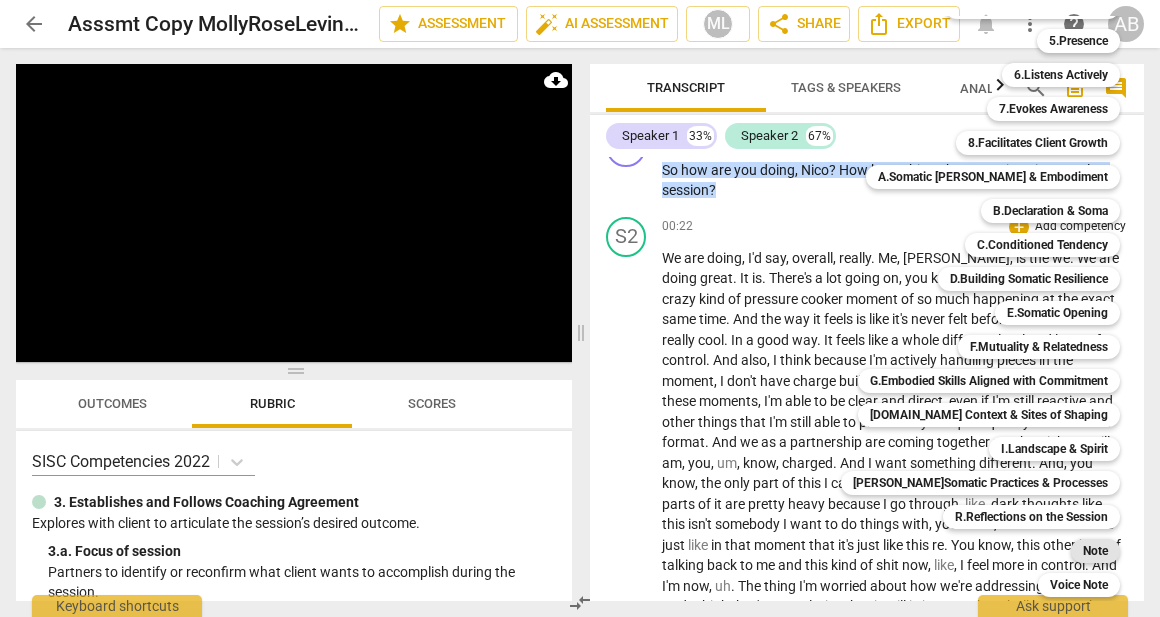 click on "Note" at bounding box center [1095, 551] 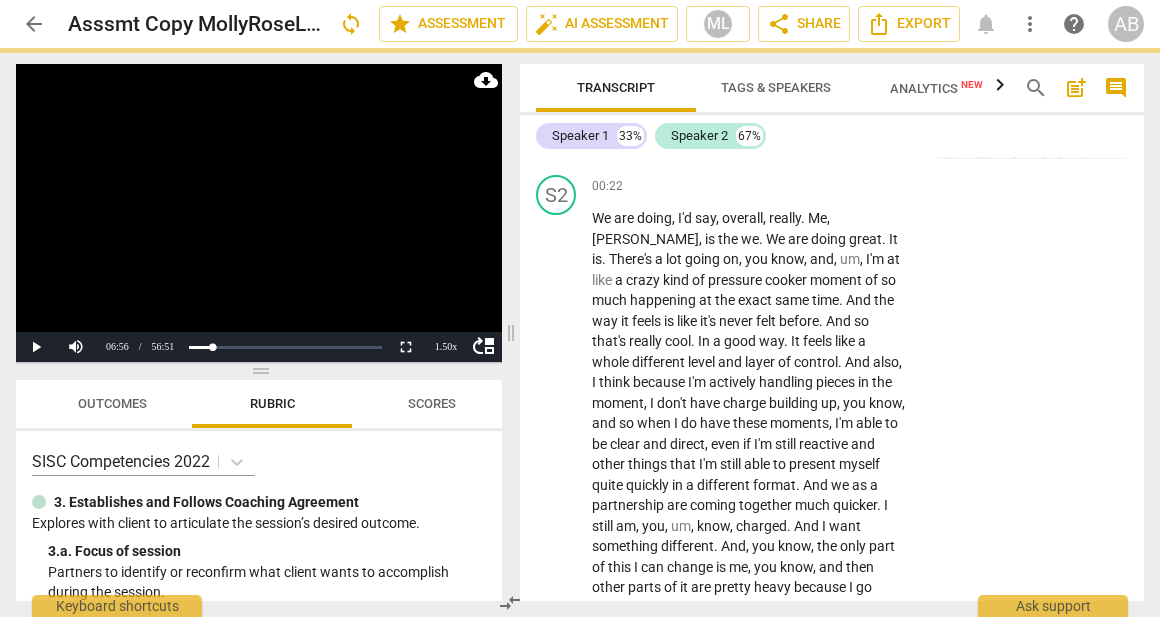 scroll, scrollTop: 2132, scrollLeft: 0, axis: vertical 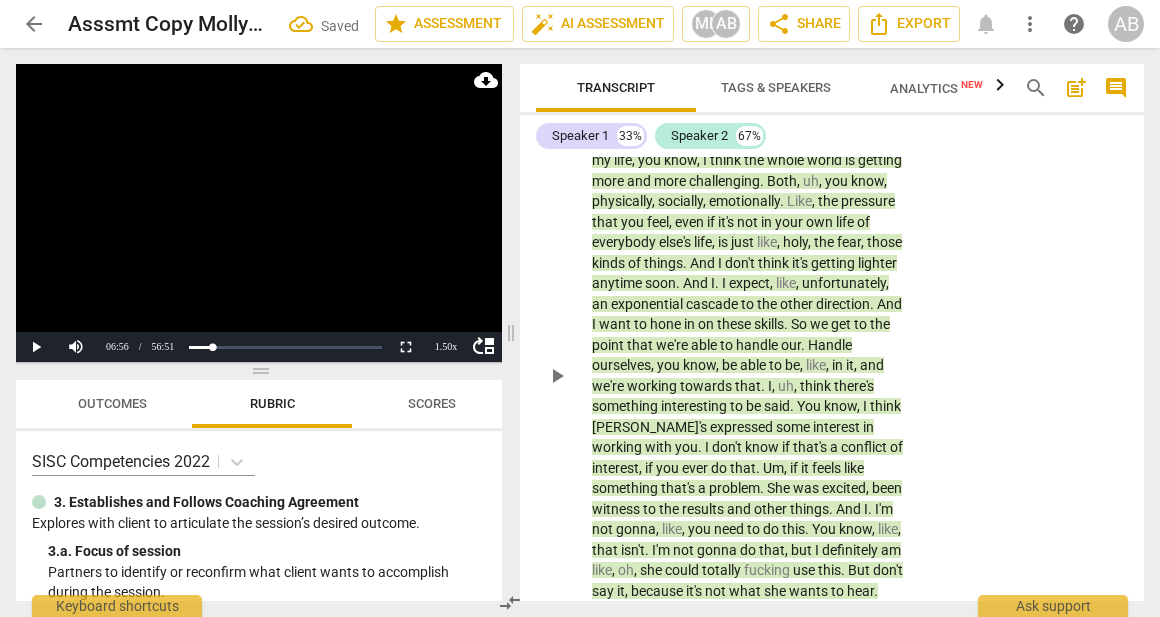 type on "6" 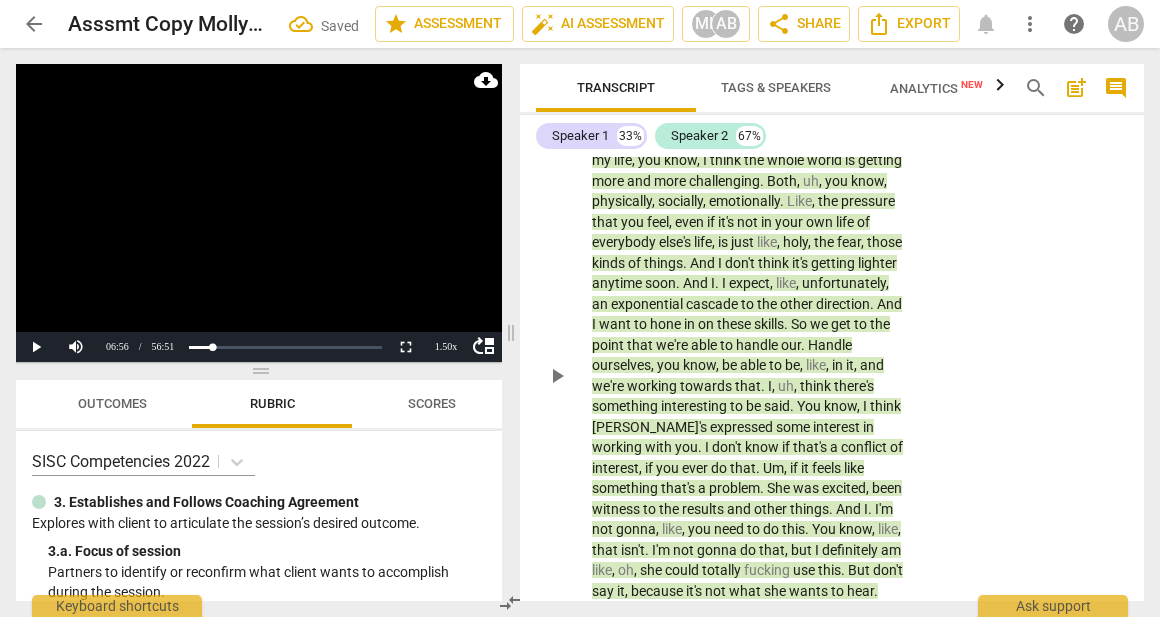 type on "6" 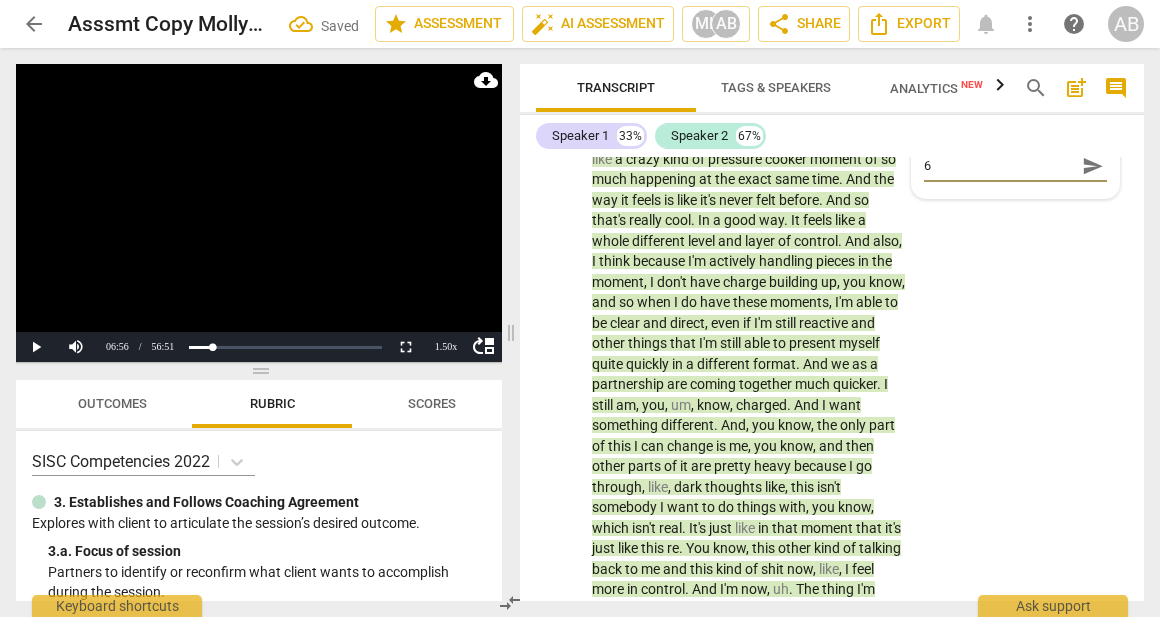 type on "6." 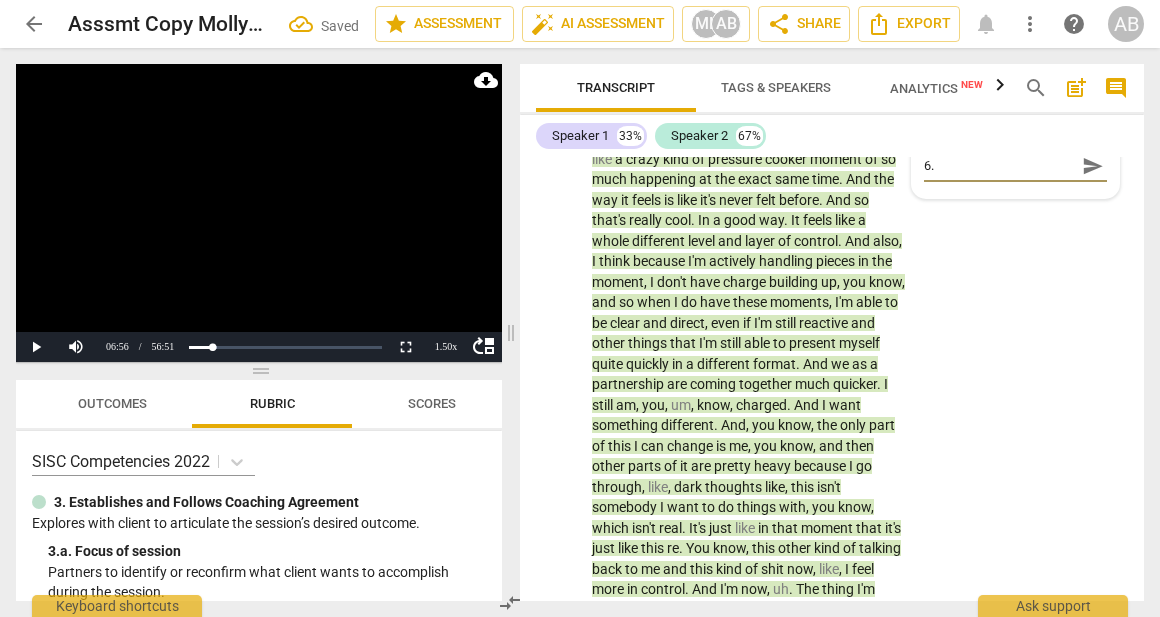 type on "6.5" 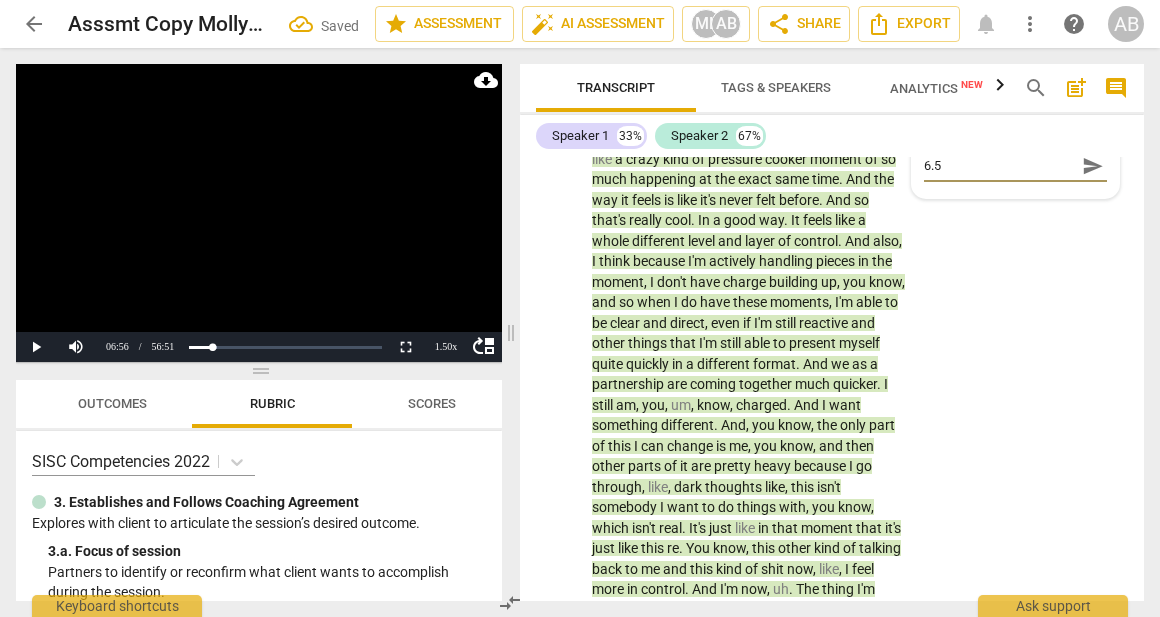 type on "6.5" 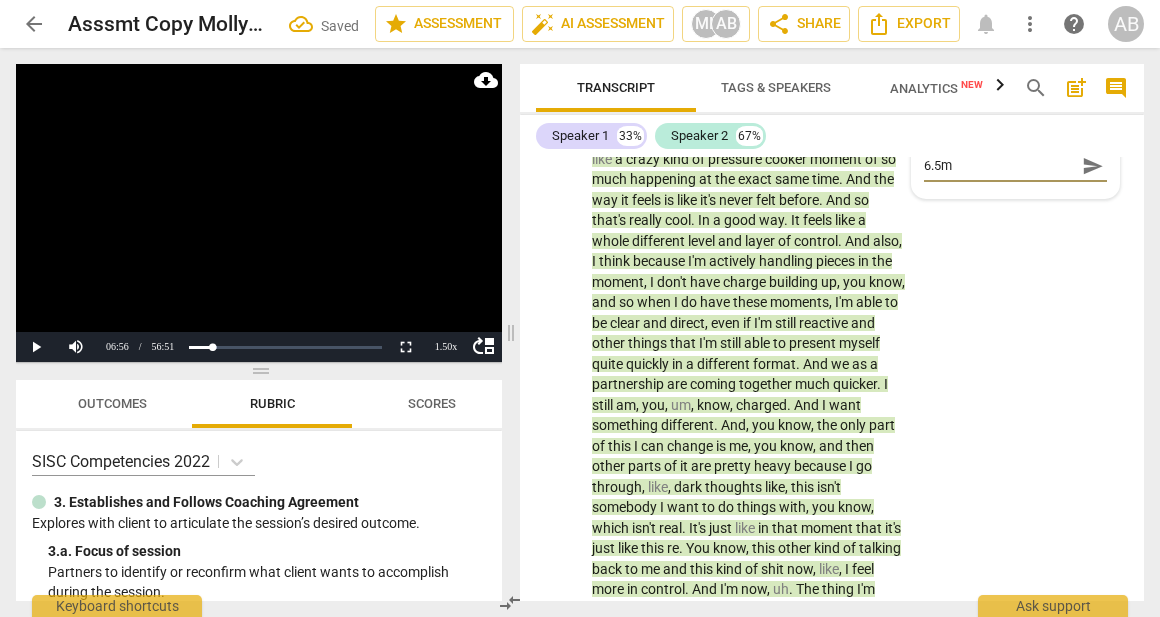 type on "6.5mi" 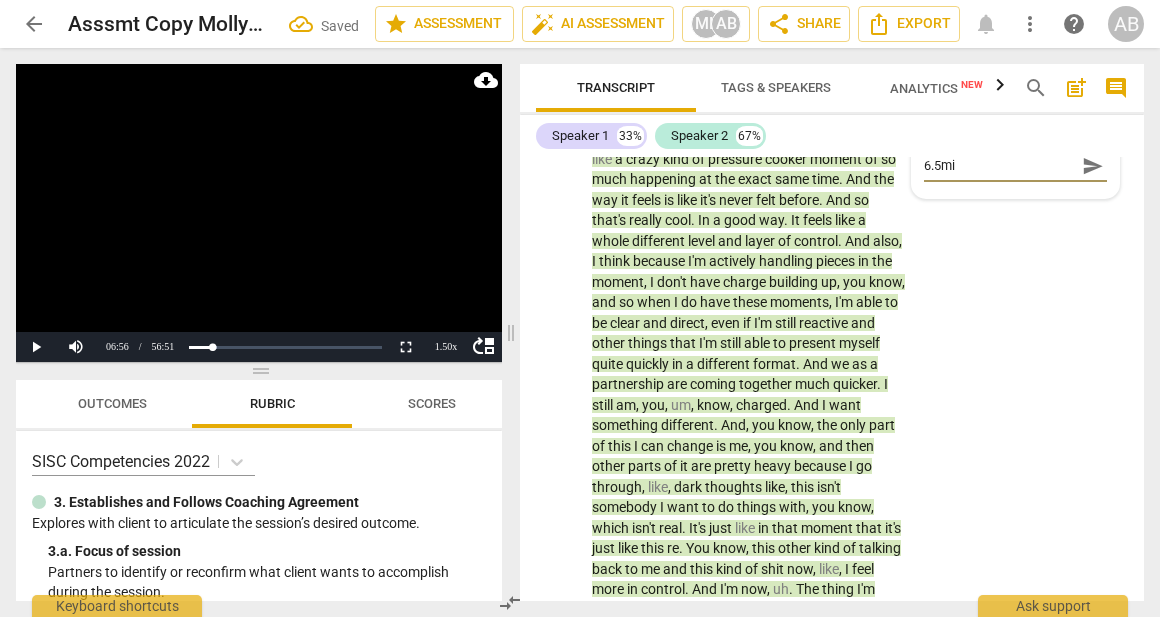 type on "6.5min" 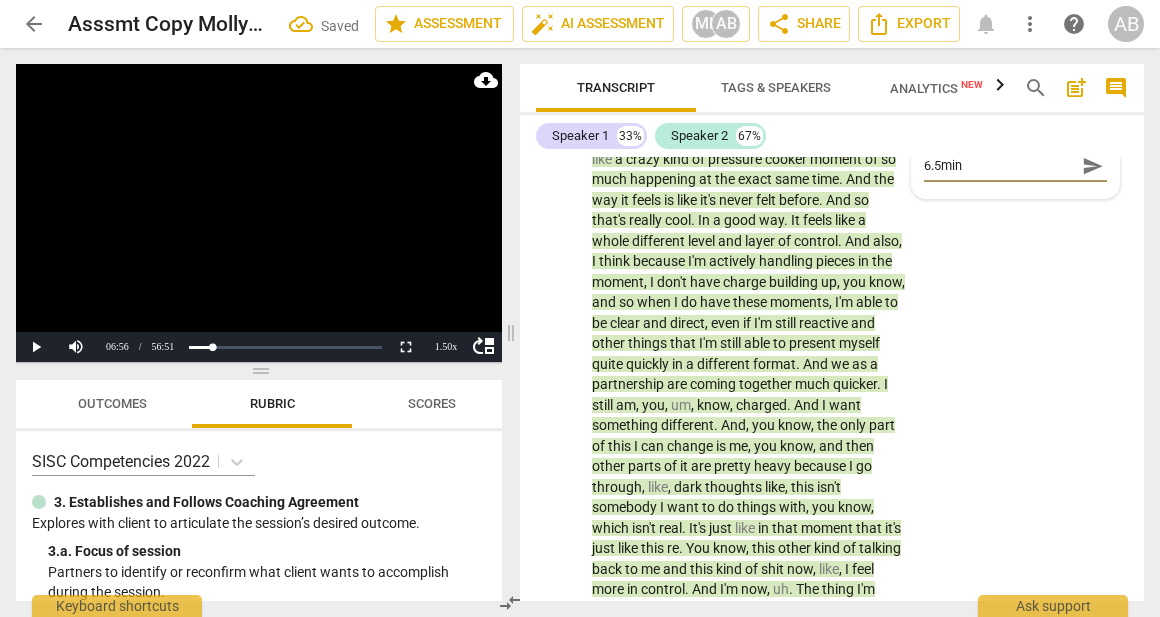 type on "6.5min" 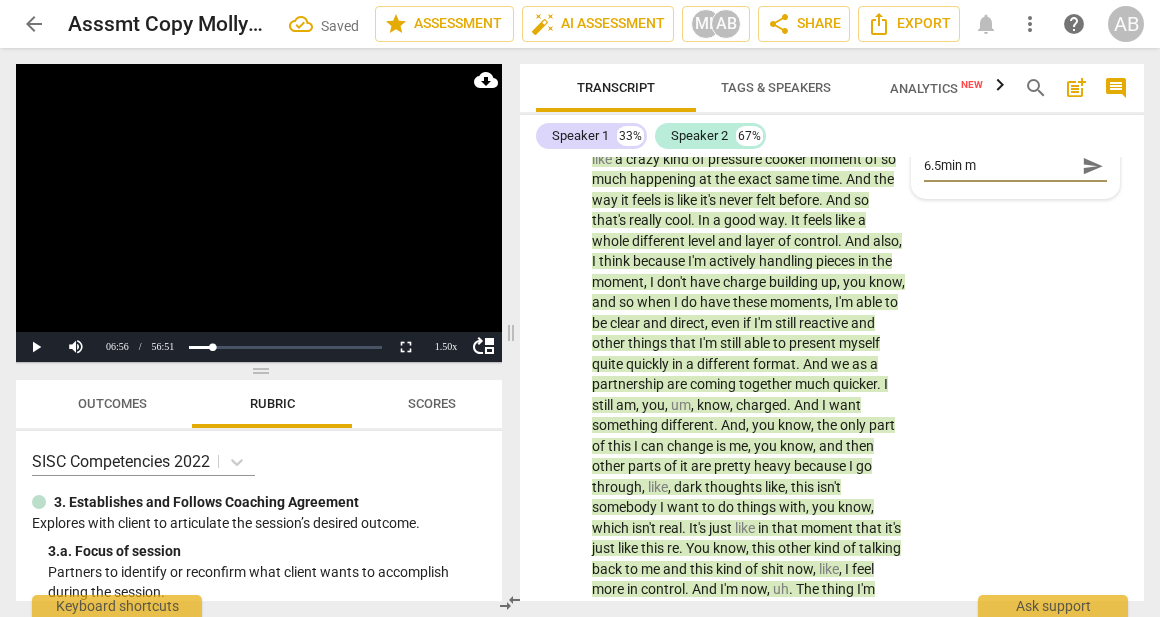 type on "6.5min mo" 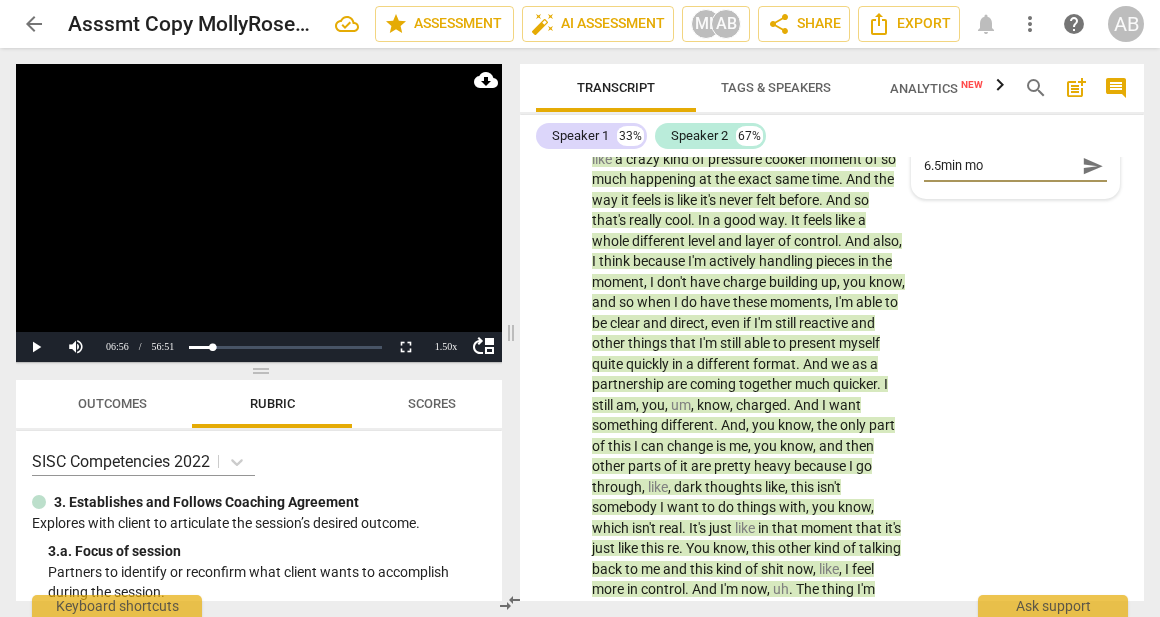 type on "6.5min mon" 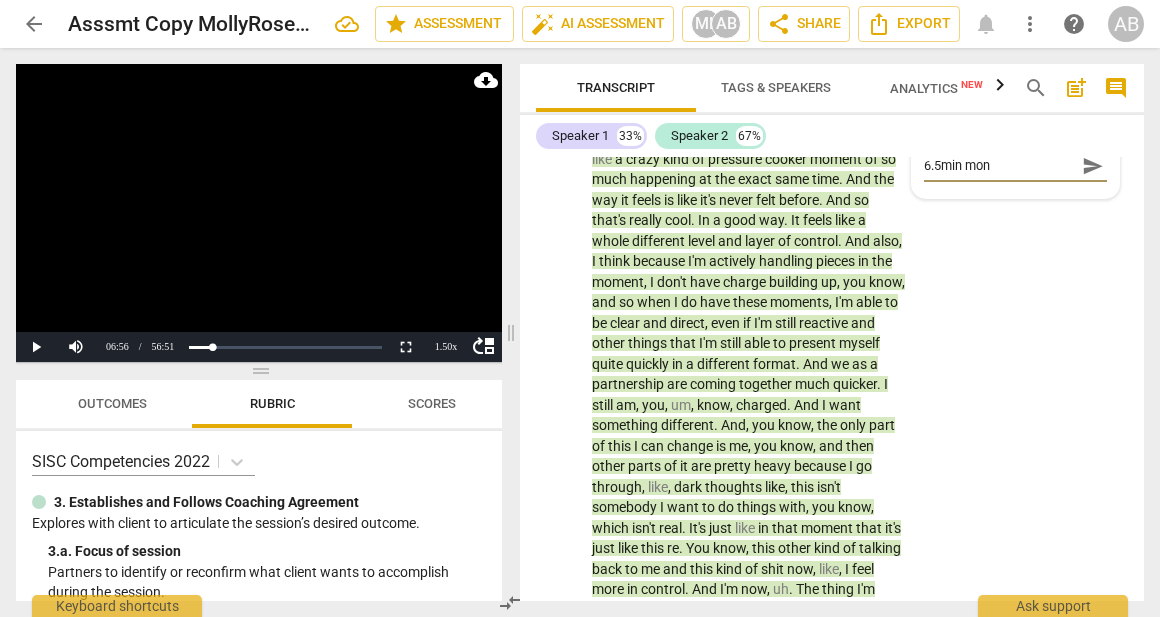 type on "6.5min mono" 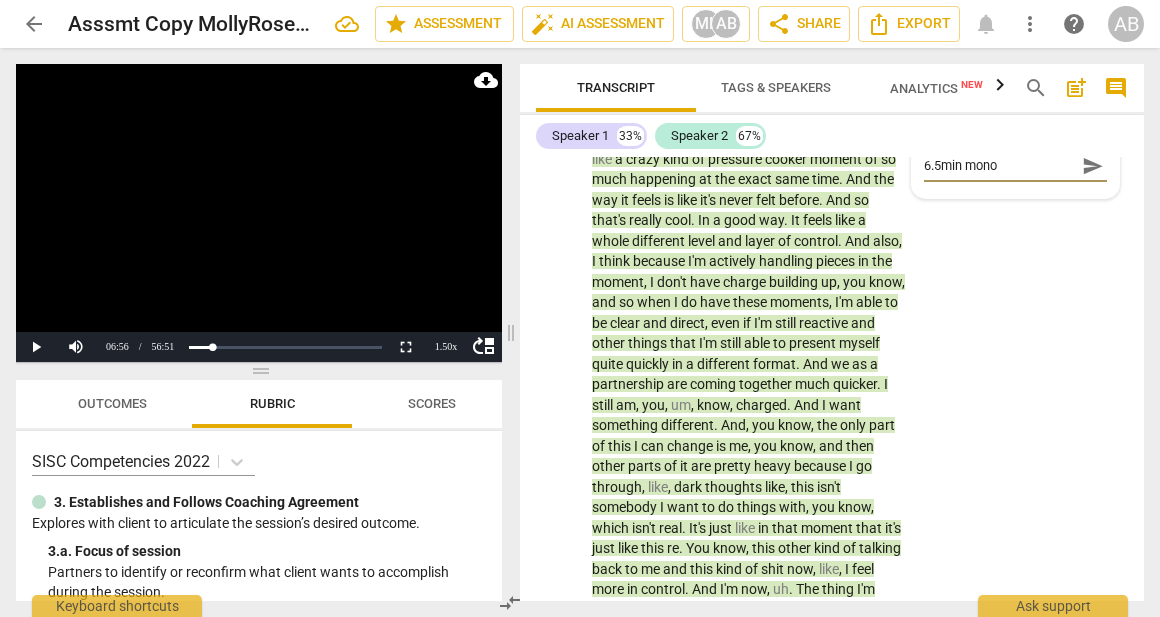 type on "6.5min monol" 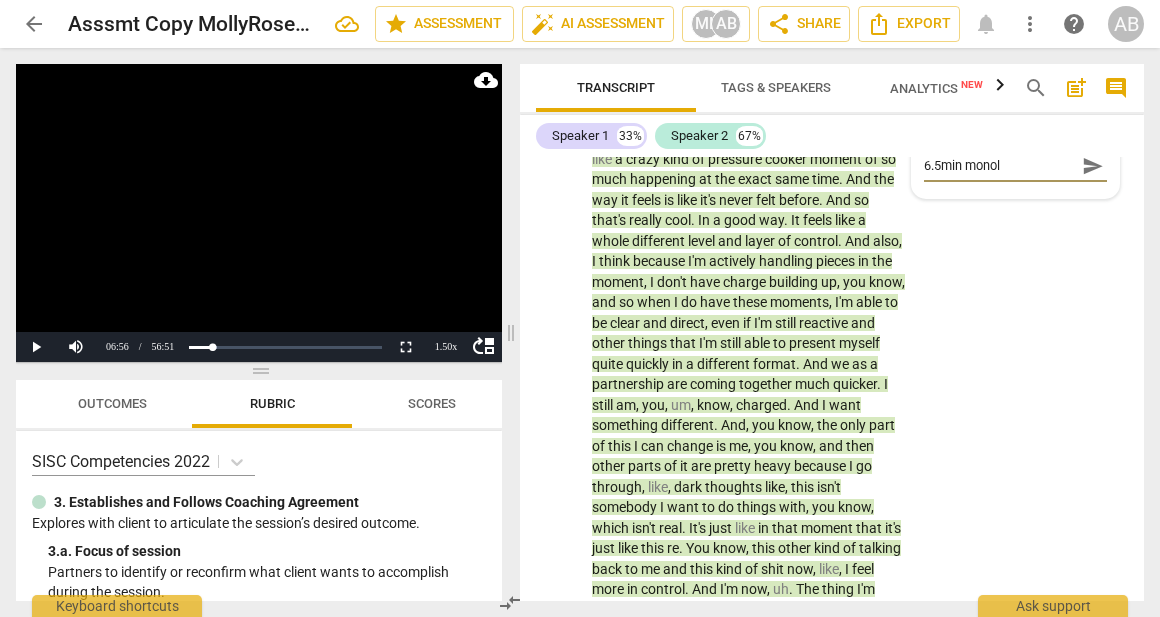 type on "6.5min monolo" 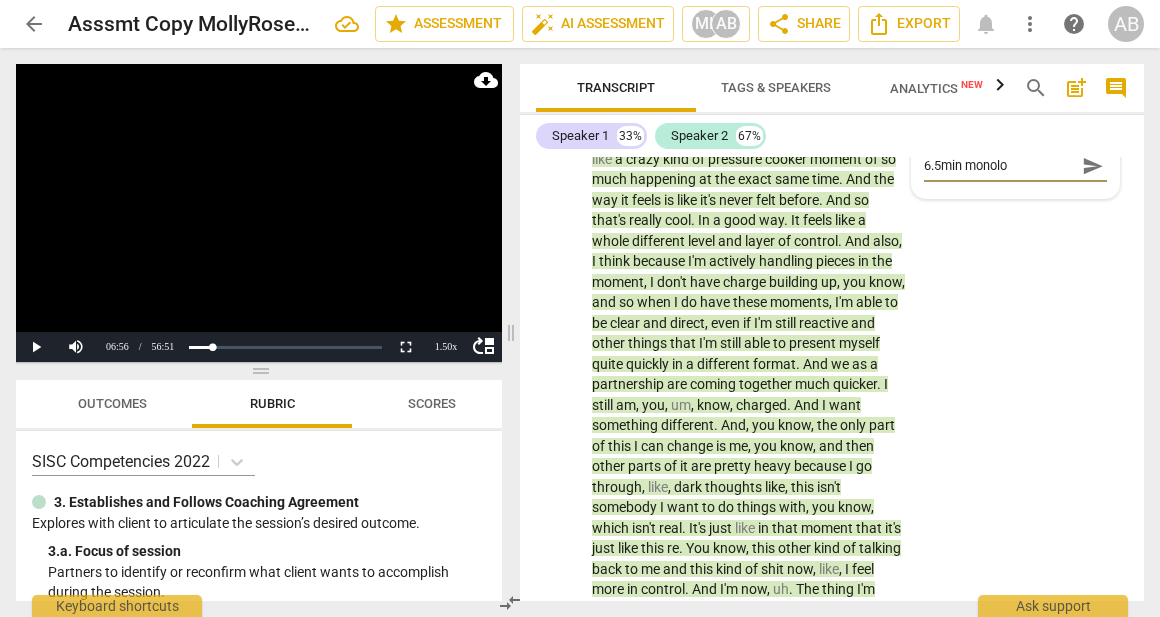type on "6.5min monolog" 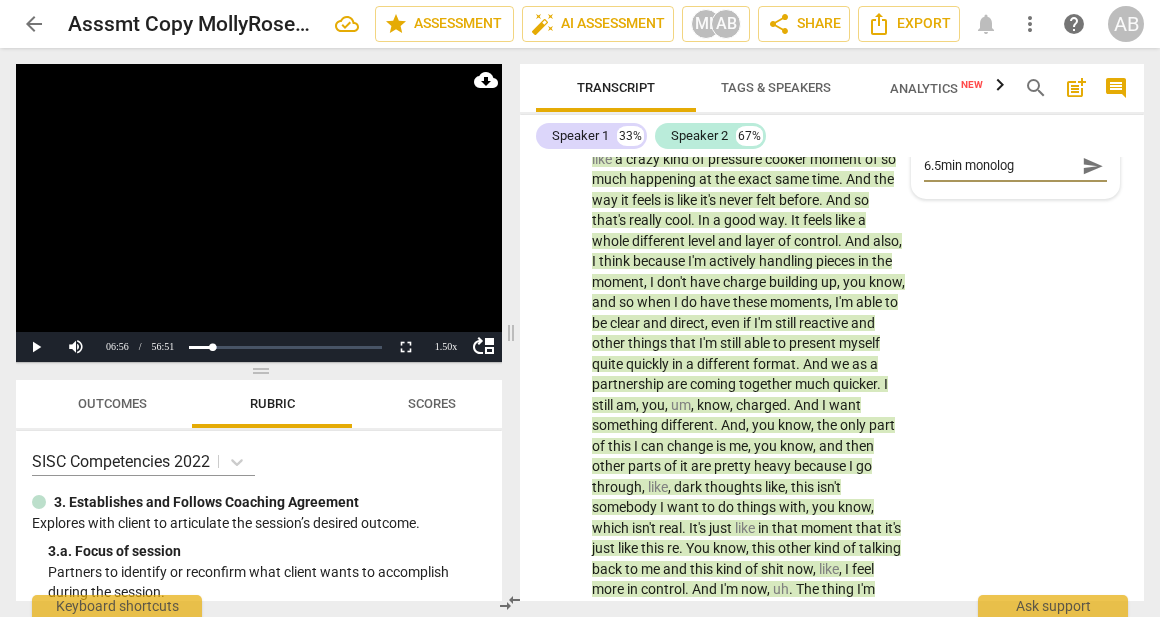 type on "6.5min monologu" 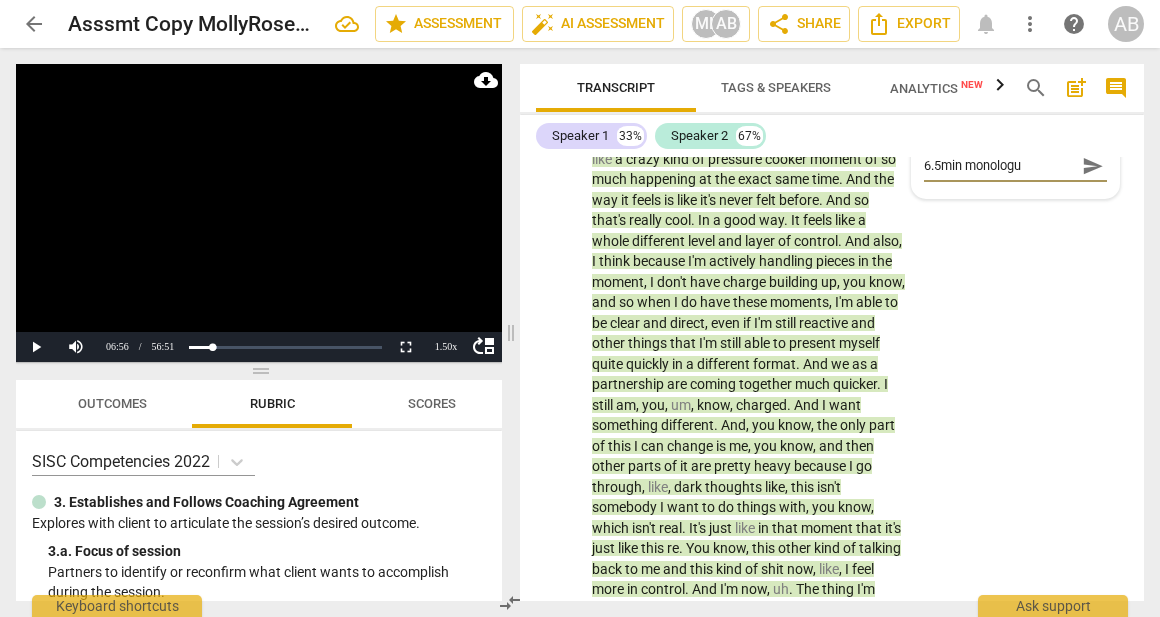 type on "6.5min monologue" 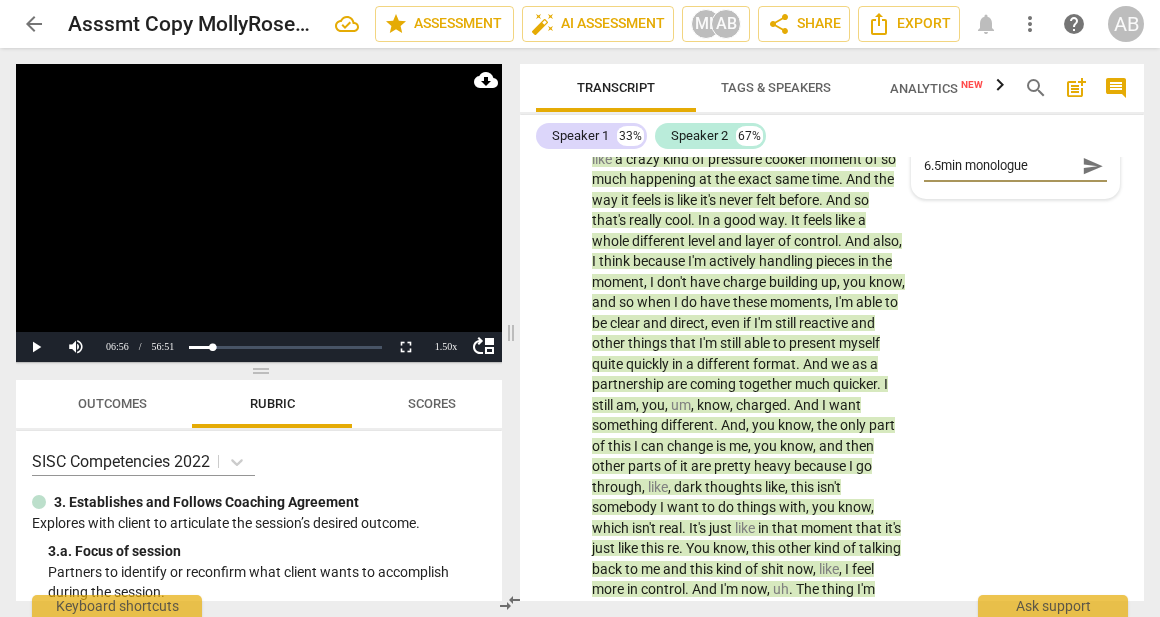 type on "6.5min monologue" 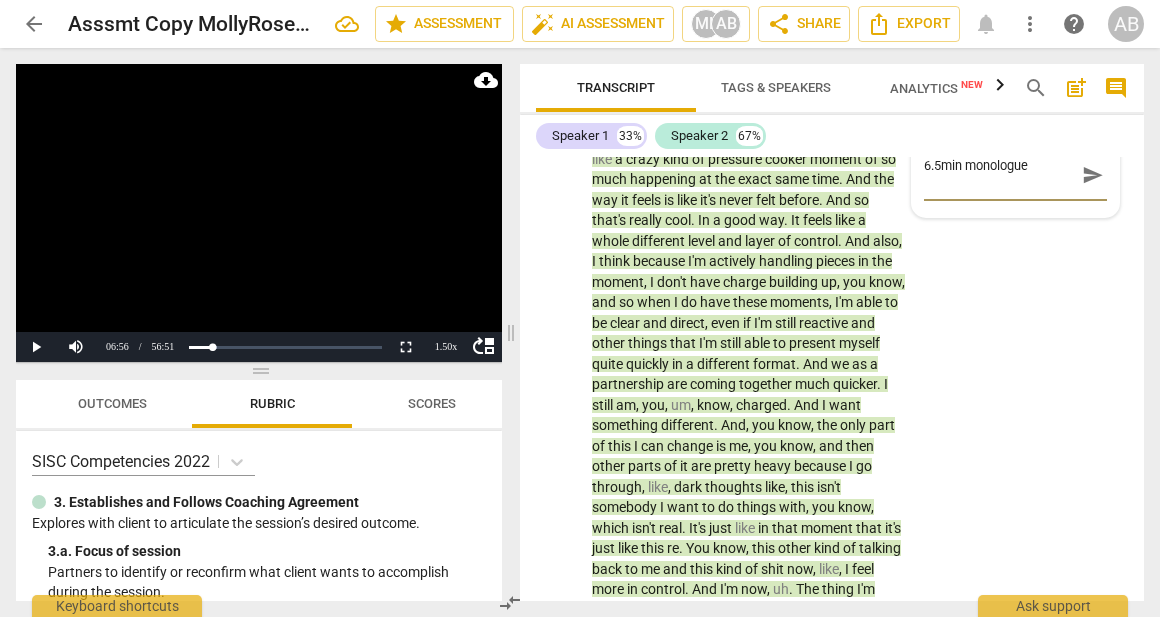 type on "6.5min monologue" 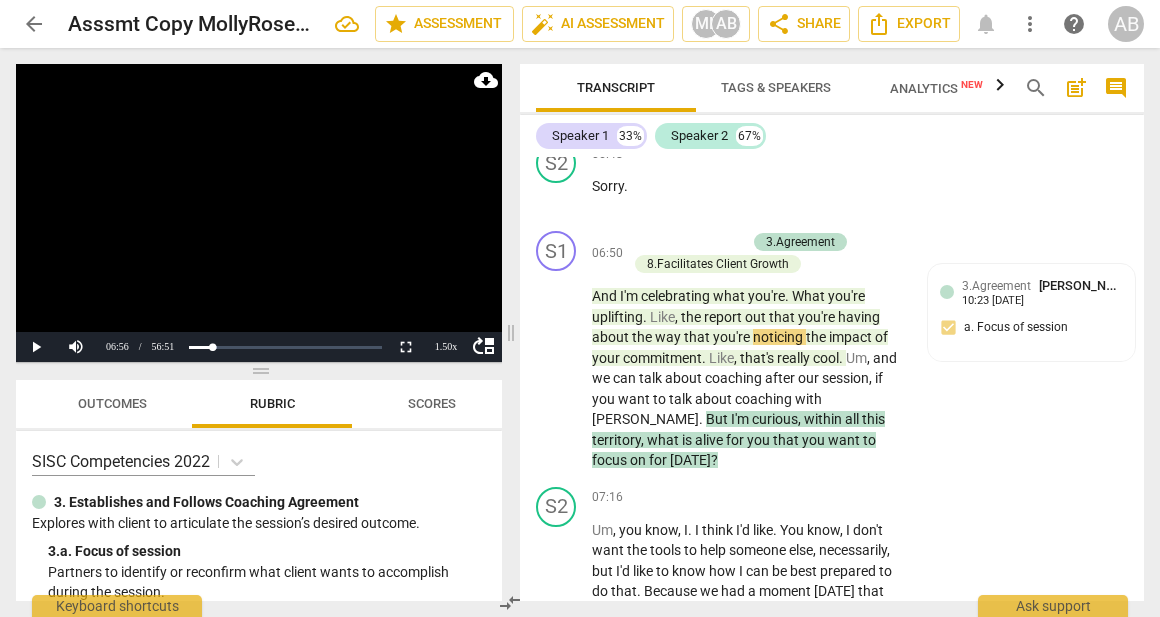 scroll, scrollTop: 4459, scrollLeft: 0, axis: vertical 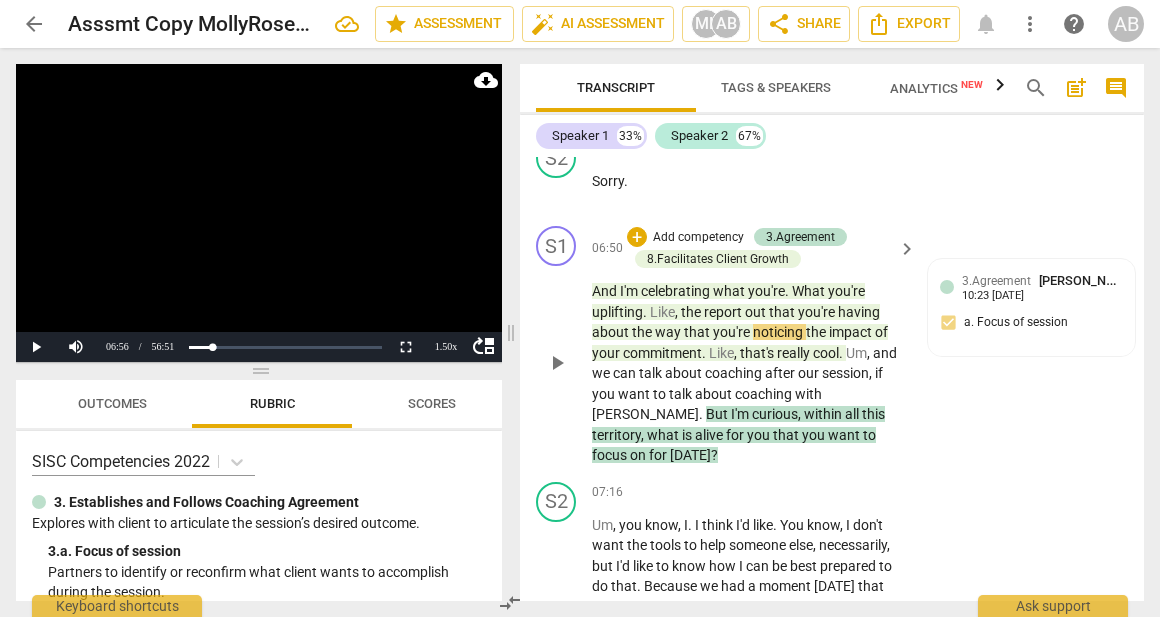 click on "play_arrow" at bounding box center [557, 363] 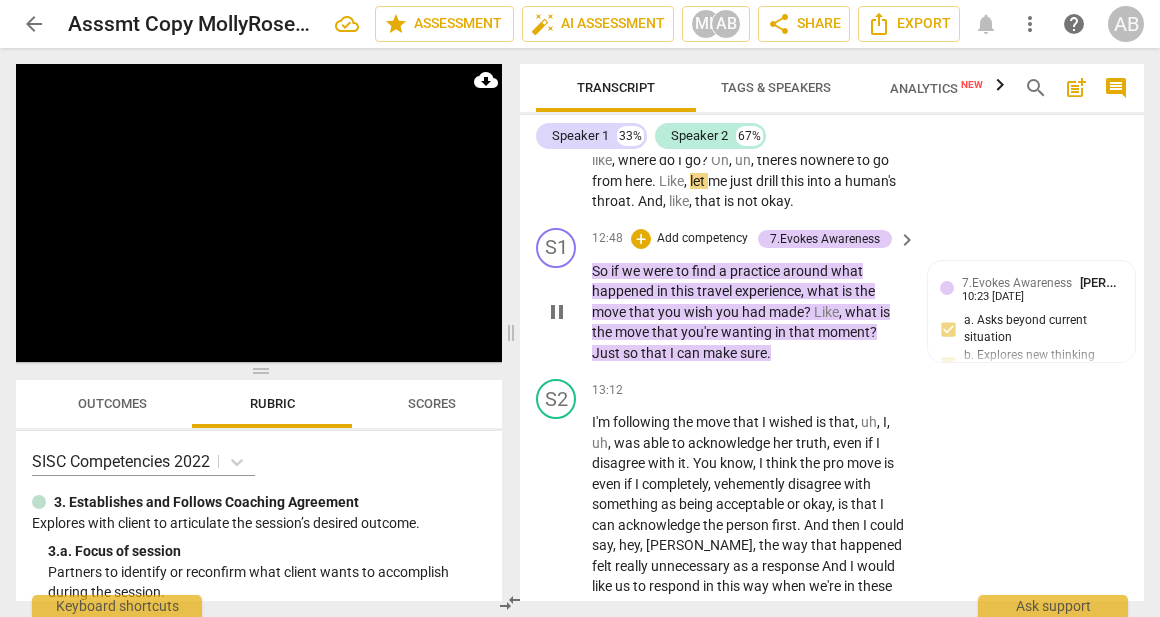 scroll, scrollTop: 6899, scrollLeft: 0, axis: vertical 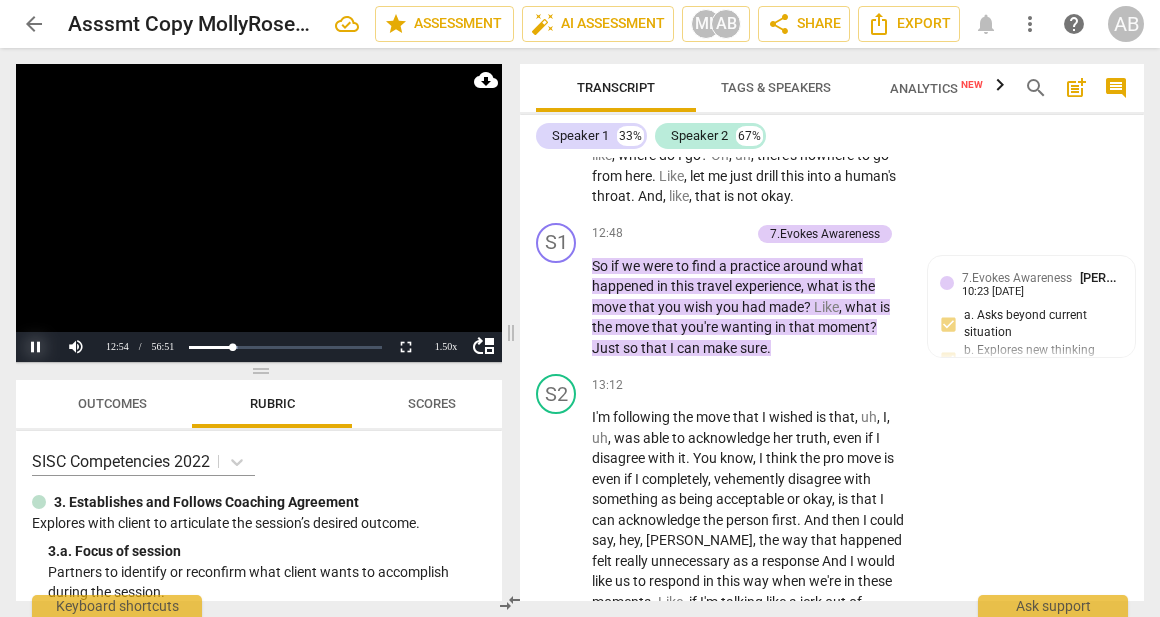 click on "Pause" at bounding box center (36, 347) 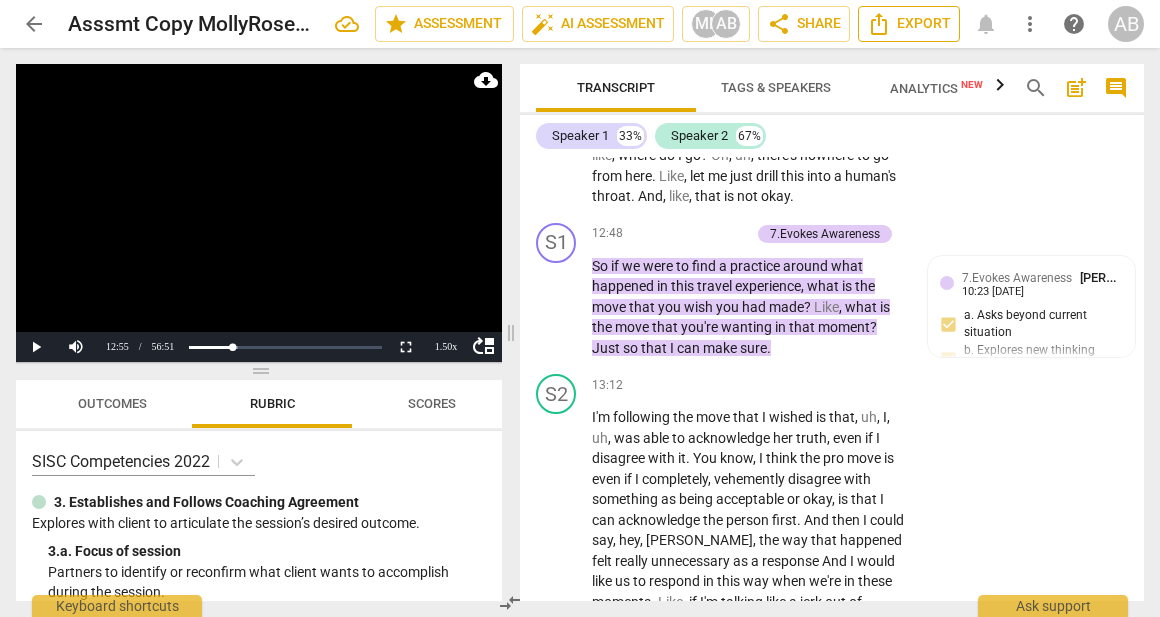 click on "Export" at bounding box center [909, 24] 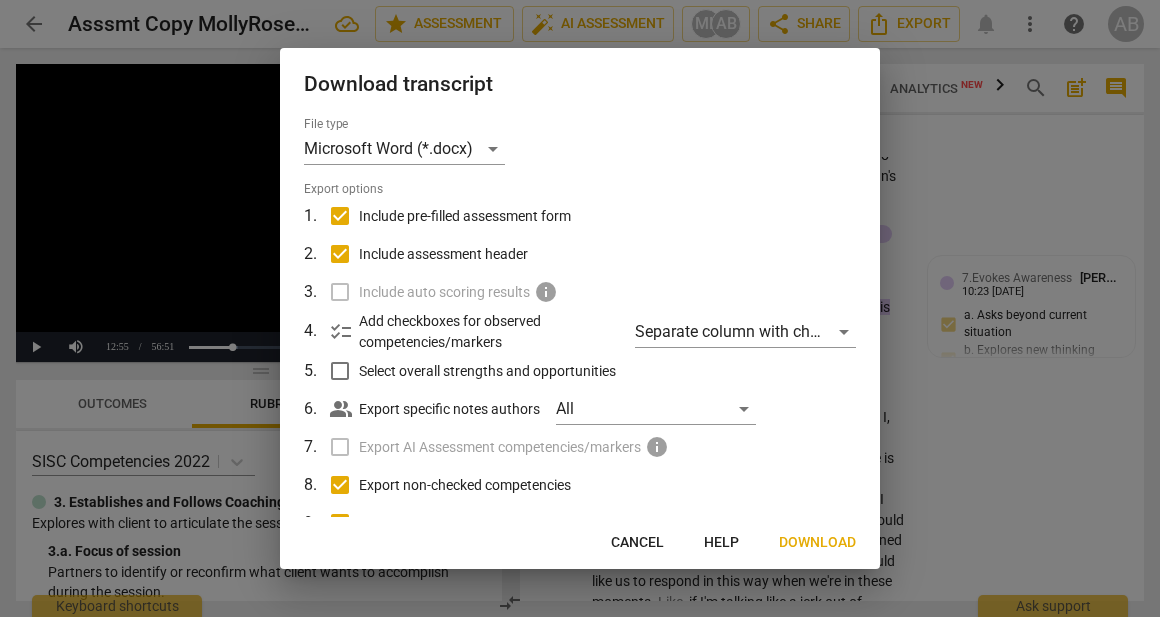 click on "Download" at bounding box center (817, 543) 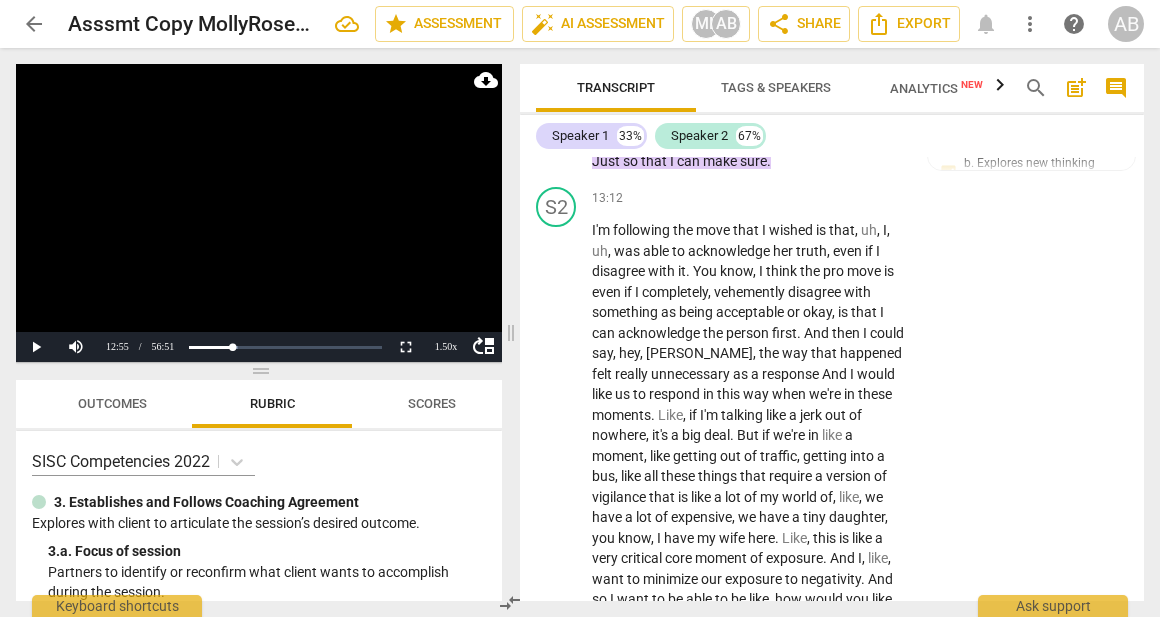 scroll, scrollTop: 7089, scrollLeft: 0, axis: vertical 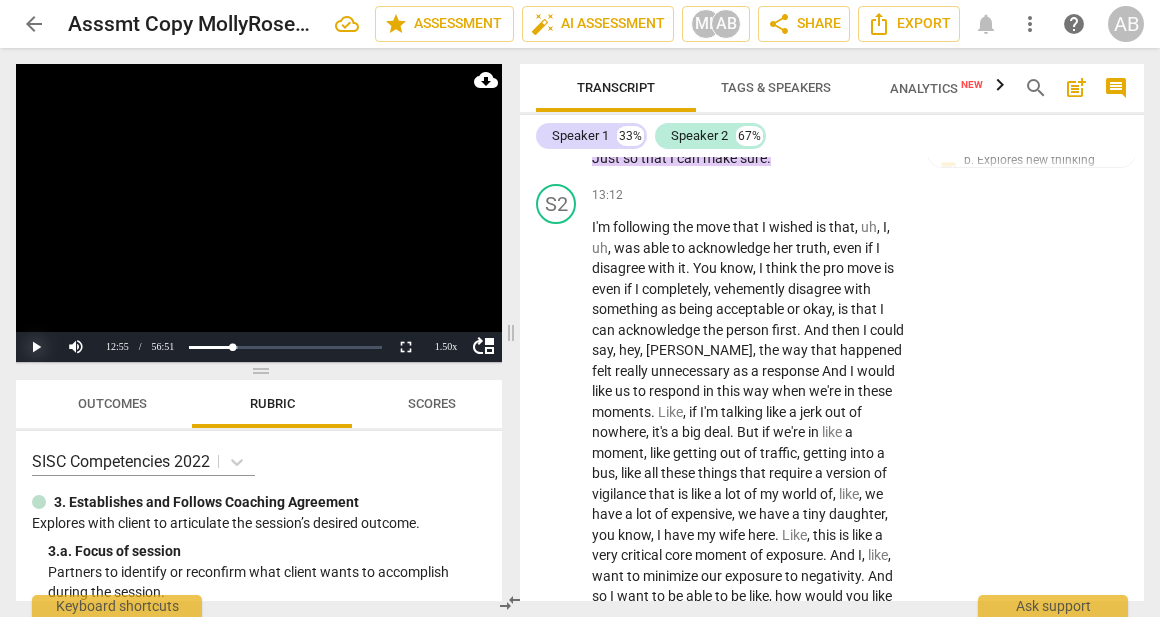 click on "Play" at bounding box center (36, 347) 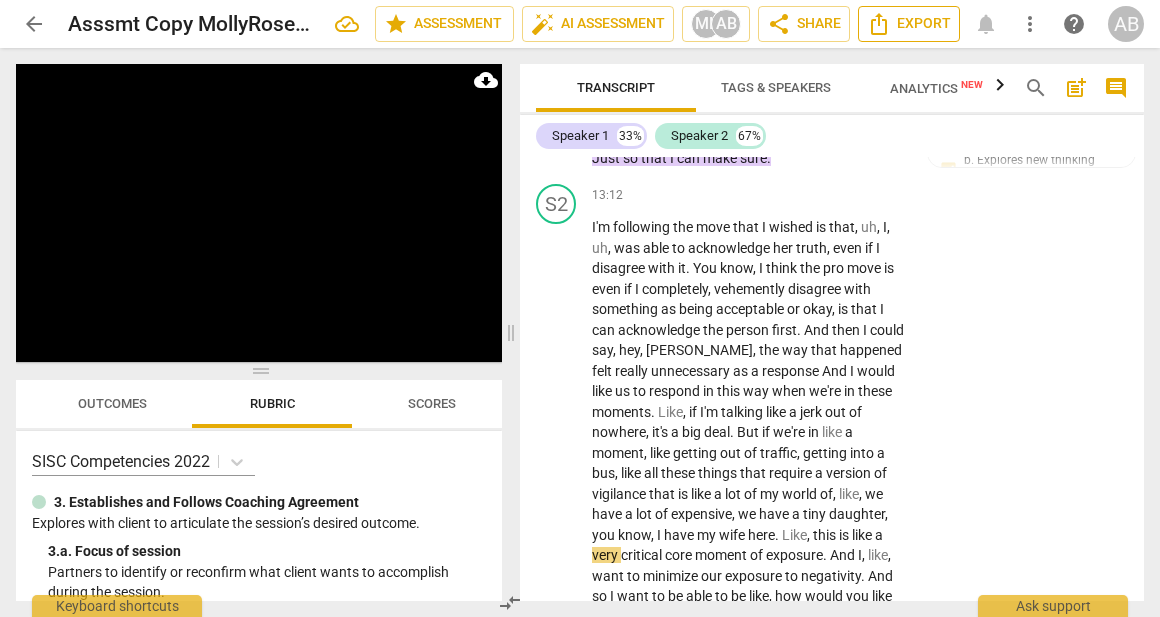 scroll, scrollTop: 7539, scrollLeft: 0, axis: vertical 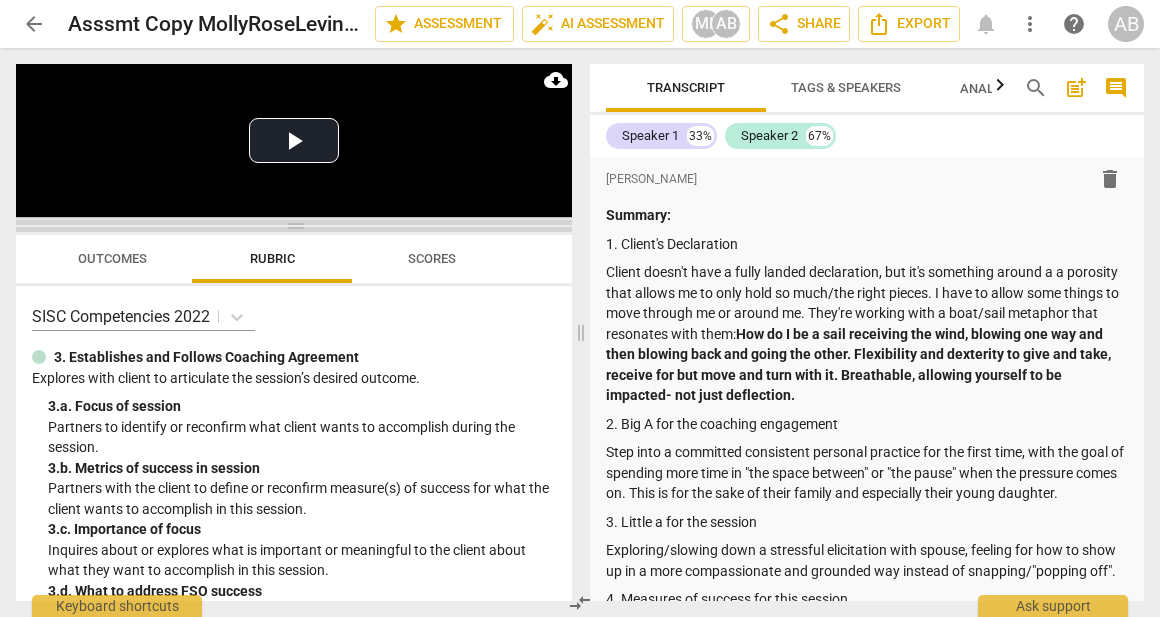 click at bounding box center (294, 226) 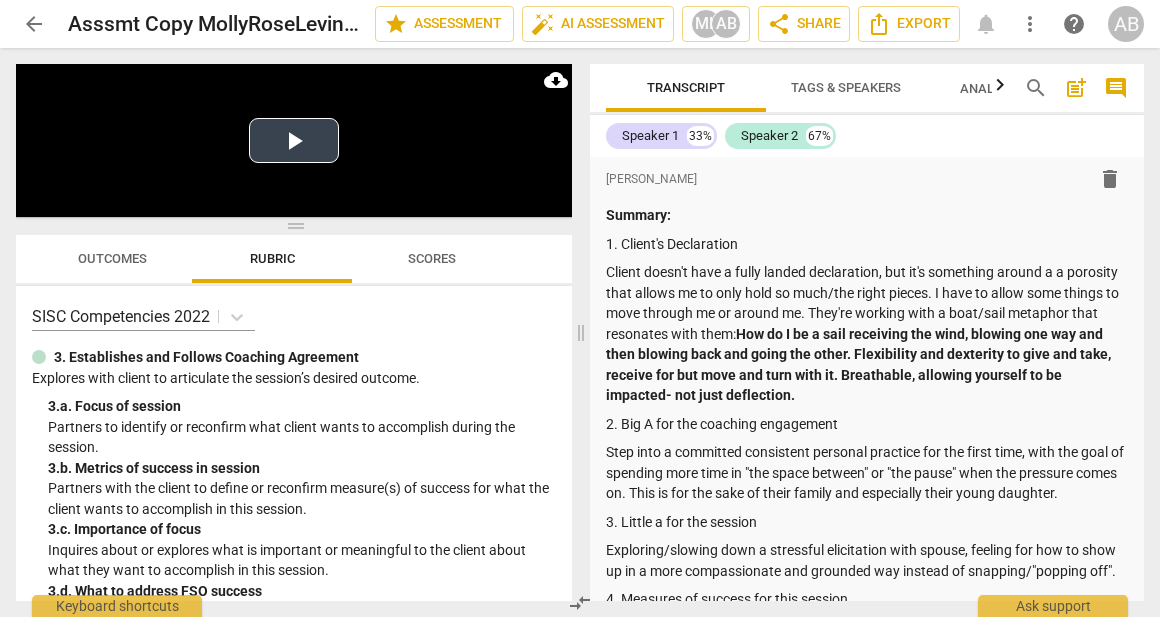 click on "Play Video" at bounding box center [294, 140] 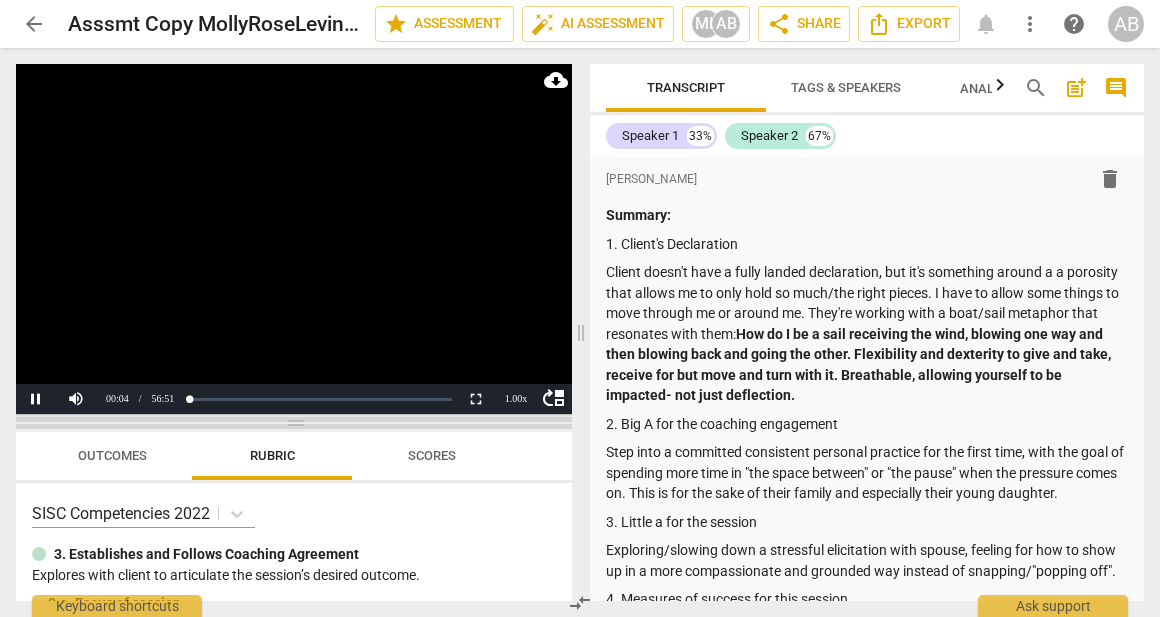 drag, startPoint x: 298, startPoint y: 228, endPoint x: 331, endPoint y: 425, distance: 199.74484 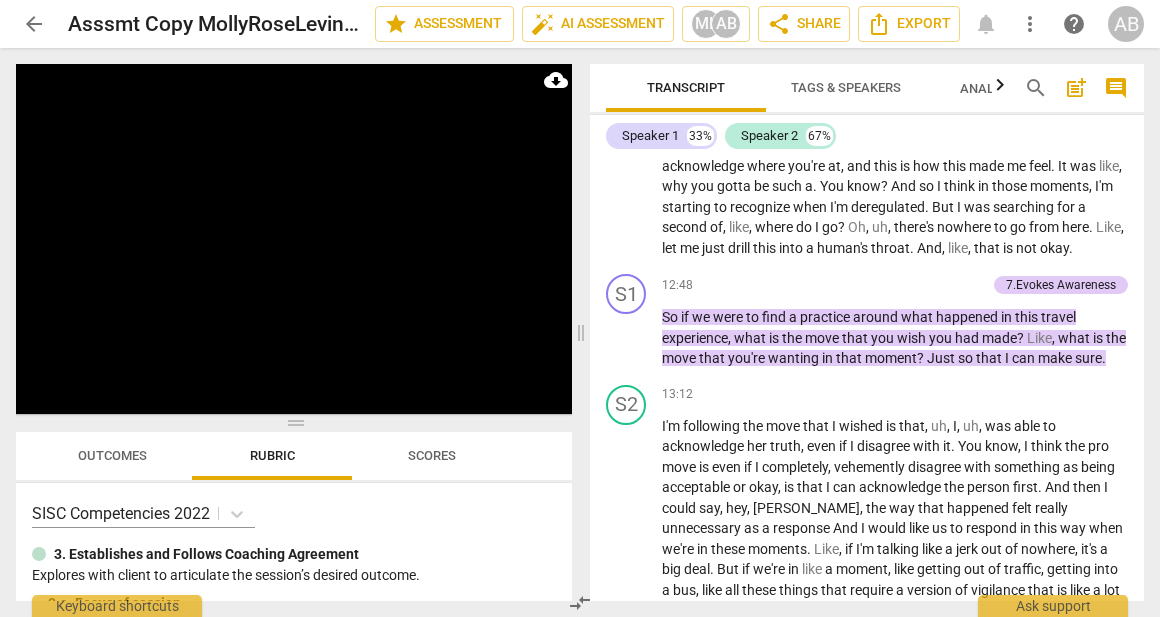 scroll, scrollTop: 5390, scrollLeft: 0, axis: vertical 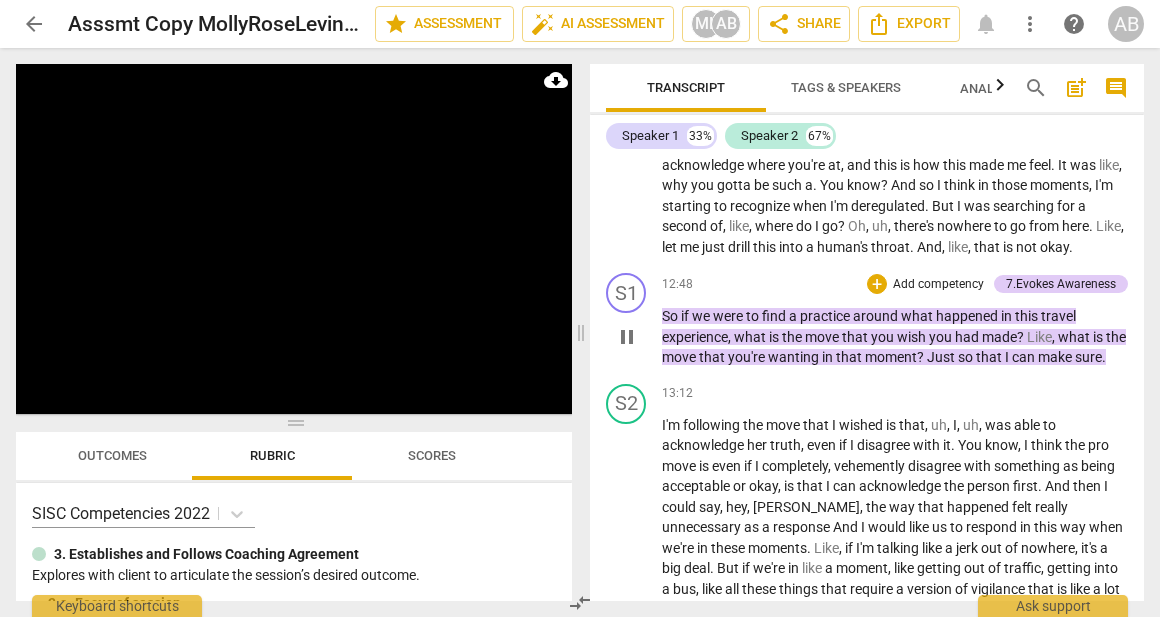 click on "pause" at bounding box center [627, 337] 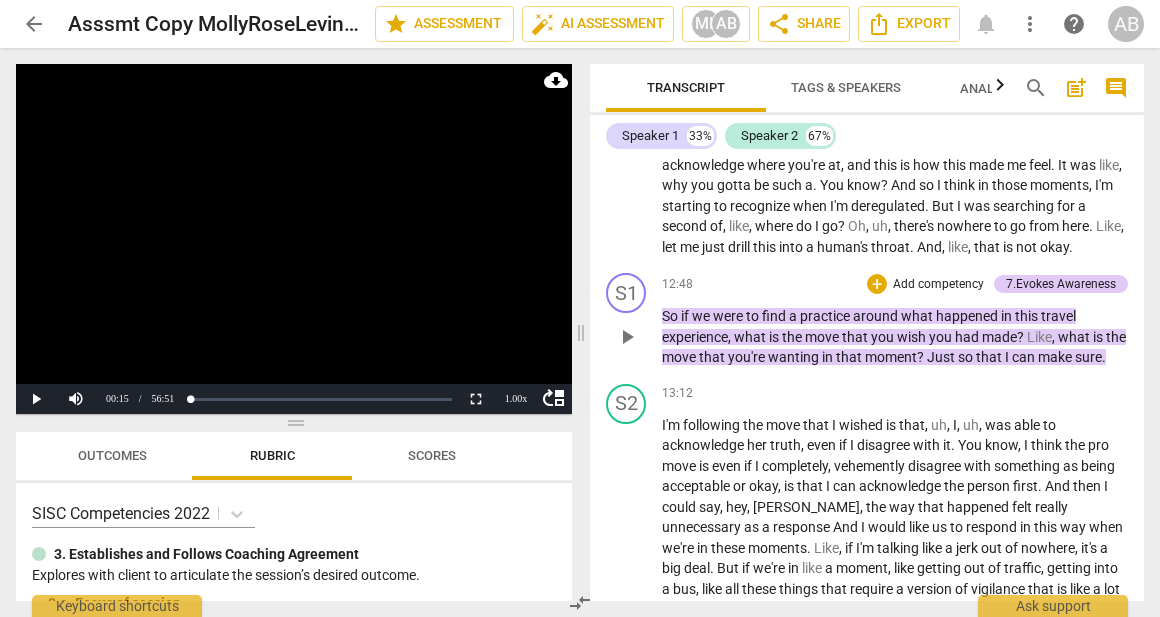 click on "play_arrow" at bounding box center [627, 337] 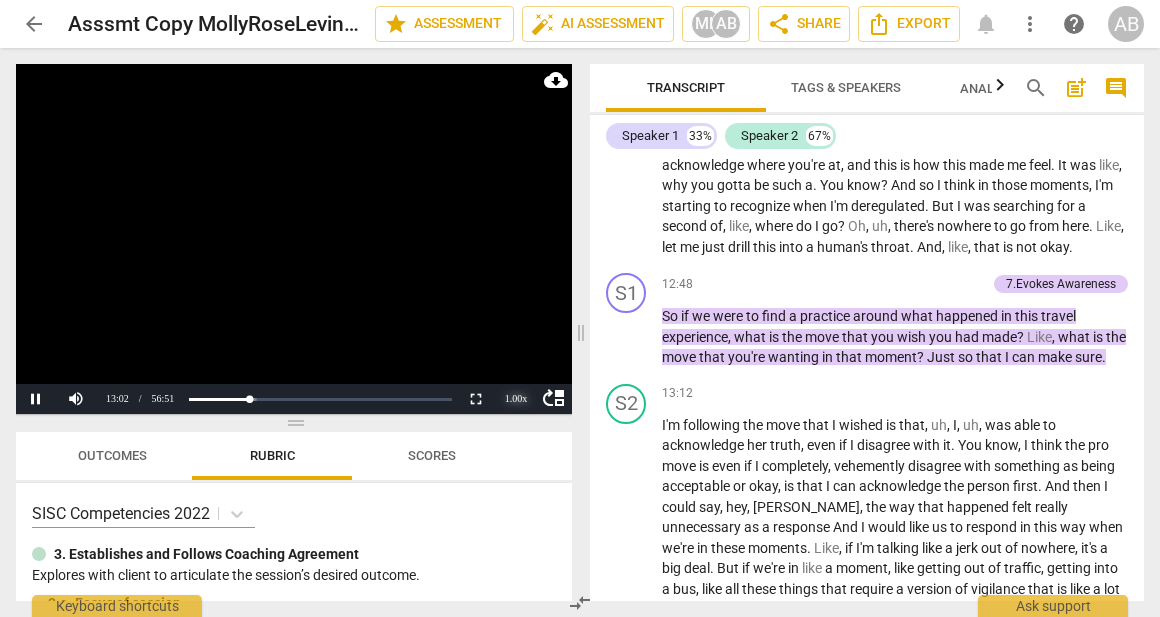 click on "1.00 x" at bounding box center [516, 399] 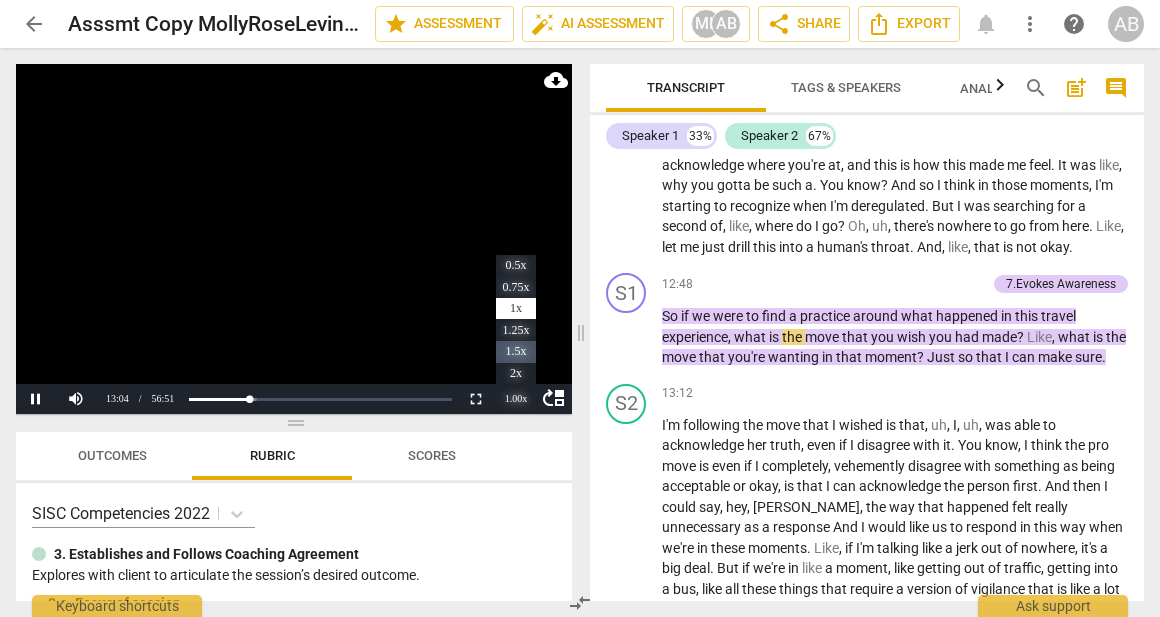 click on "1.5x" at bounding box center [516, 352] 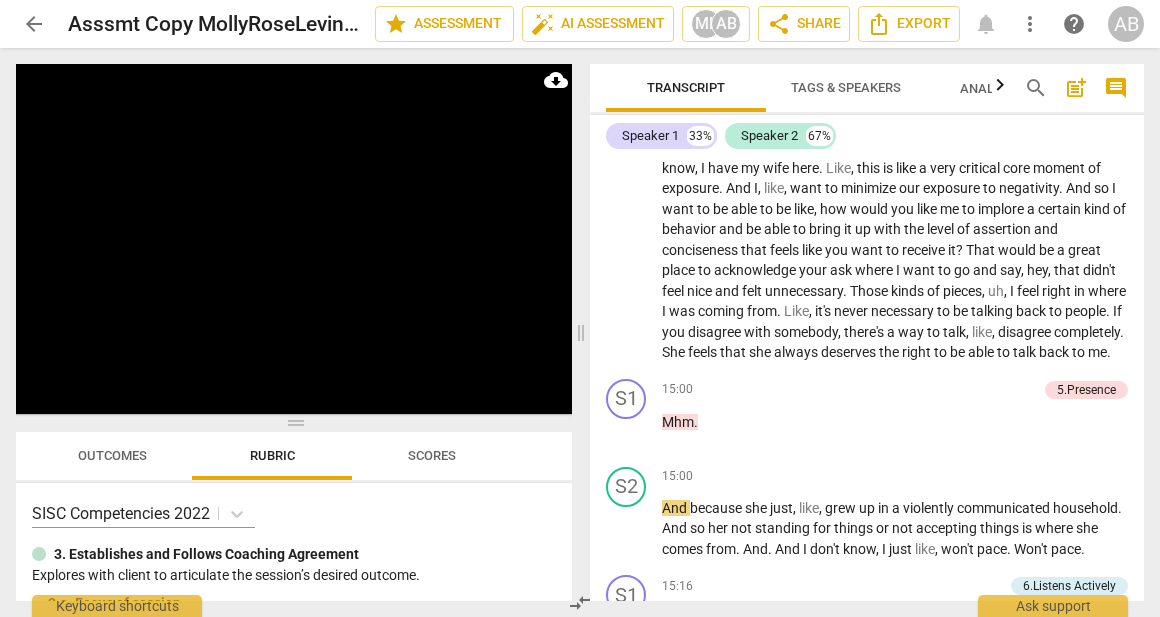 scroll, scrollTop: 6315, scrollLeft: 0, axis: vertical 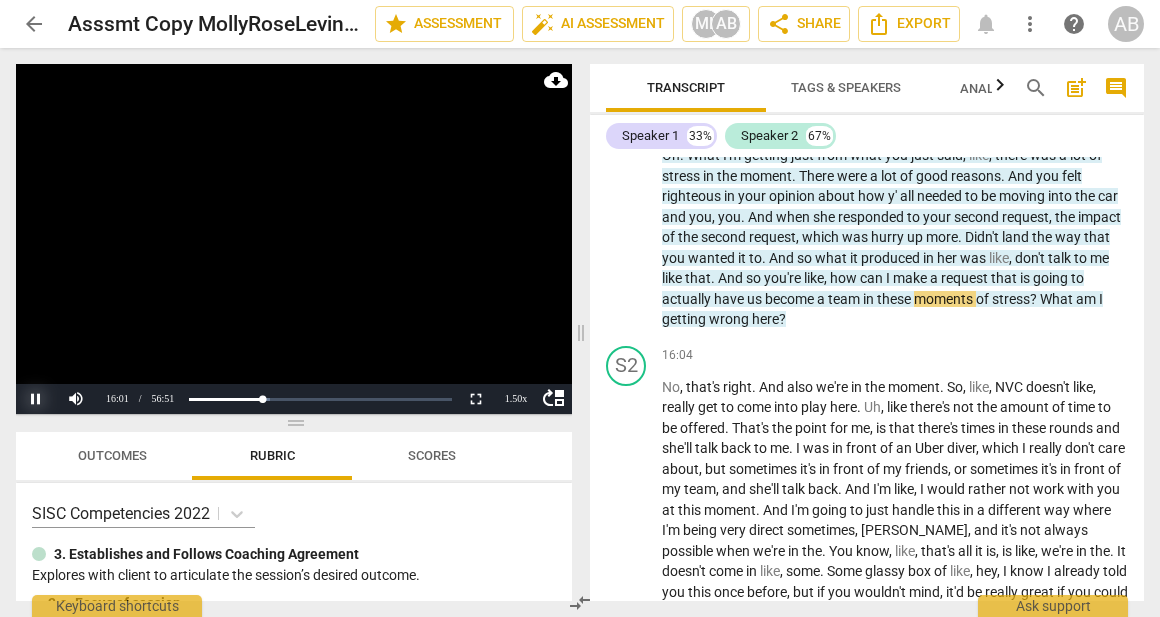 click on "Pause" at bounding box center [36, 399] 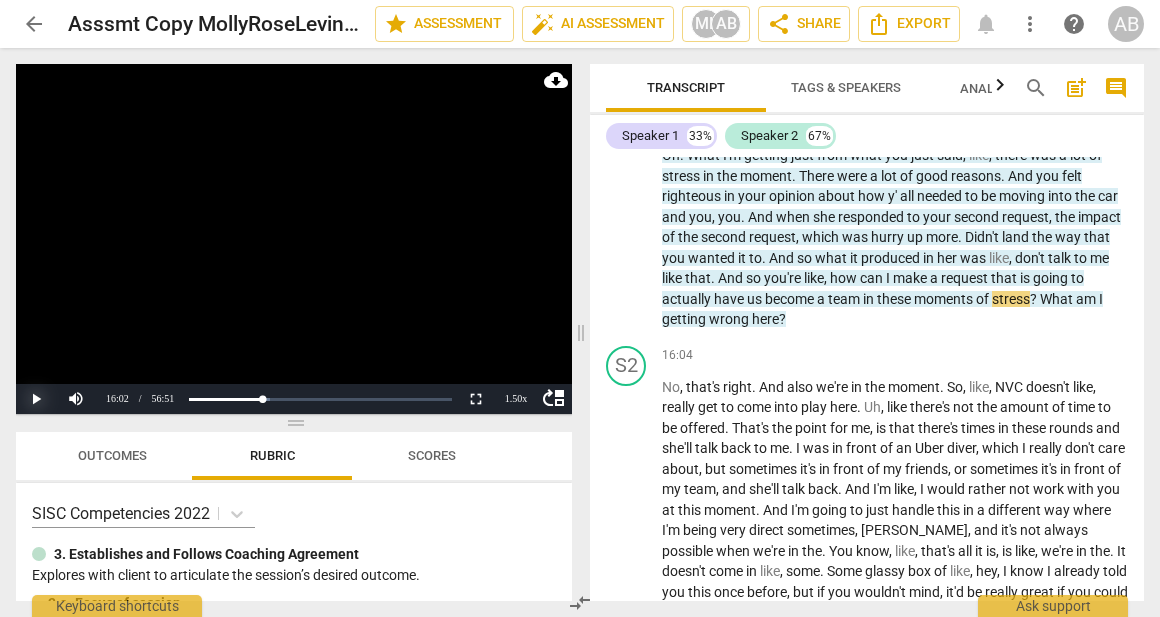 drag, startPoint x: 20, startPoint y: 401, endPoint x: 39, endPoint y: 401, distance: 19 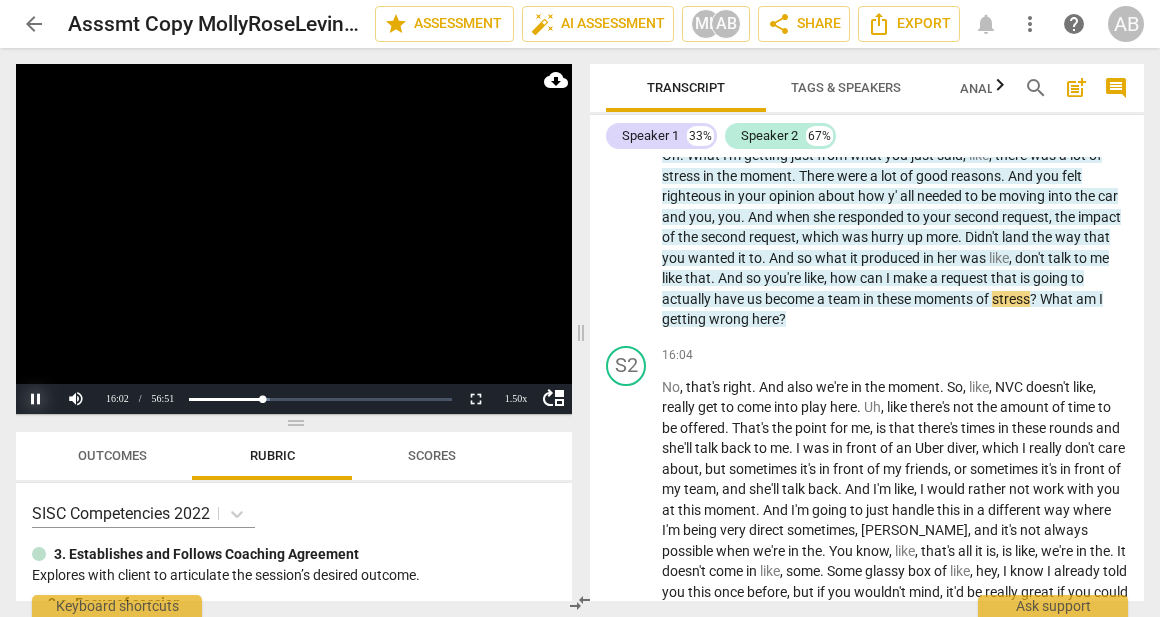 click on "Pause" at bounding box center [36, 399] 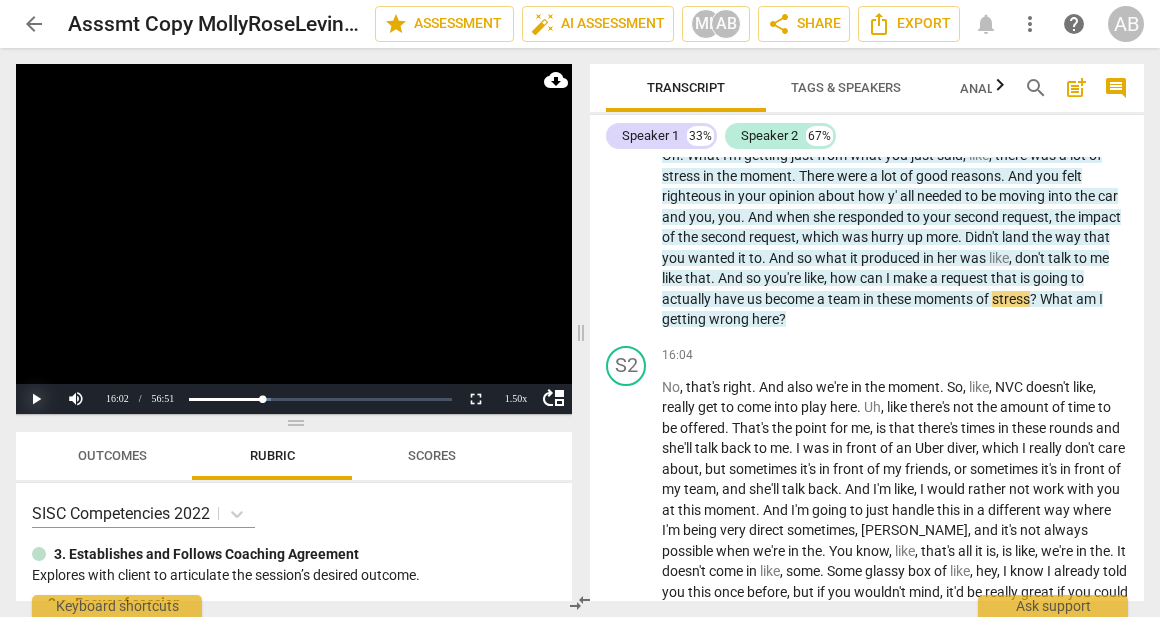 click on "Play" at bounding box center [36, 399] 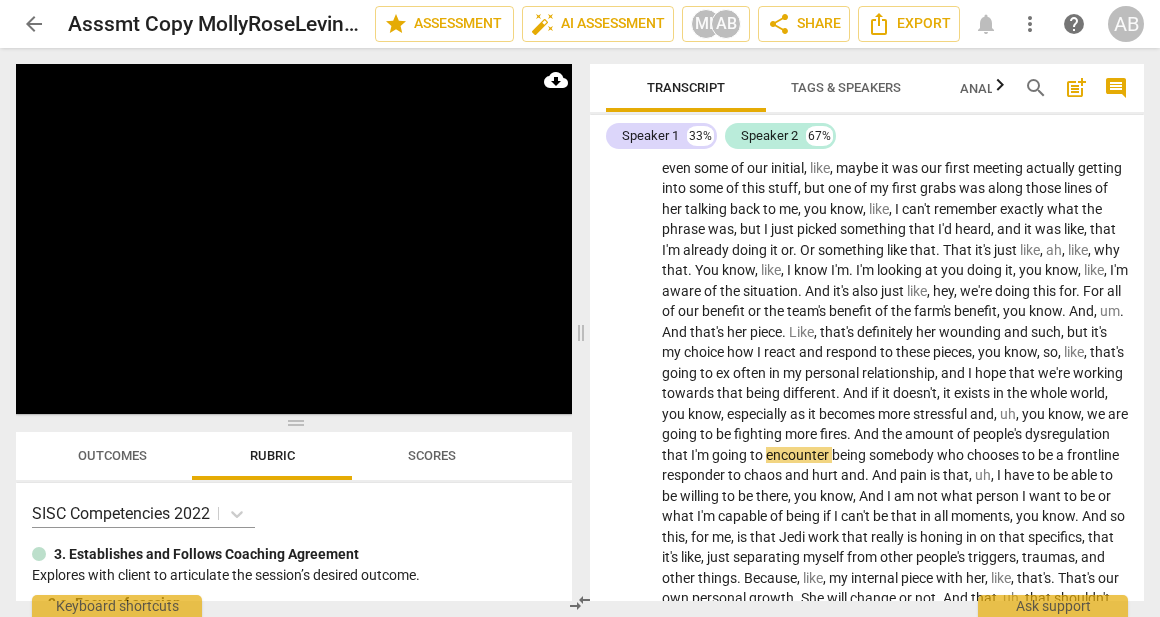 scroll, scrollTop: 7695, scrollLeft: 0, axis: vertical 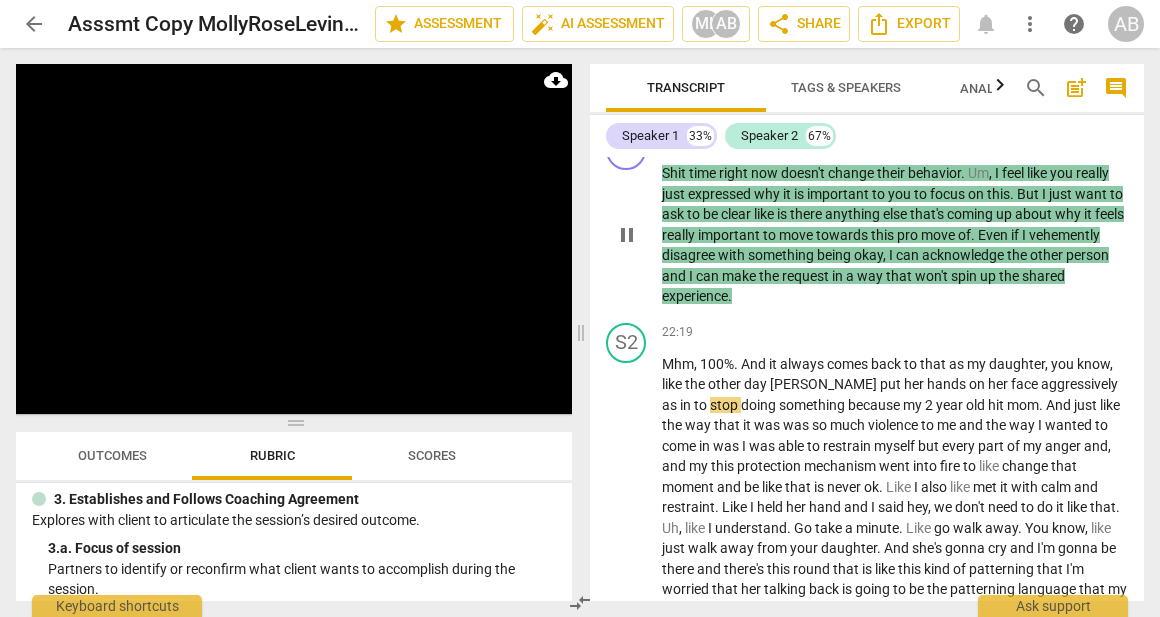 click on "3.Agreement" at bounding box center [1081, 141] 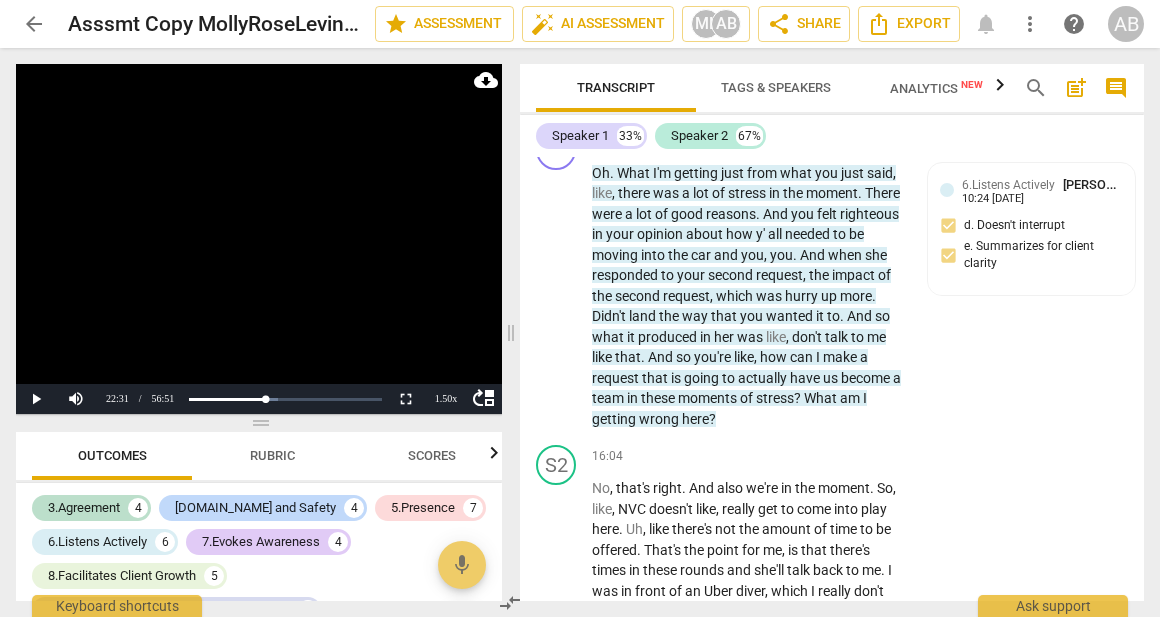 scroll, scrollTop: 10657, scrollLeft: 0, axis: vertical 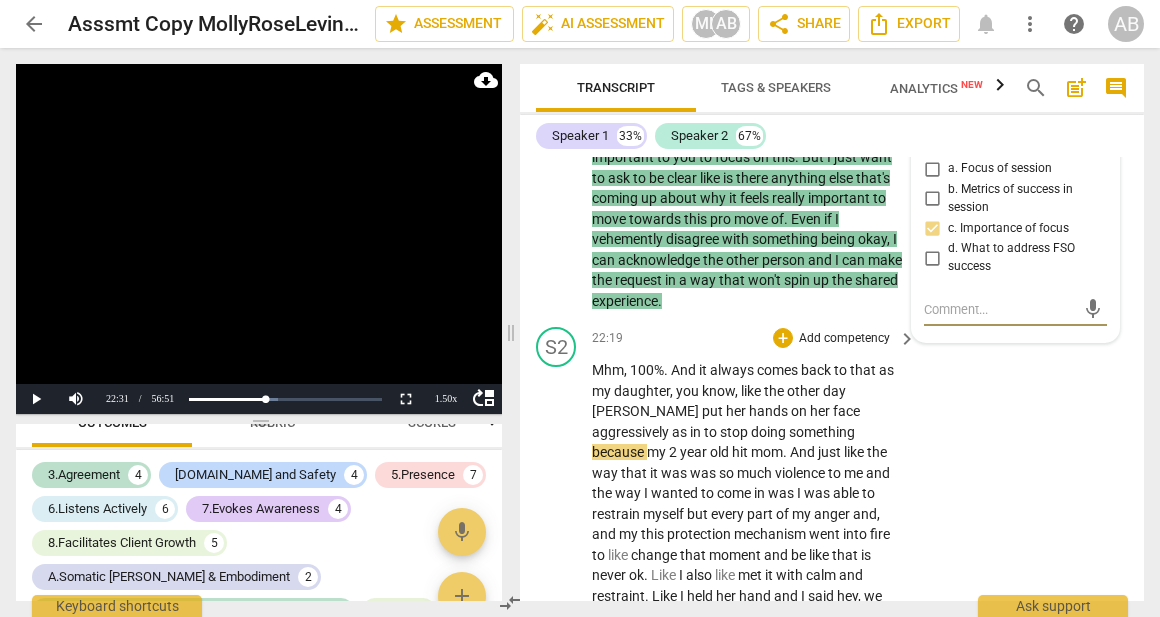 click on "S2 play_arrow pause 22:19 + Add competency keyboard_arrow_right Mhm ,   100% .   And   it   always   comes   back   to   that   as   my   daughter ,   you   know ,   like   the   other   day   [PERSON_NAME]   put   her   hands   on   her   face   aggressively   as   in   to   stop   doing   something   because   my   [DEMOGRAPHIC_DATA]   hit   mom .   And   just   like   the   way   that   it   was   was   so   much   violence   to   me   and   the   way   I   wanted   to   come   in   was   I   was   able   to   restrain   myself   but   every   part   of   my   anger   and ,   and   my   this   protection   mechanism   went   into   fire   to   like   change   that   moment   and   be   like   that   is   never   ok .   Like   I   also   like   met   it   with   calm   and   restraint .   Like   I   held   her   hand   and   I   said   hey ,   we   don't   need   to   do   it   like   that .   Uh ,   like   I   understand .   Go   take   a   minute .   Like   go   walk   away .   You   know ,   like   just   walk" at bounding box center (832, 794) 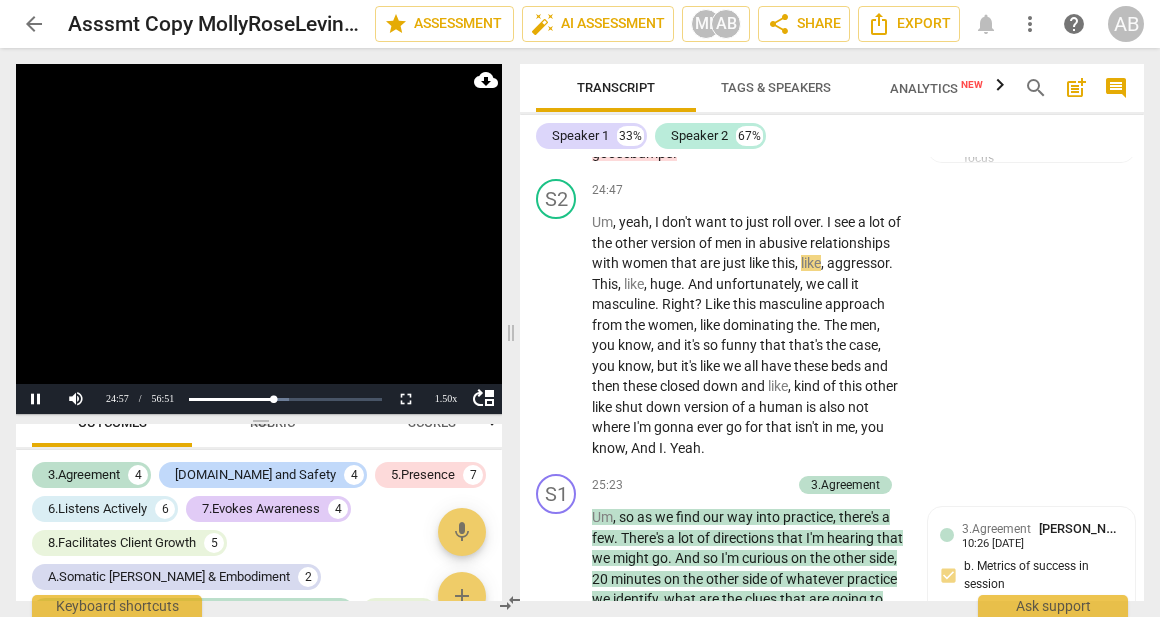 scroll, scrollTop: 11891, scrollLeft: 0, axis: vertical 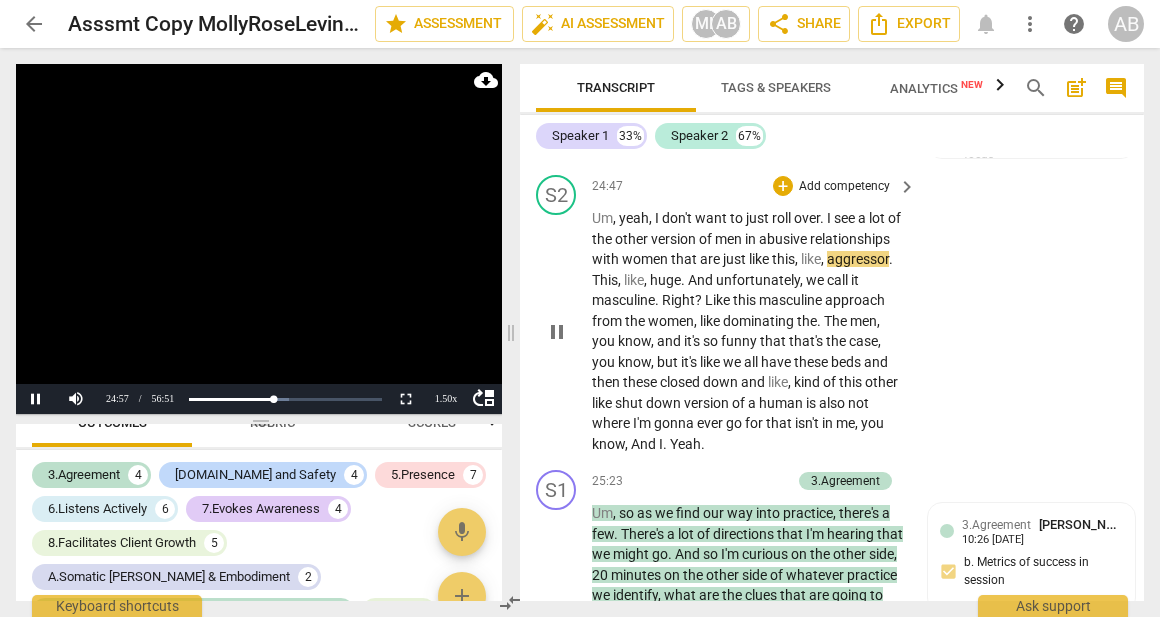 click on "Um ,   yeah ,   I   don't   want   to   just   roll   over .   I   see   a   lot   of   the   other   version   of   men   in   abusive   relationships   with   women   that   are   just   like   this ,   like ,   aggressor .   This ,   like ,   huge .   And   unfortunately ,   we   call   it   masculine .   Right ?   Like   this   masculine   approach   from   the   women ,   like   dominating   the .   The   men ,   you   know ,   and   it's   so   funny   that   that's   the   case ,   you   know ,   but   it's   like   we   all   have   these   beds   and   then   these   closed   down   and   like ,   kind   of   this   other   like   shut   down   version   of   a   human   is   also   not   where   I'm   gonna   ever   go   for   that   isn't   in   me ,   you   know ,   And   I .   Yeah ." at bounding box center (749, 331) 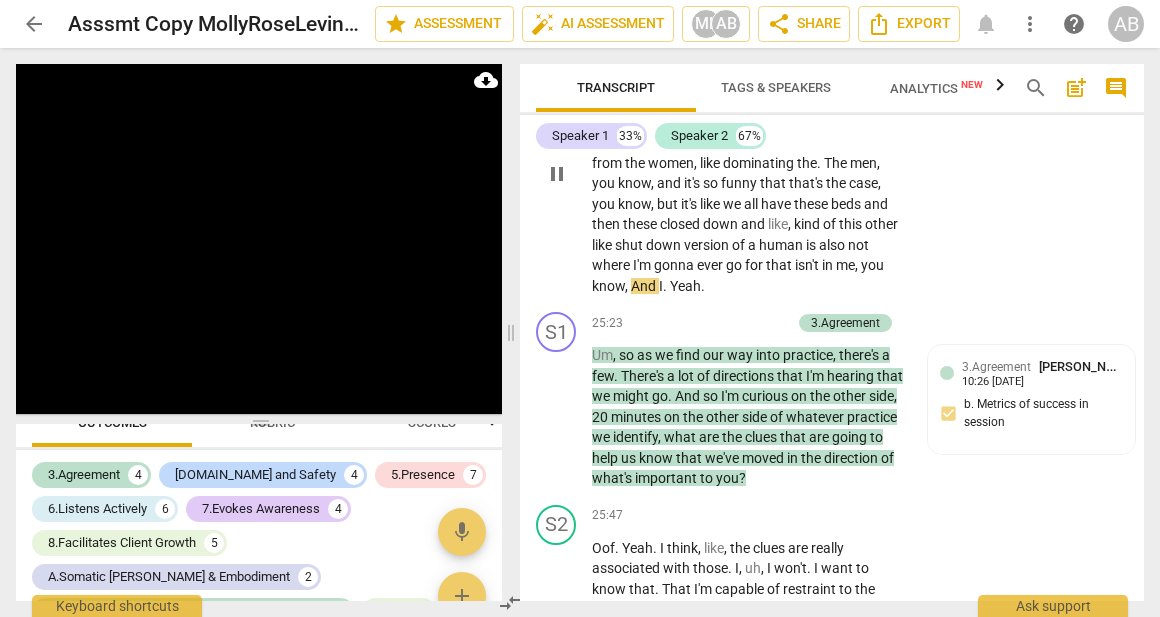 scroll, scrollTop: 12154, scrollLeft: 0, axis: vertical 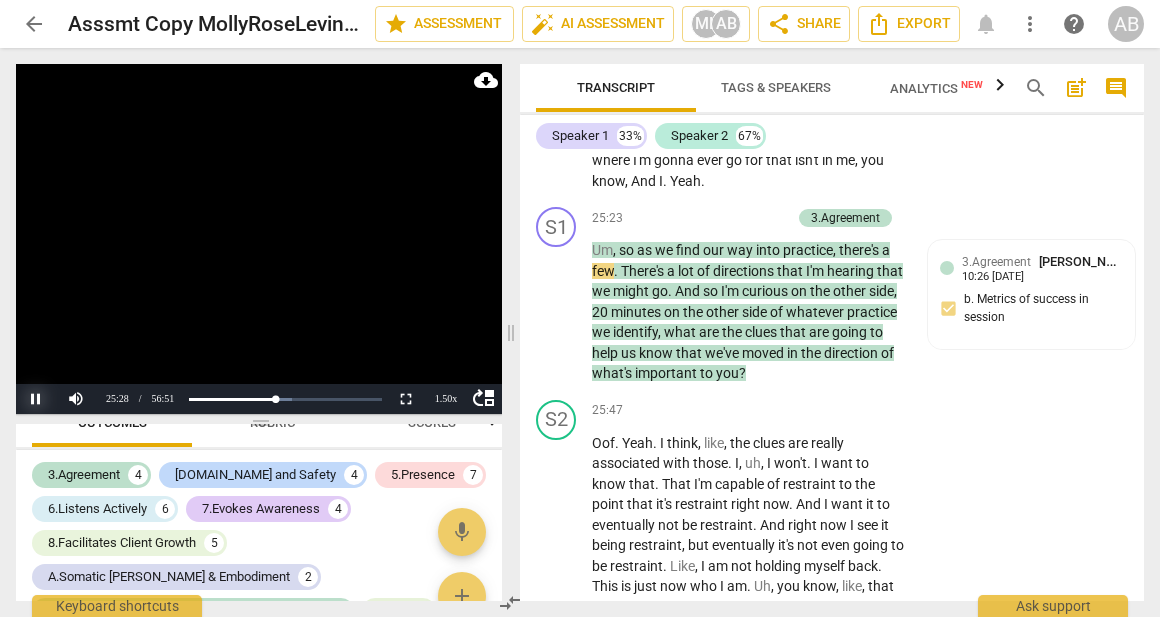 click on "Pause" at bounding box center [36, 399] 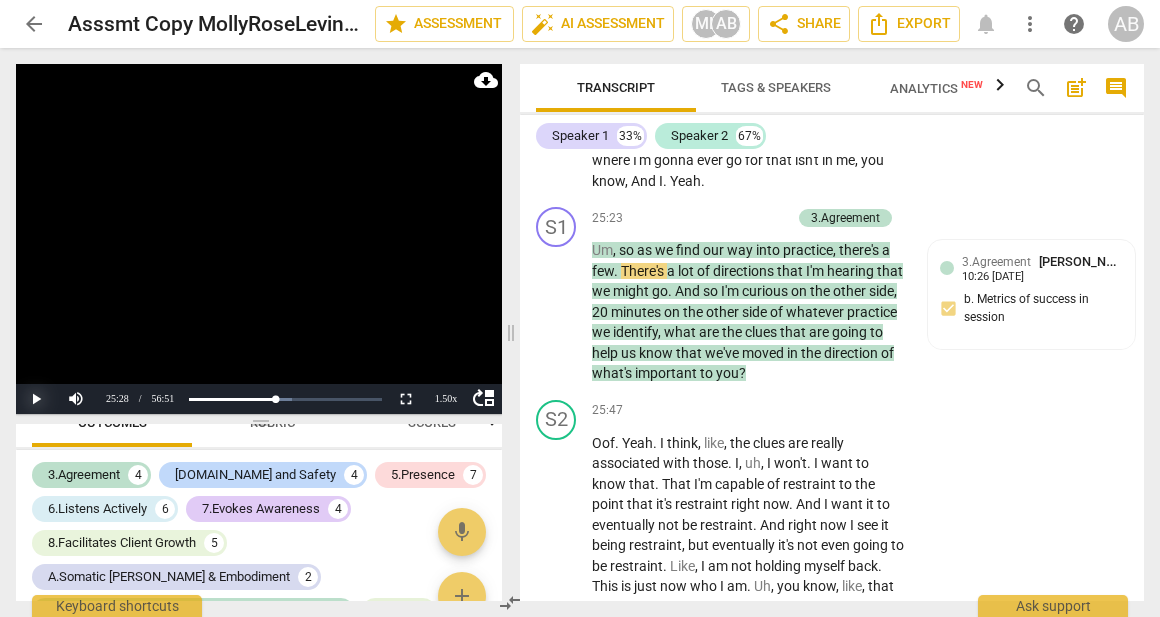 click on "Play" at bounding box center (36, 399) 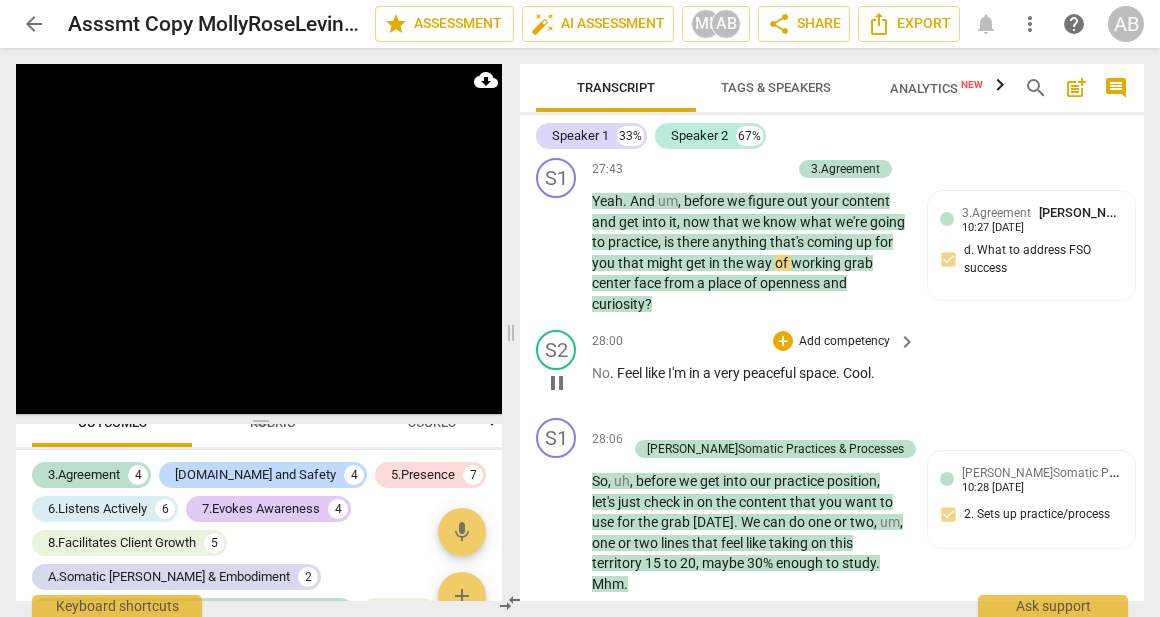 scroll, scrollTop: 13357, scrollLeft: 0, axis: vertical 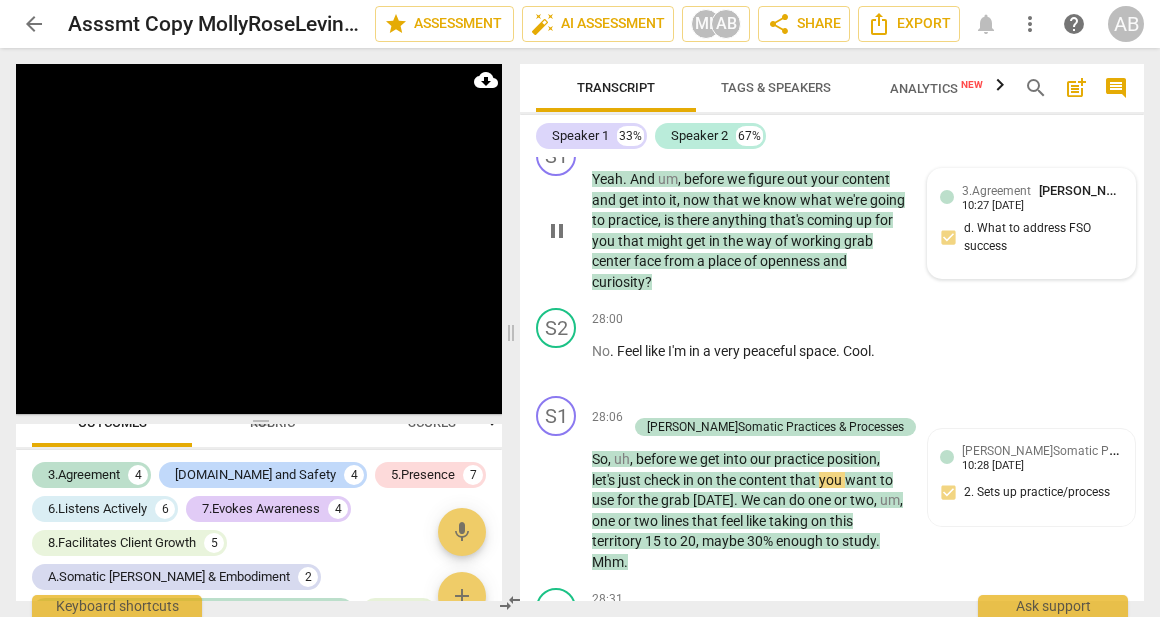click on "3.Agreement [PERSON_NAME] 10:27 [DATE] d. What to address FSO success" at bounding box center [1031, 223] 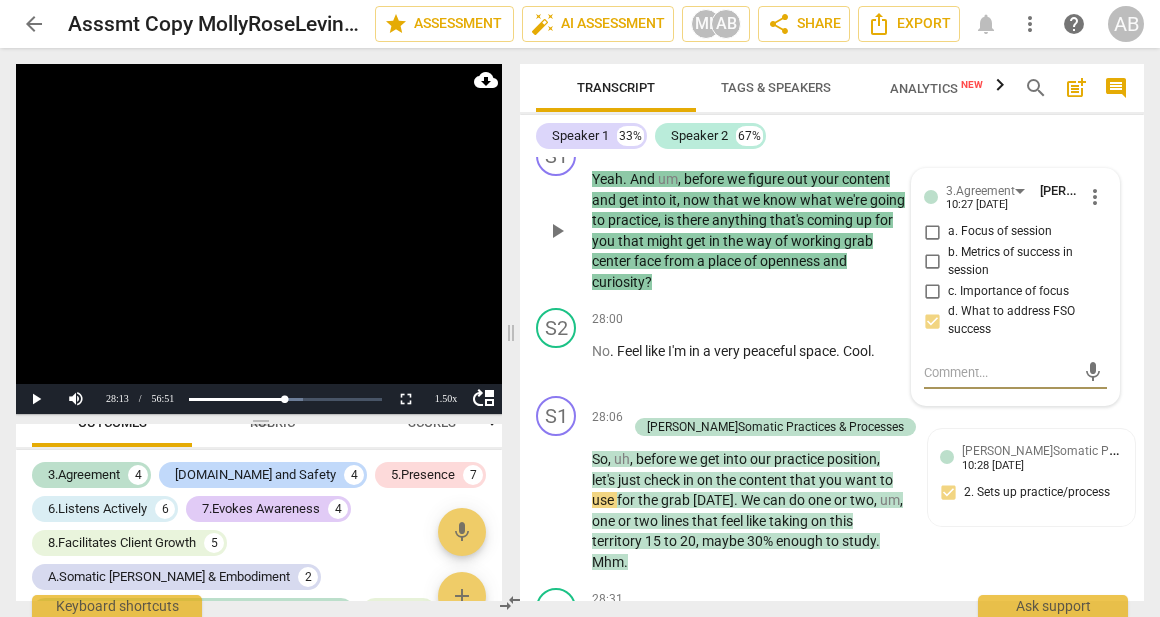 type on "T" 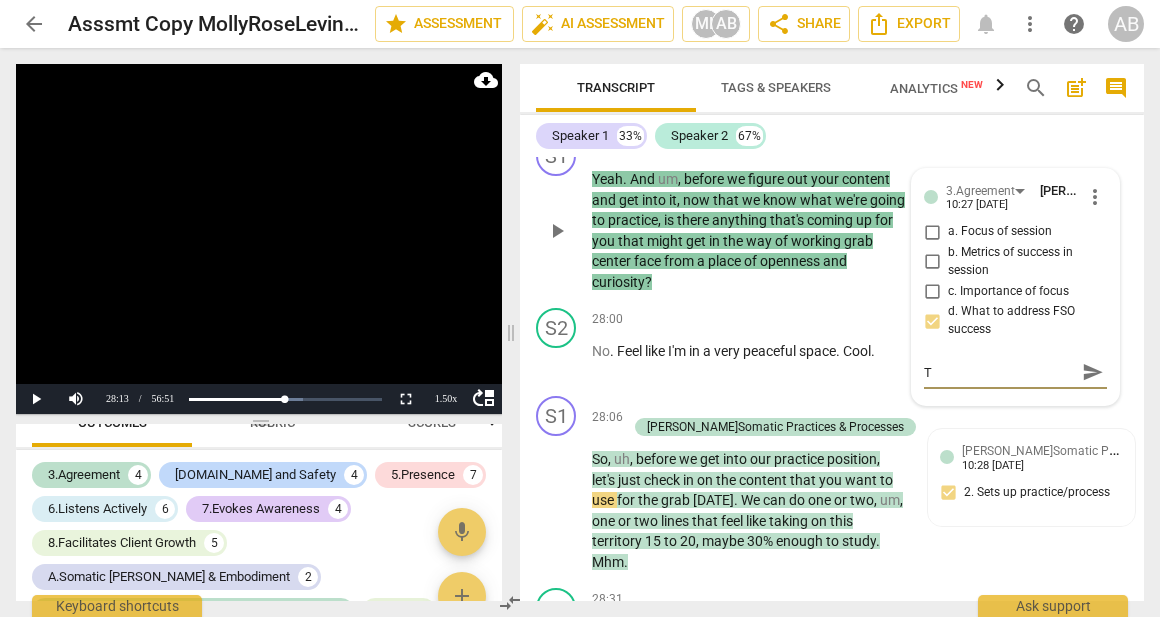 type on "Th" 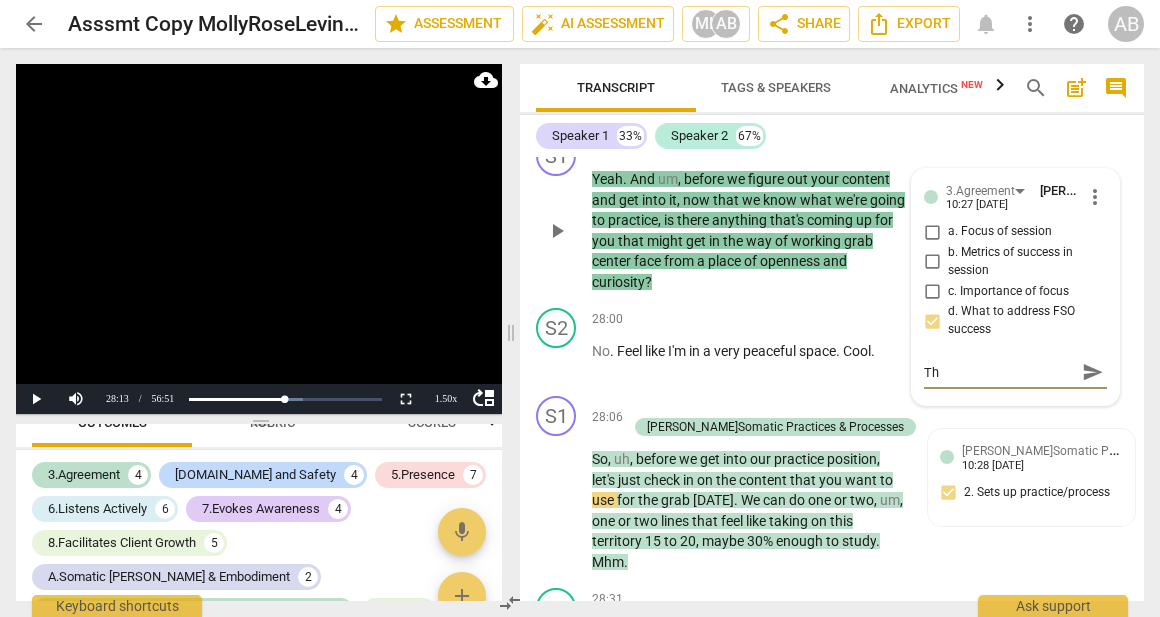 type on "Thi" 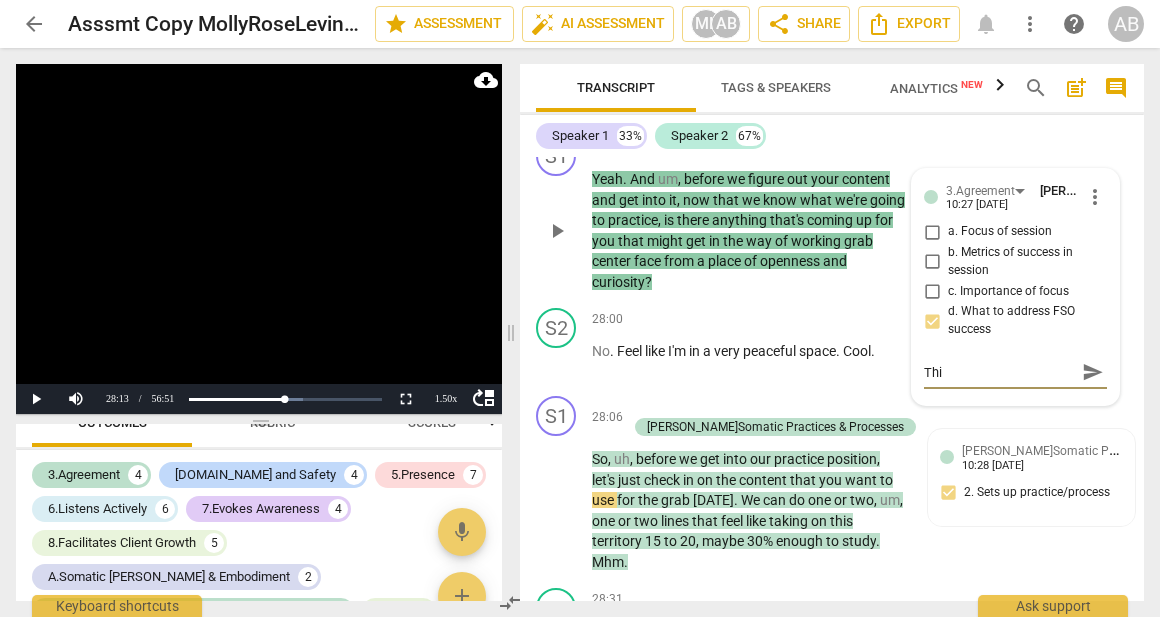type on "This" 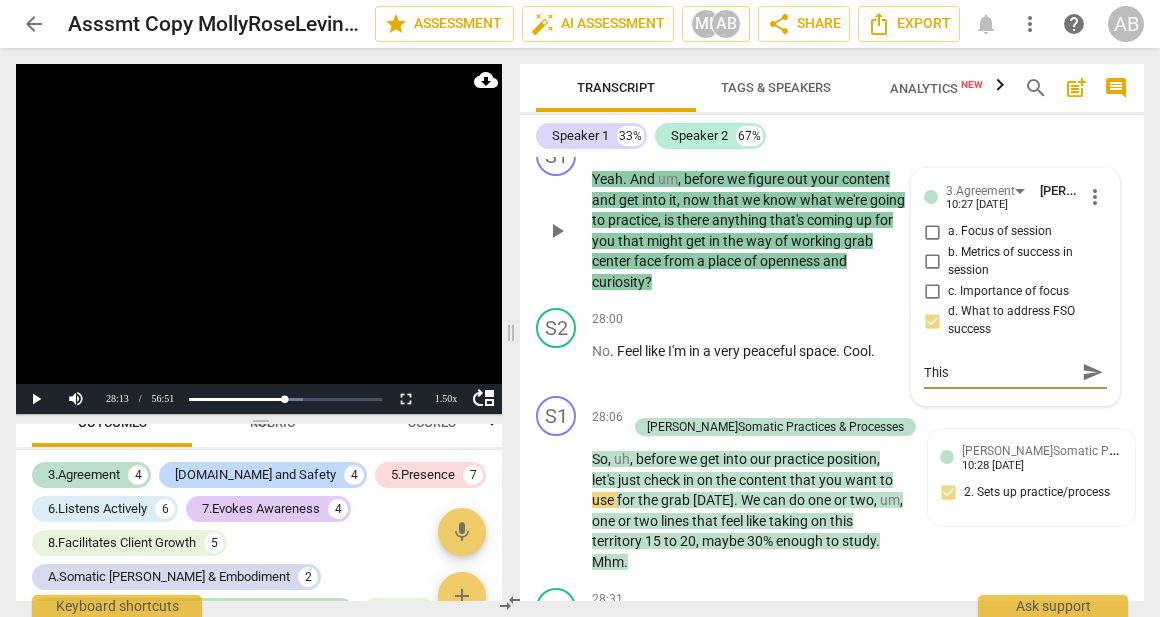 type on "This" 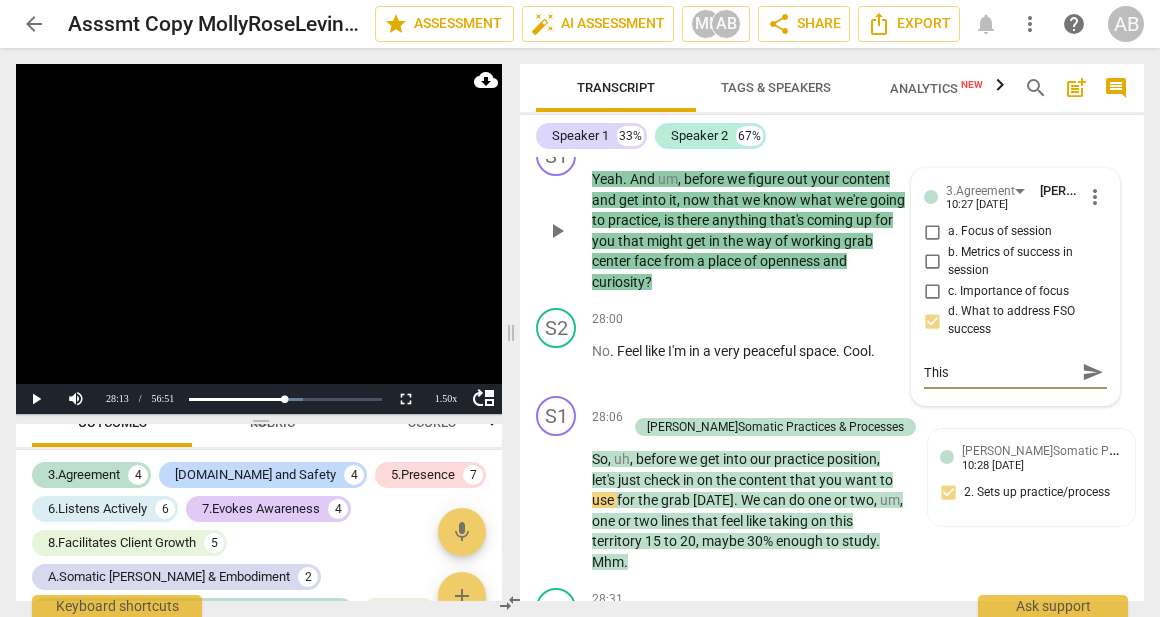 type on "This m" 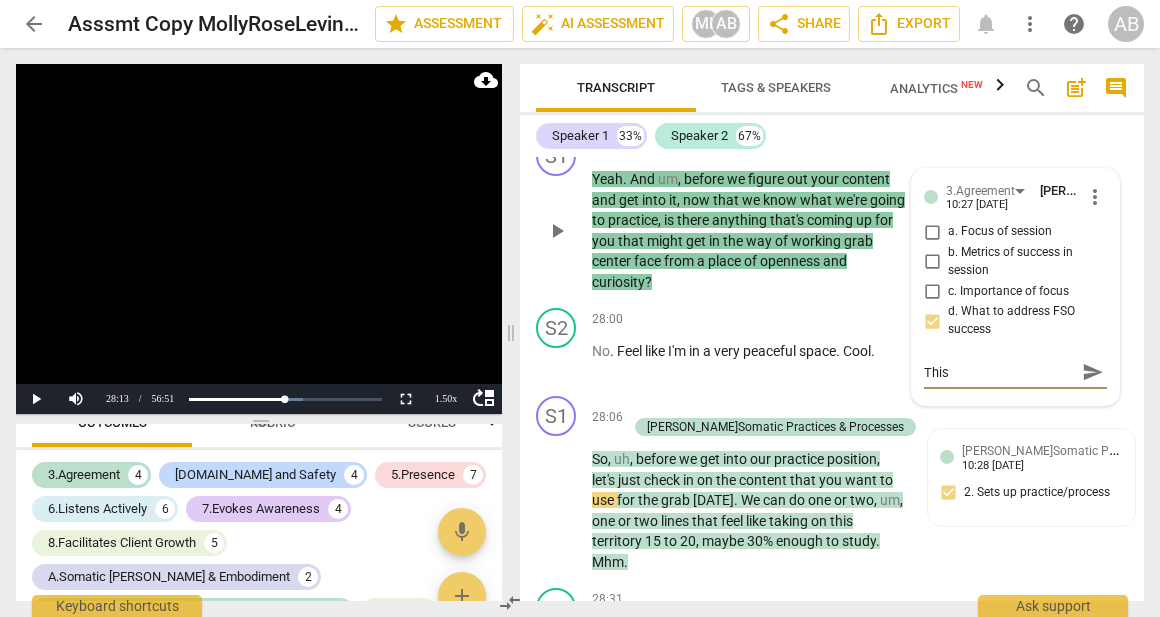 type on "This m" 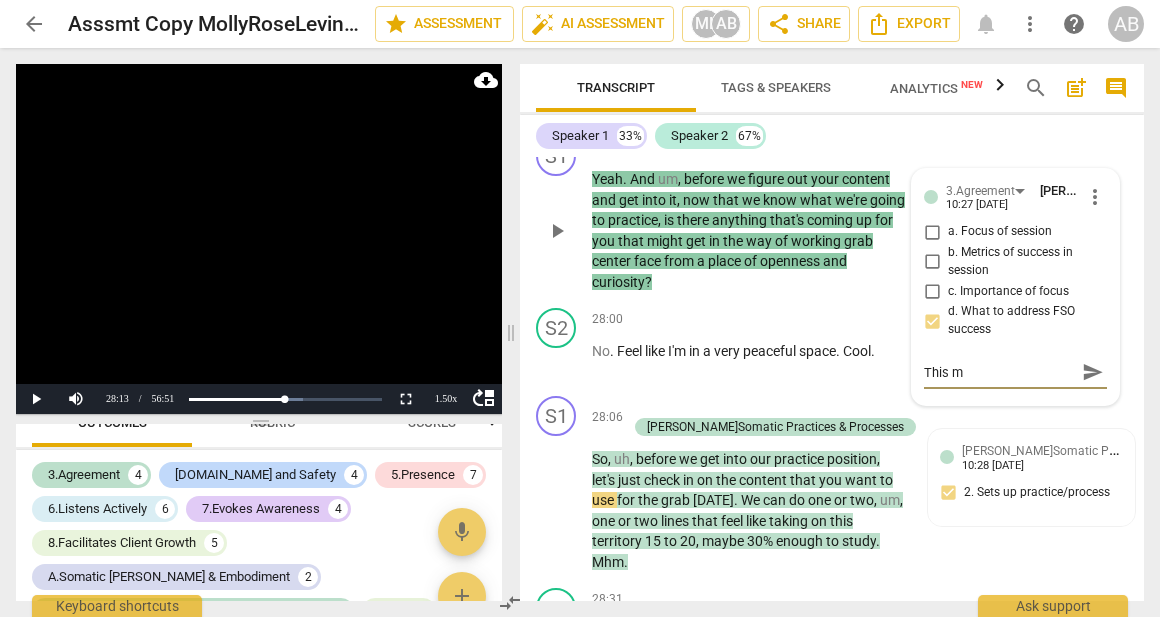 type on "This ma" 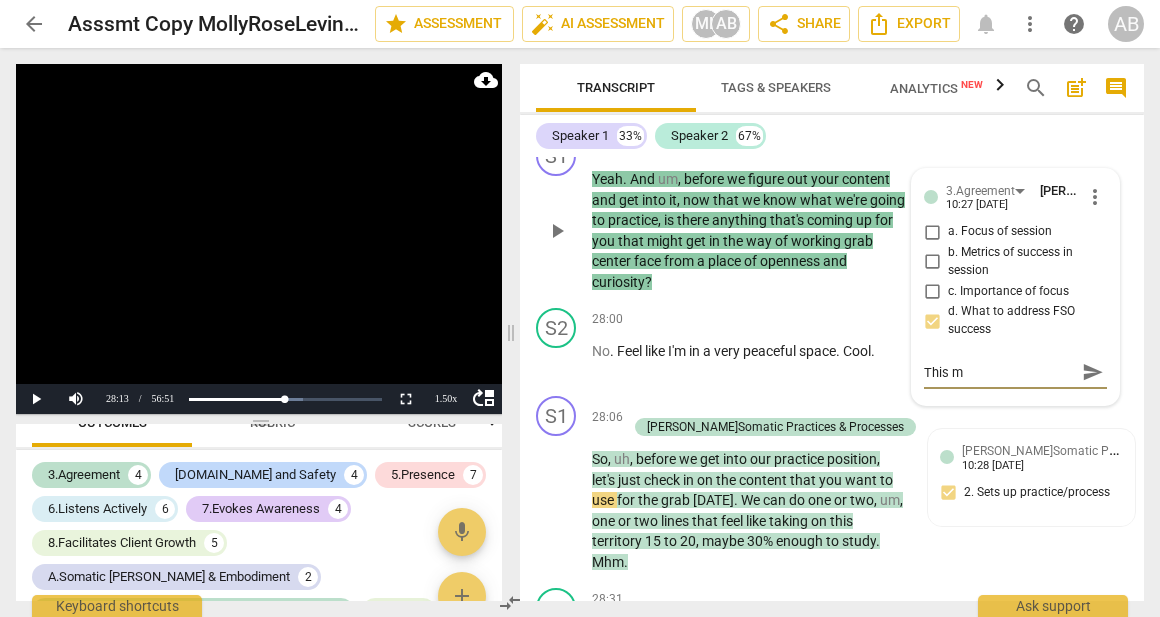 type on "This ma" 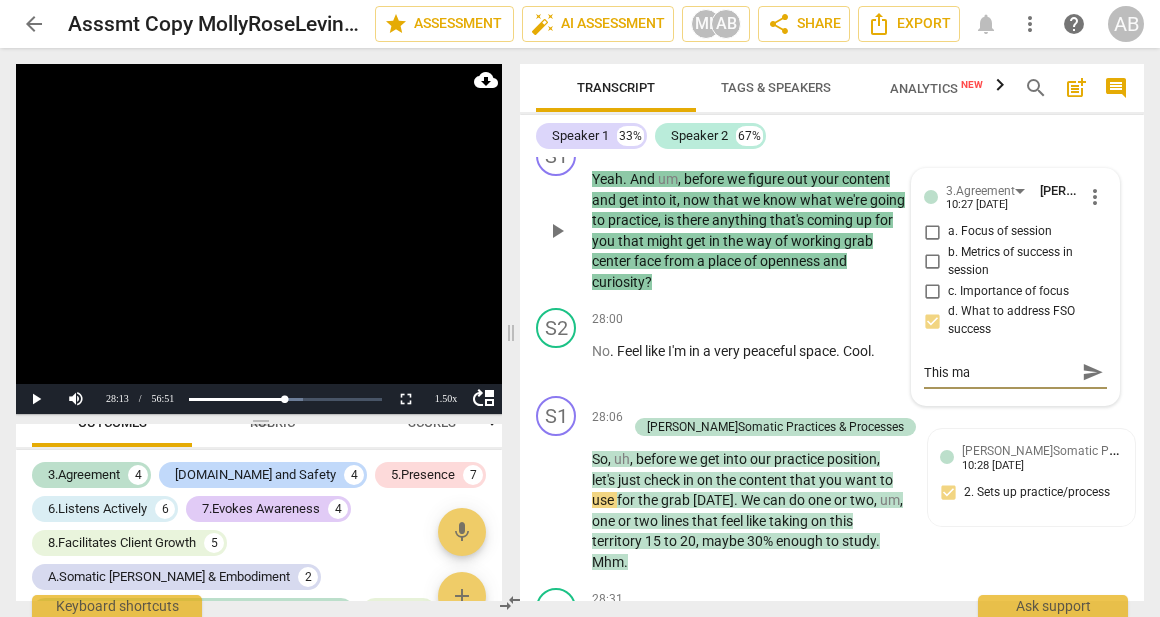 type on "This mar" 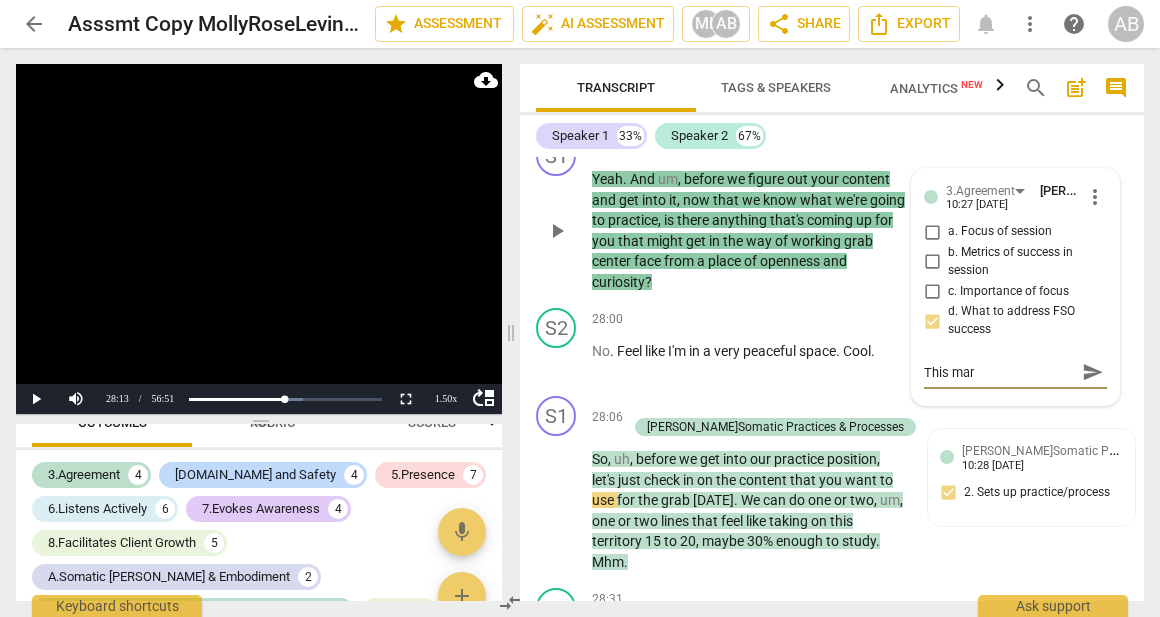 type on "This mark" 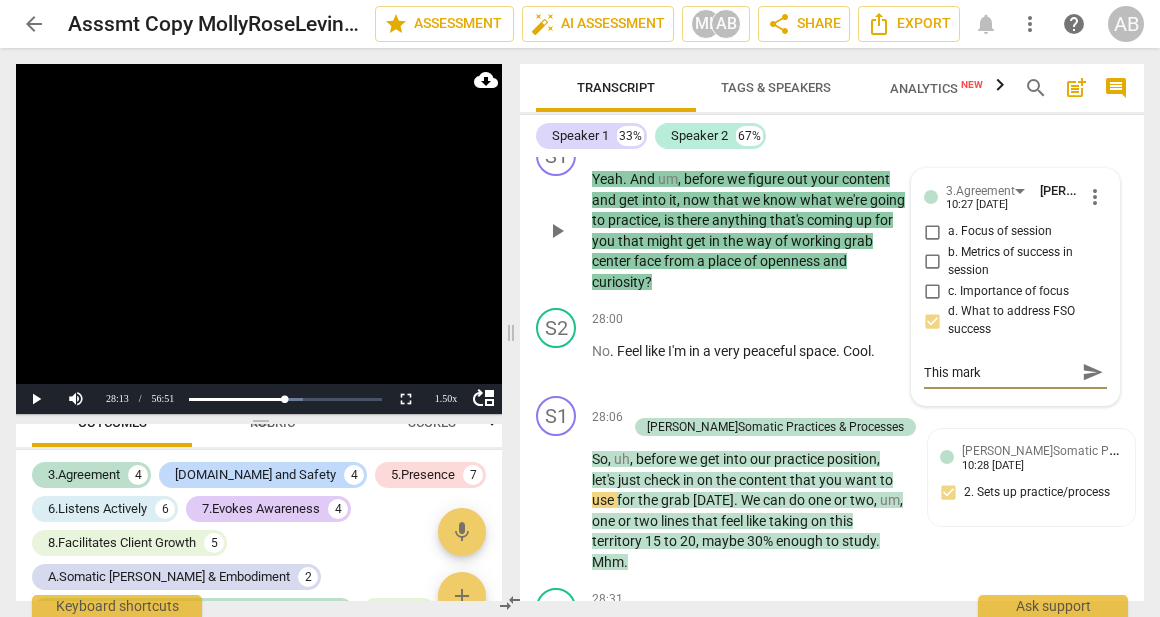 type on "This marke" 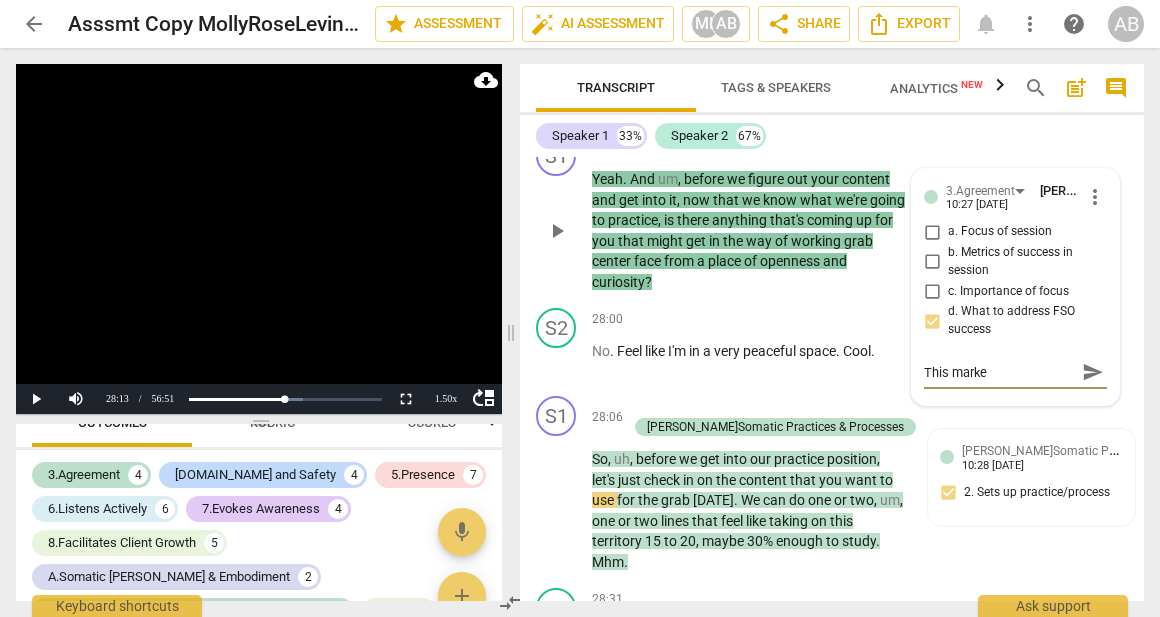 type on "This marker" 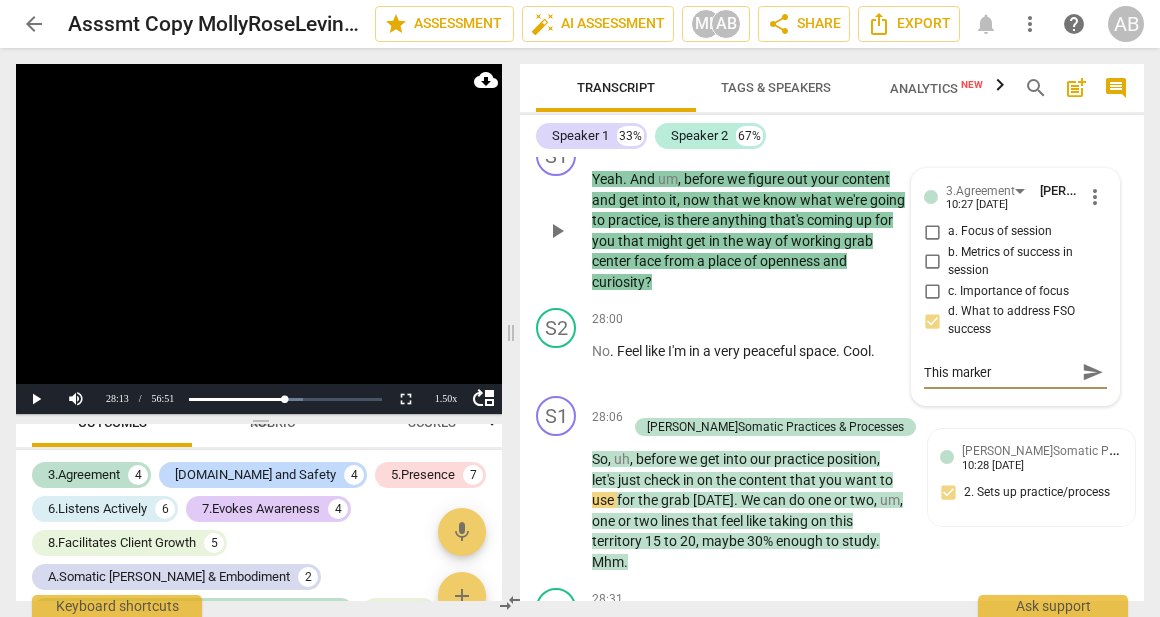 type on "This marker" 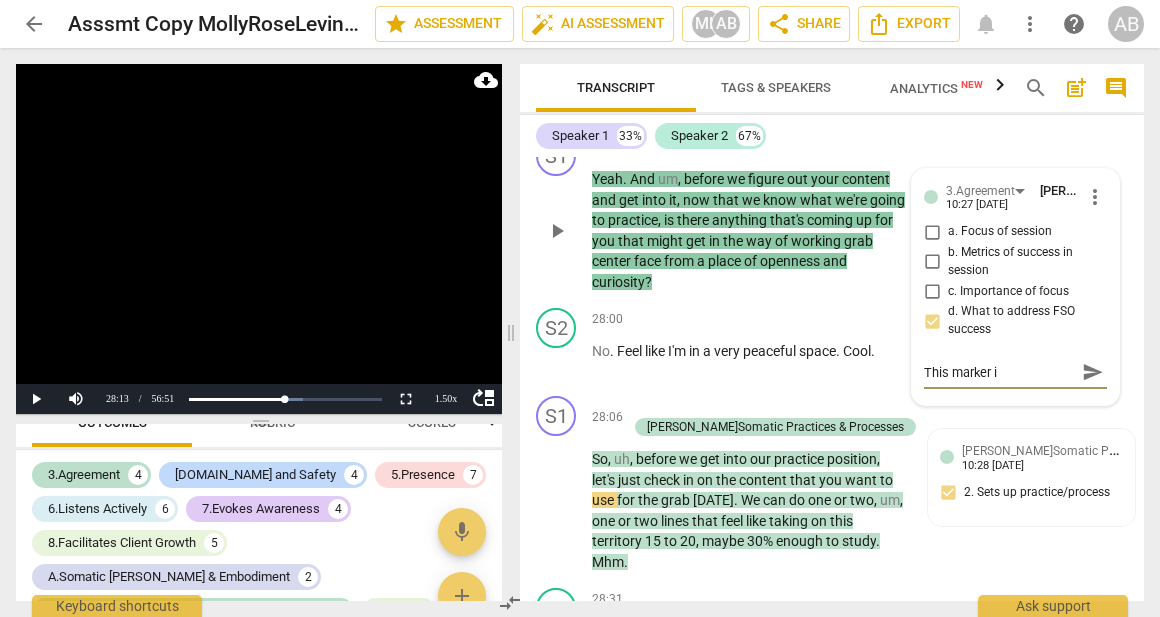type on "This marker is" 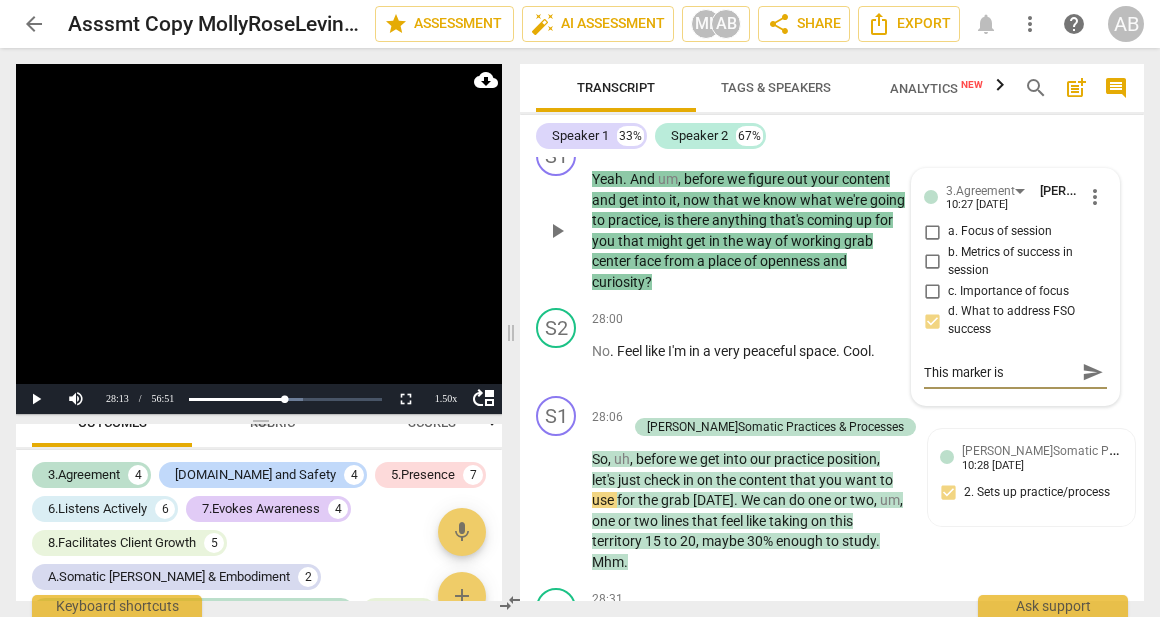 type on "This marker is" 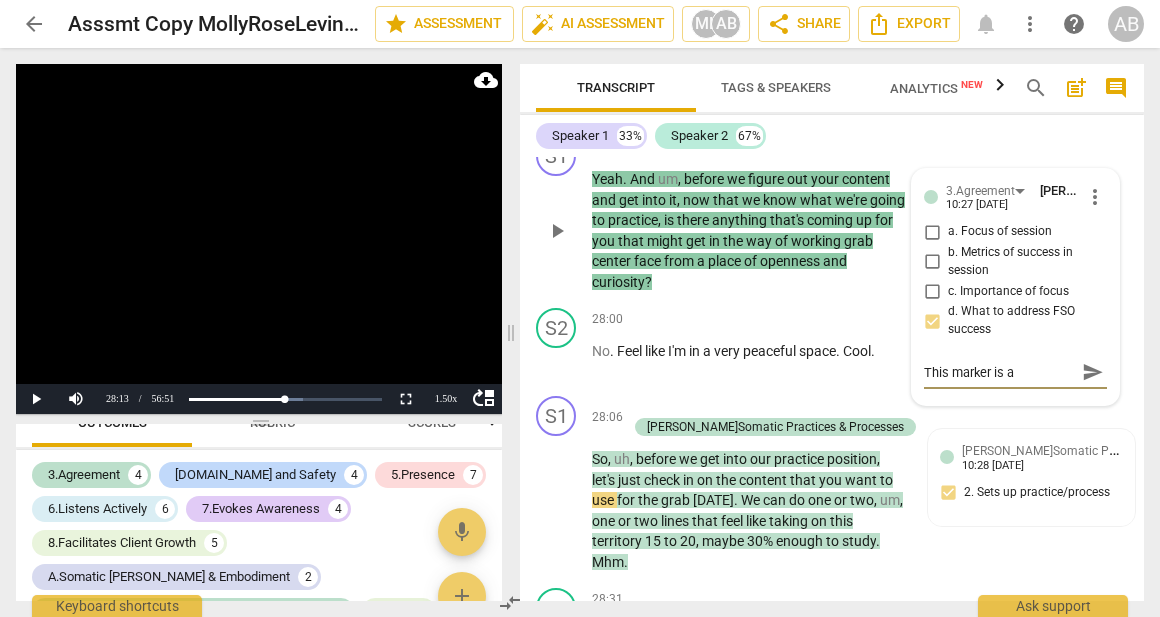 type on "This marker is ab" 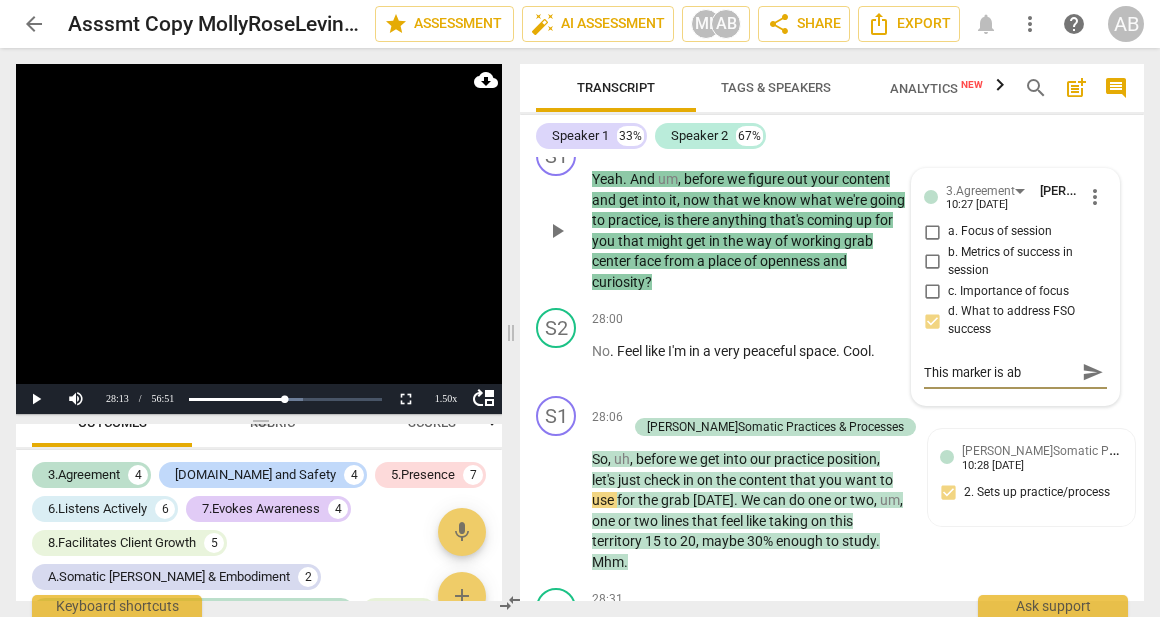 type on "This marker is abo" 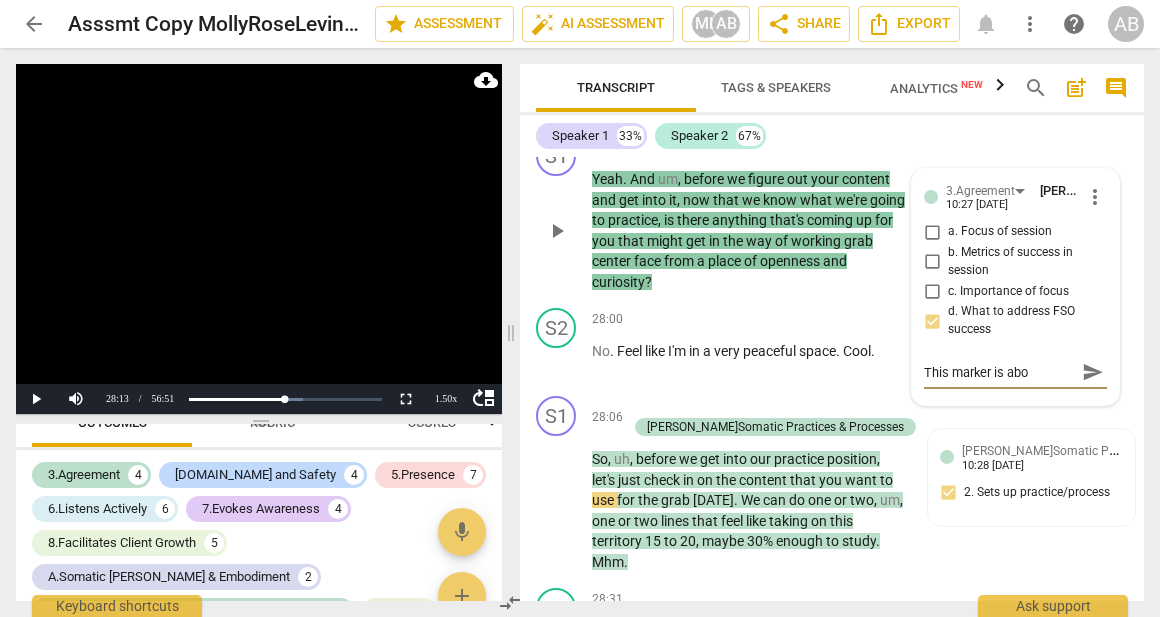 type on "This marker is abou" 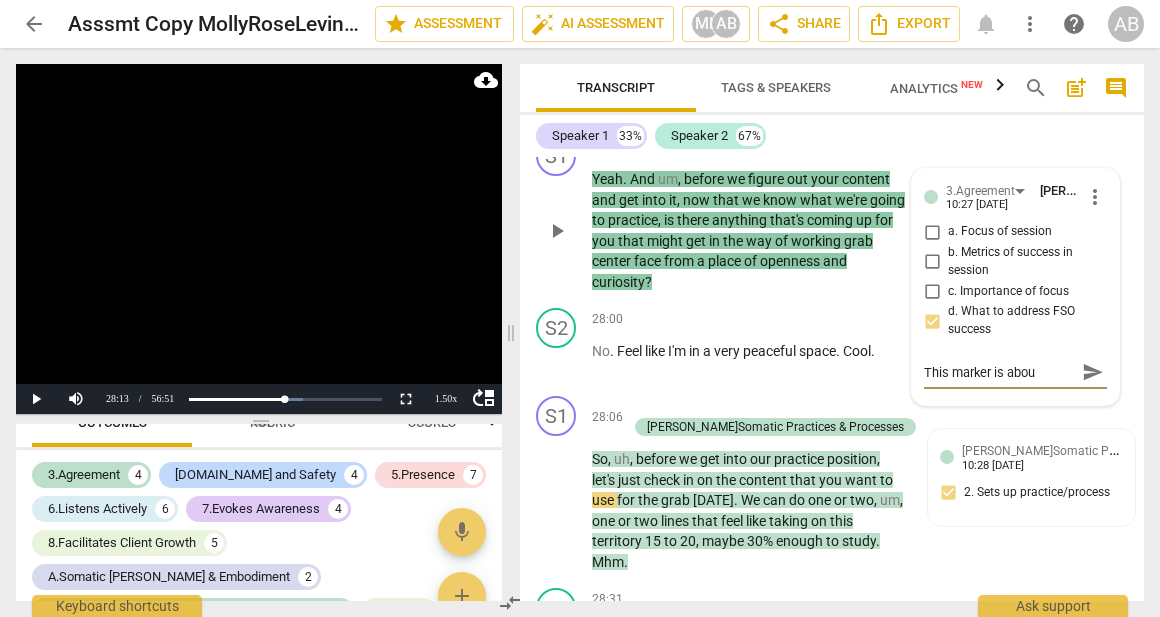 type on "This marker is abou" 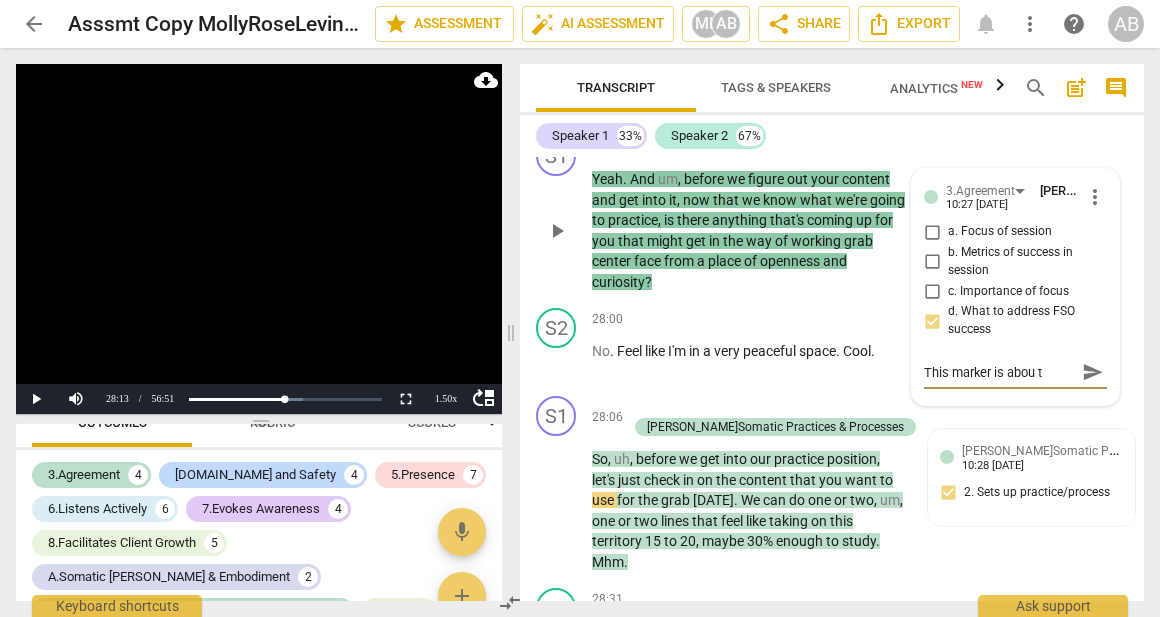 type on "This marker is abou th" 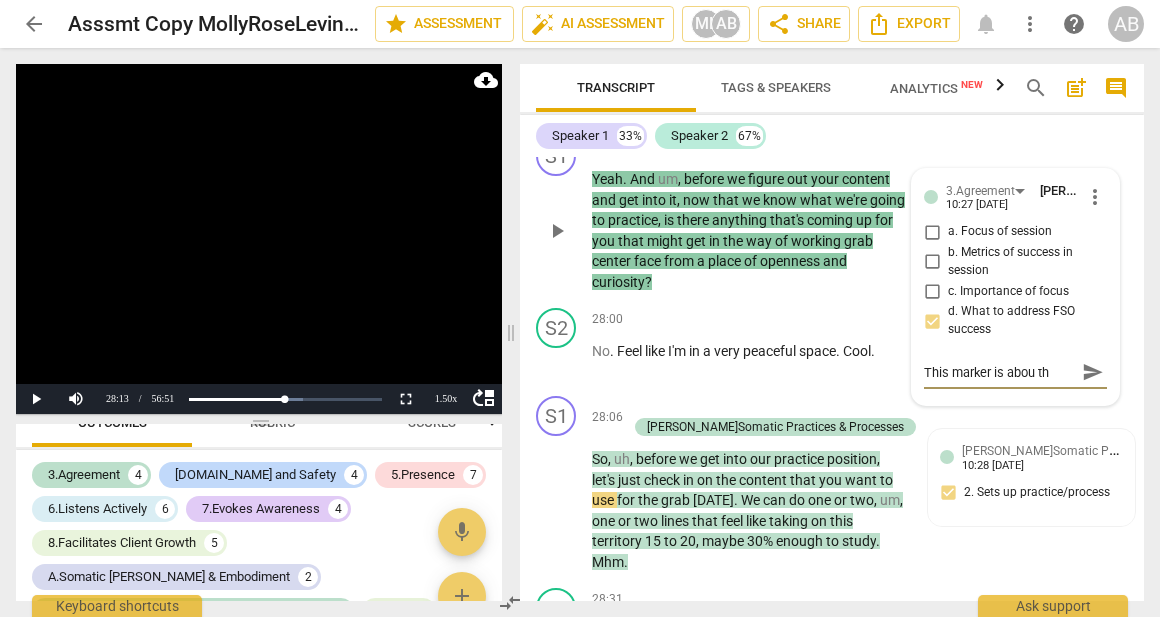 type on "This marker is abou the" 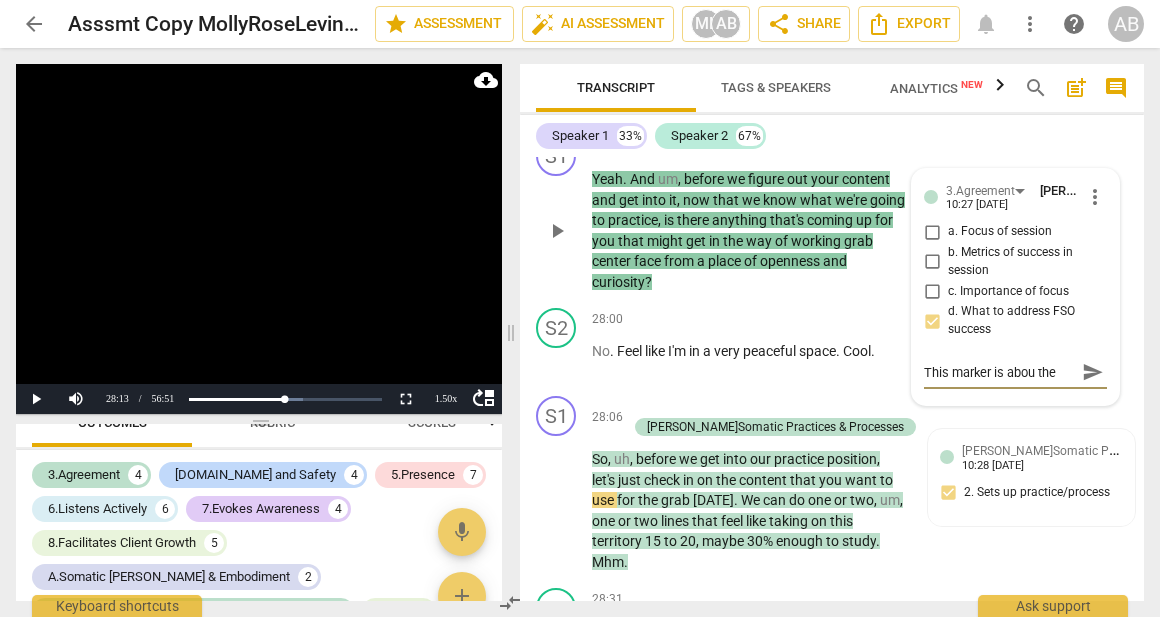 type on "This marker is abou the" 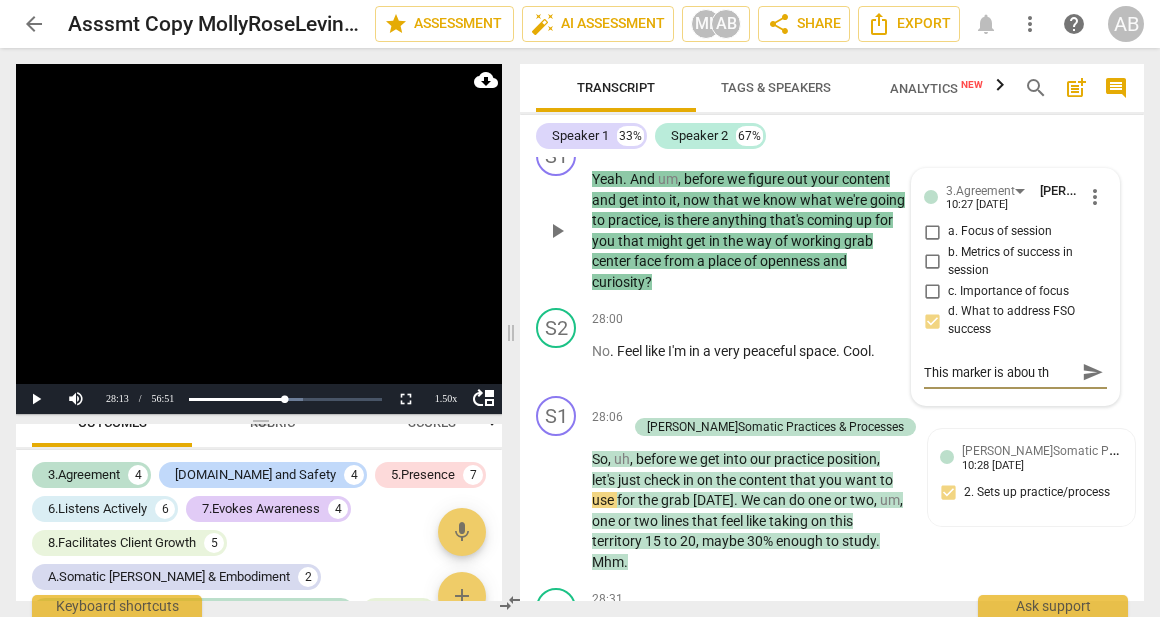 type on "This marker is abou t" 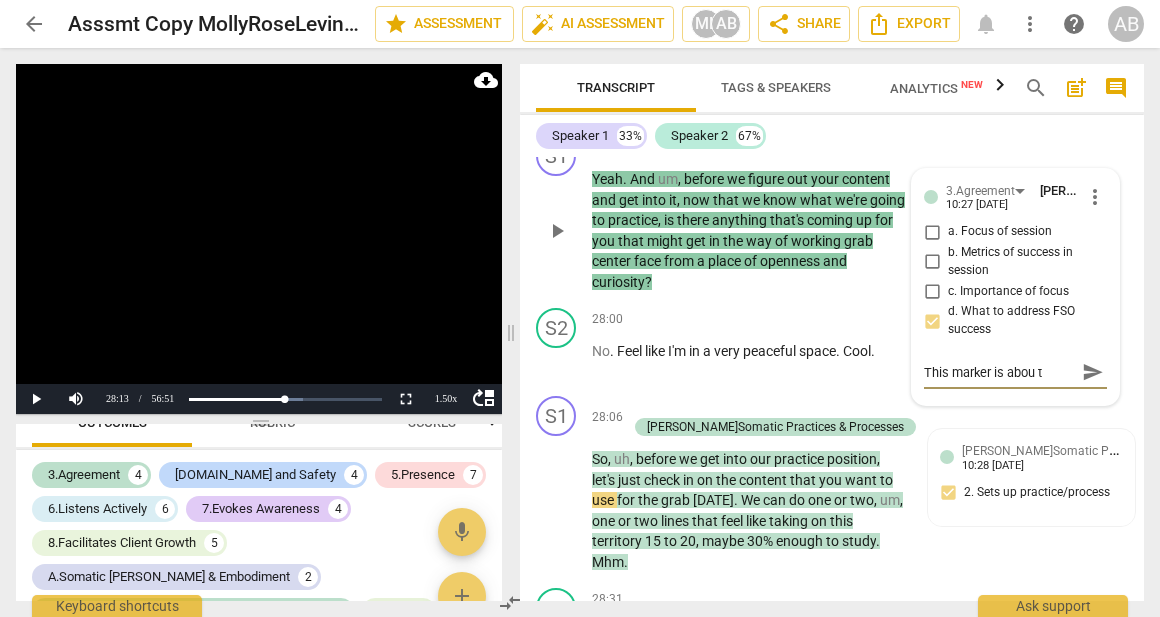 type on "This marker is abou" 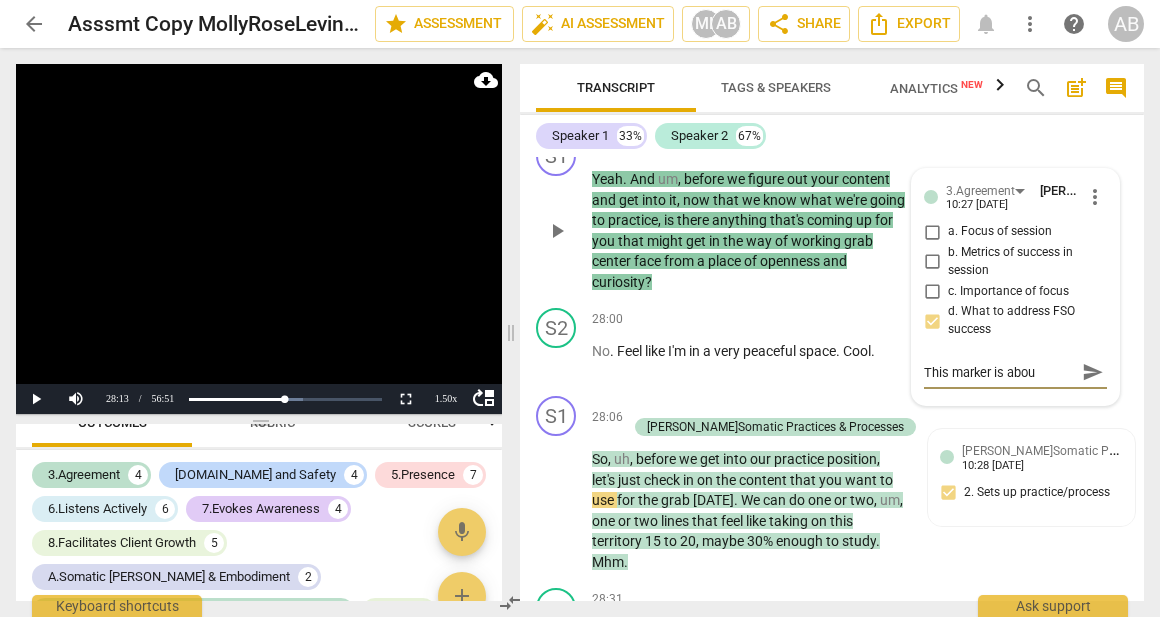 type on "This marker is abou" 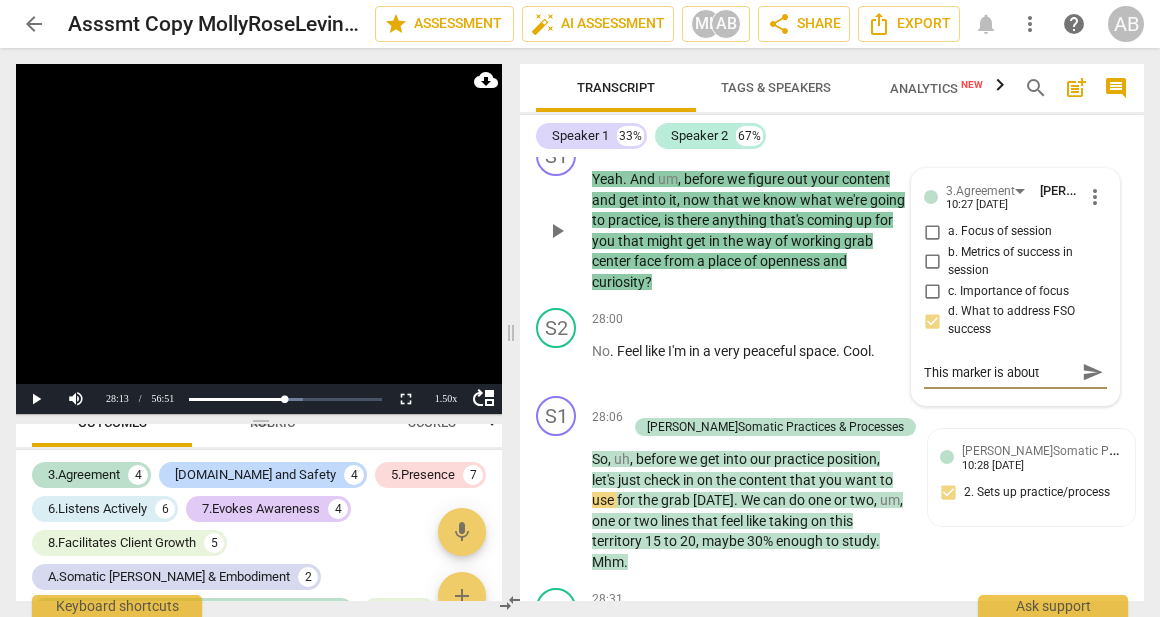 type on "This marker is about" 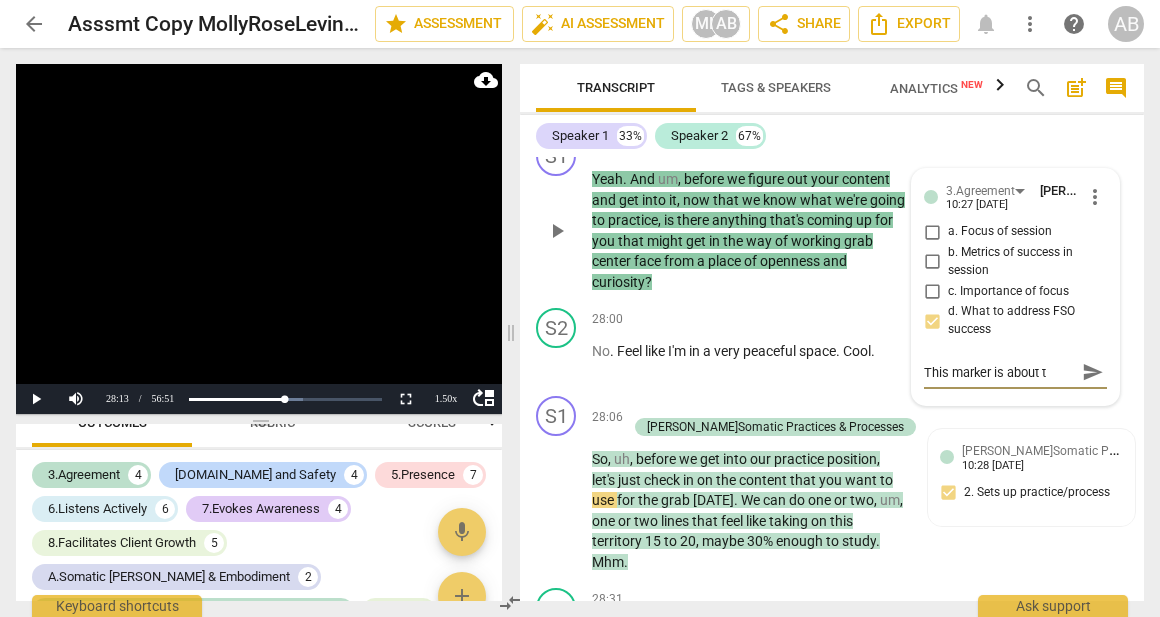 type on "This marker is about th" 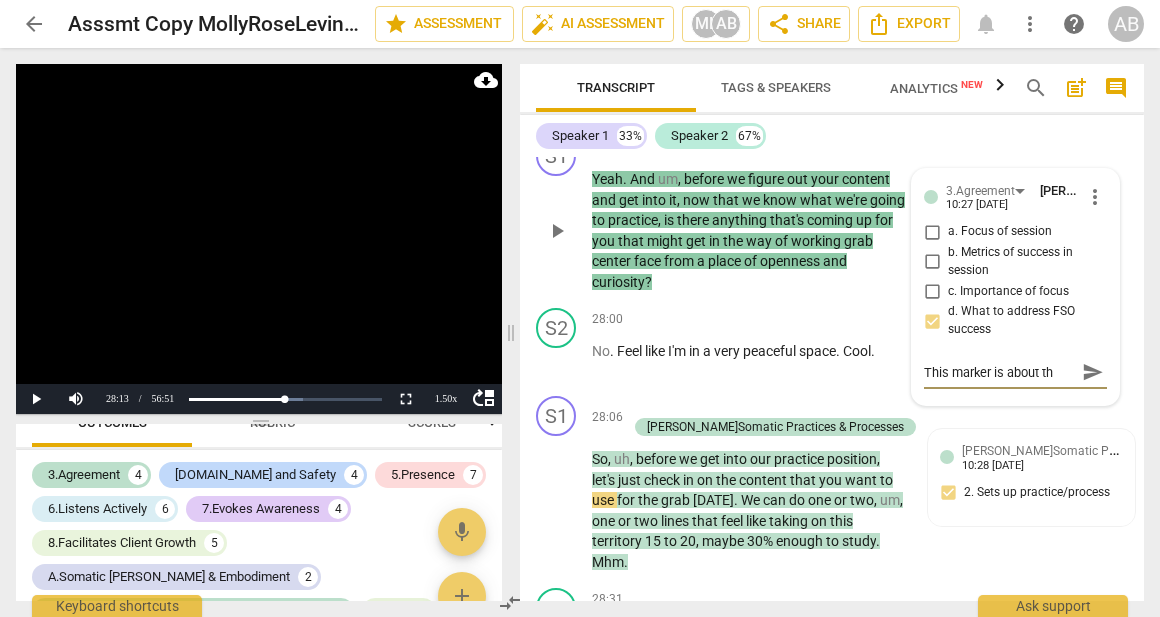 type on "This marker is about the" 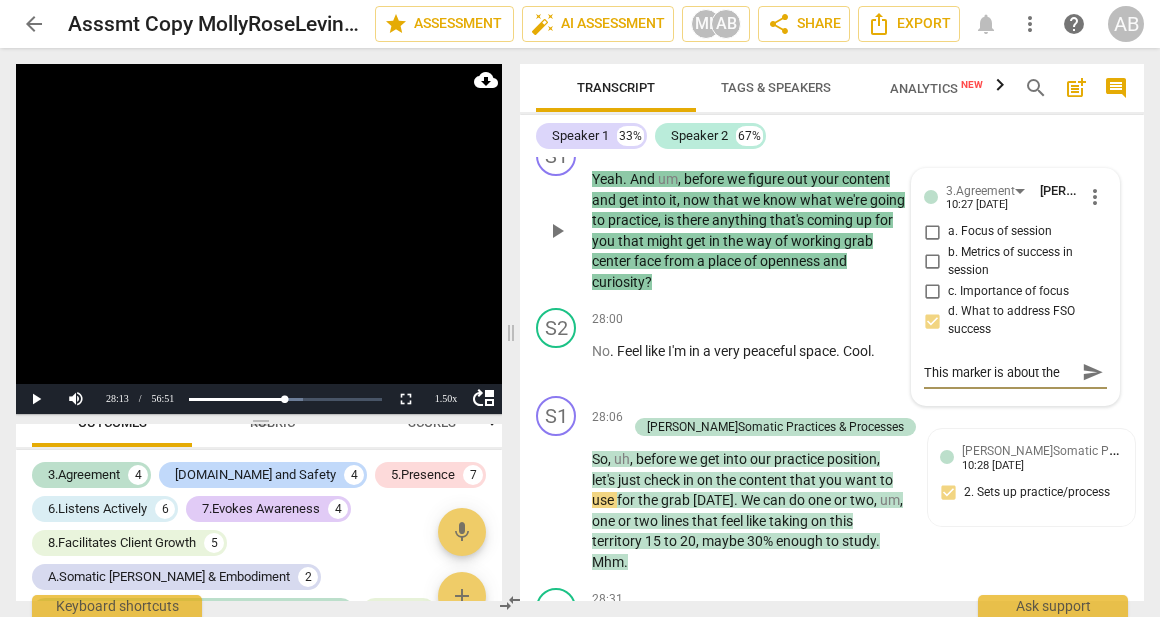 type on "This marker is about the" 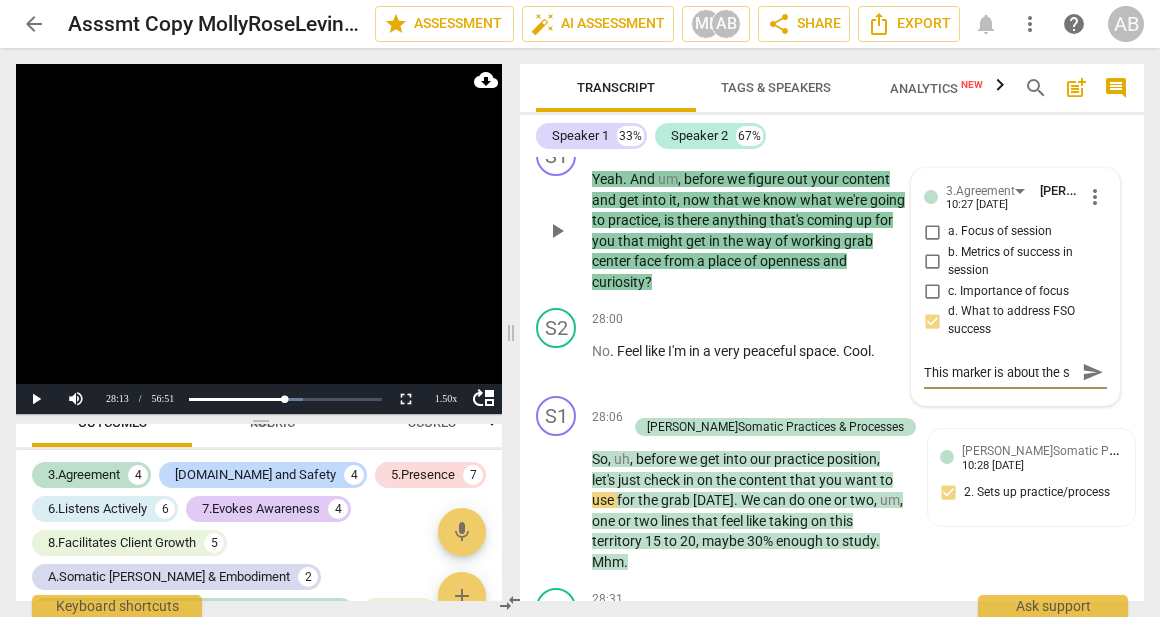 type on "This marker is about the su" 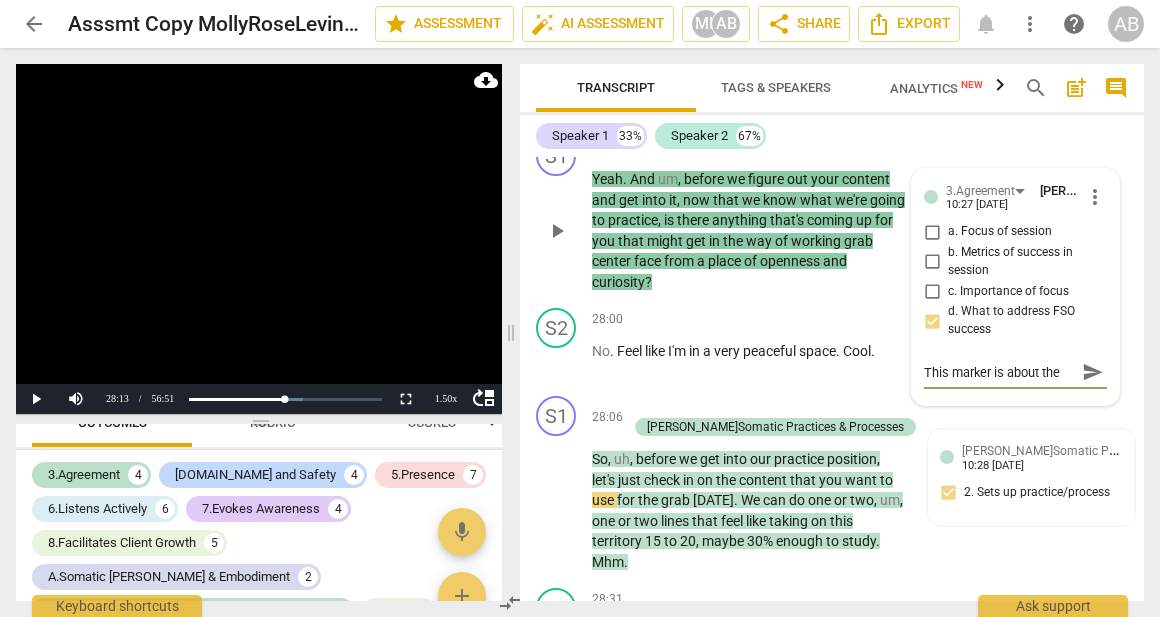 scroll, scrollTop: 17, scrollLeft: 0, axis: vertical 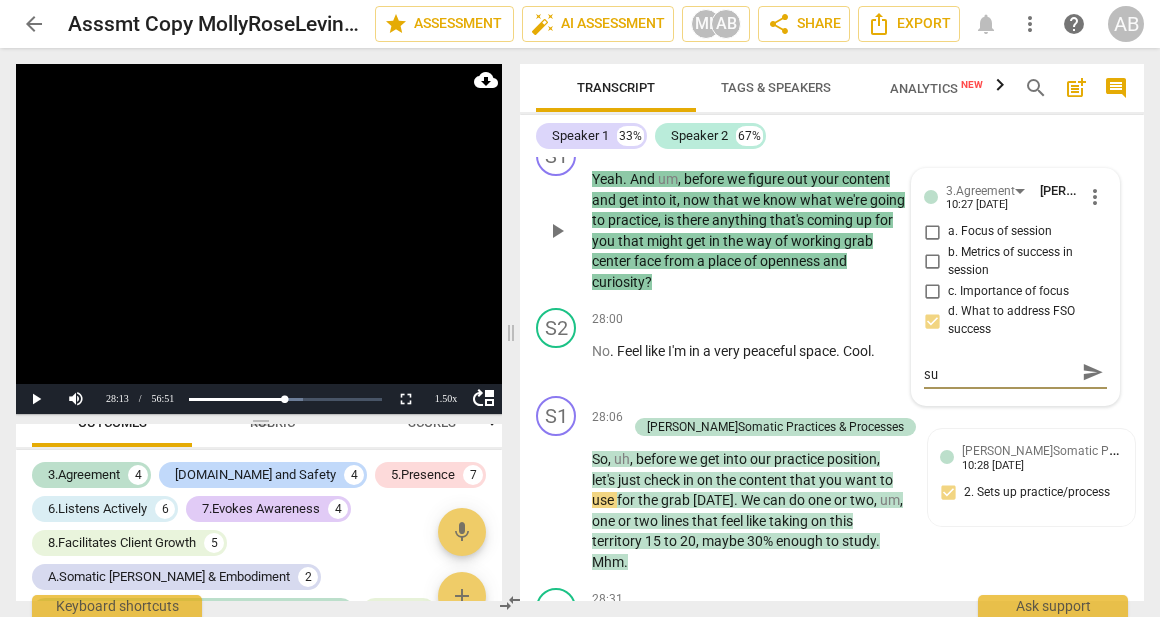 type on "This marker is about the suc" 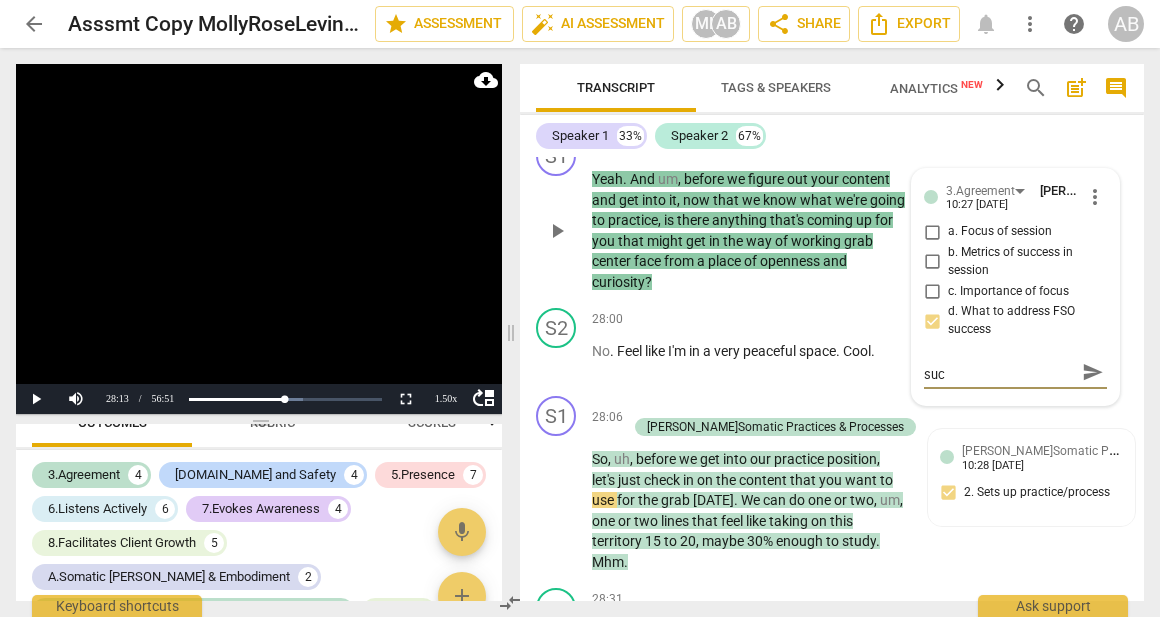 type on "This marker is about the succ" 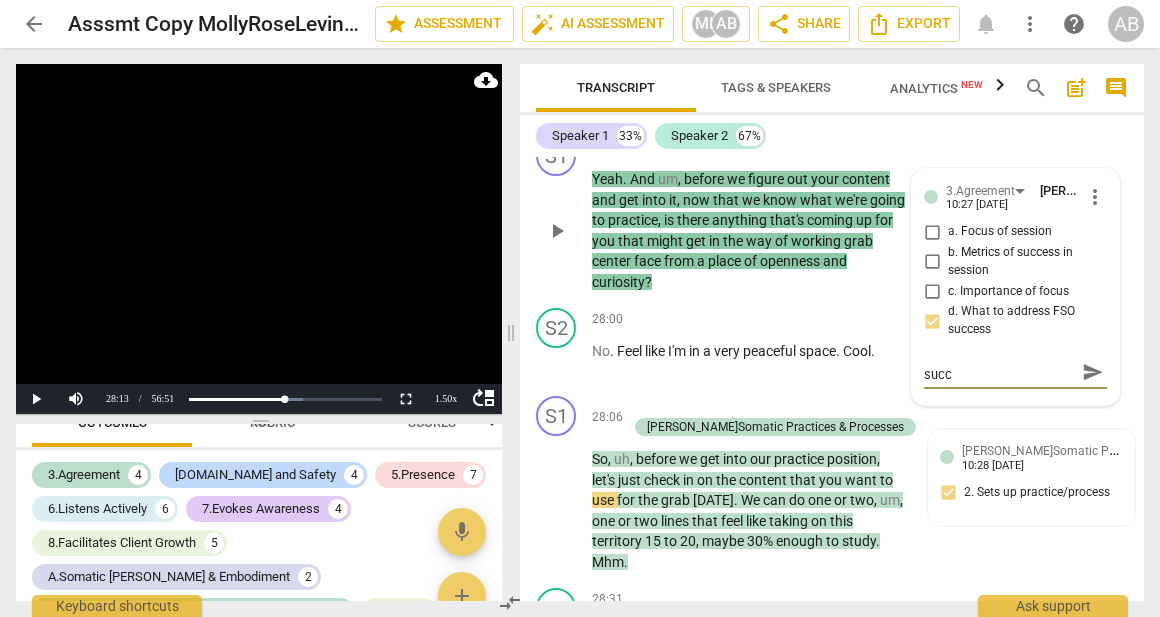 type on "This marker is about the succe" 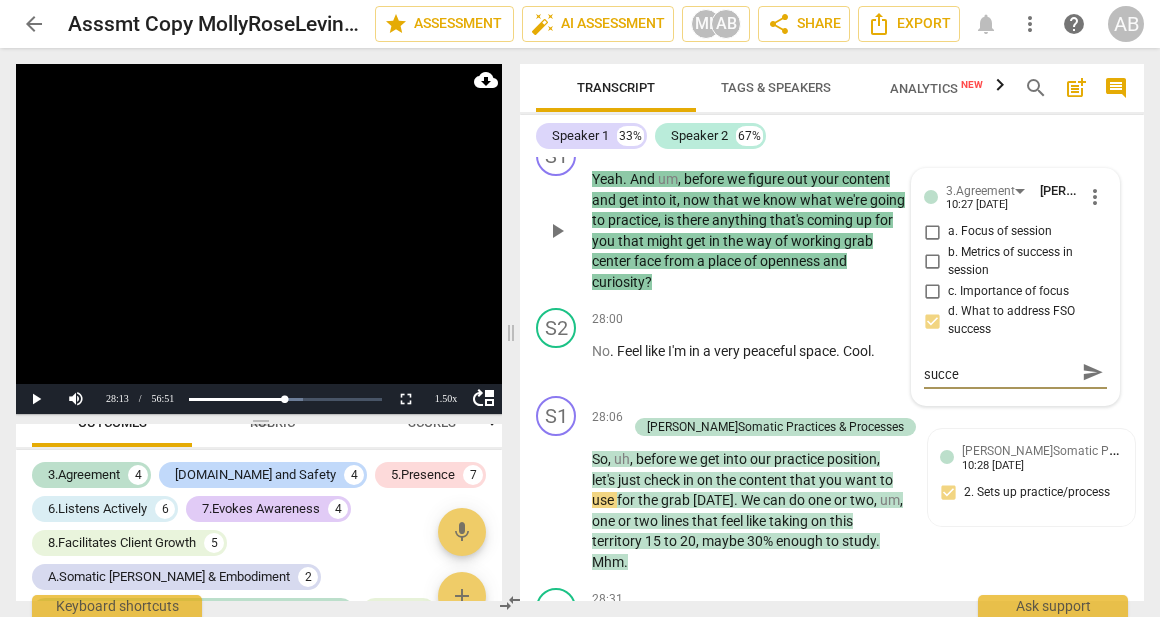 type on "This marker is about the succes" 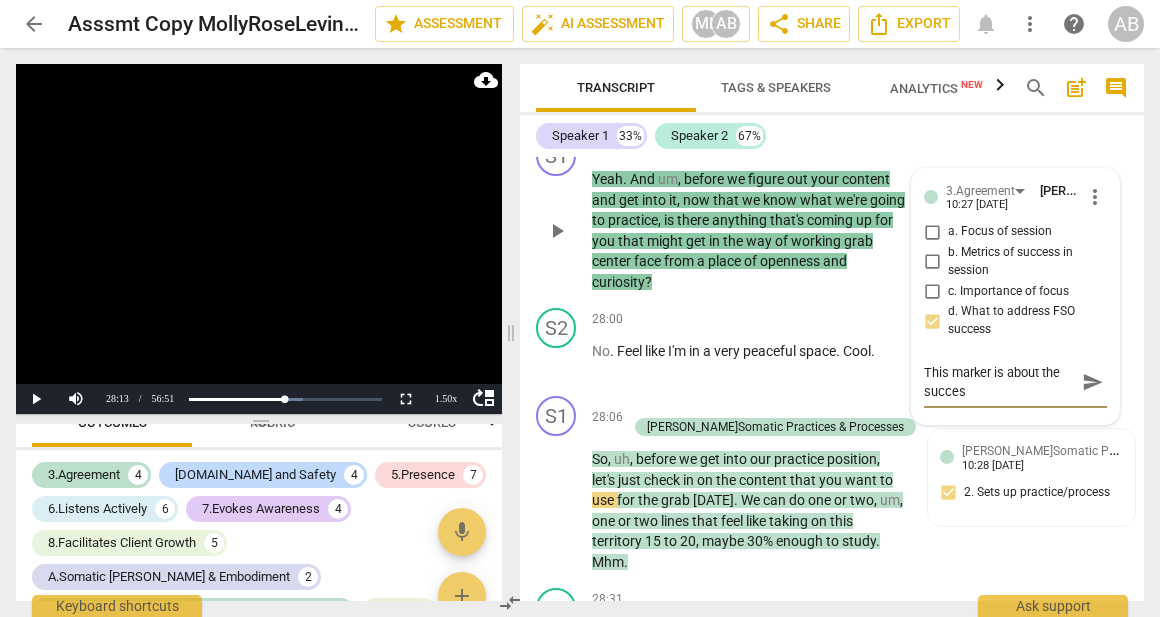scroll, scrollTop: 0, scrollLeft: 0, axis: both 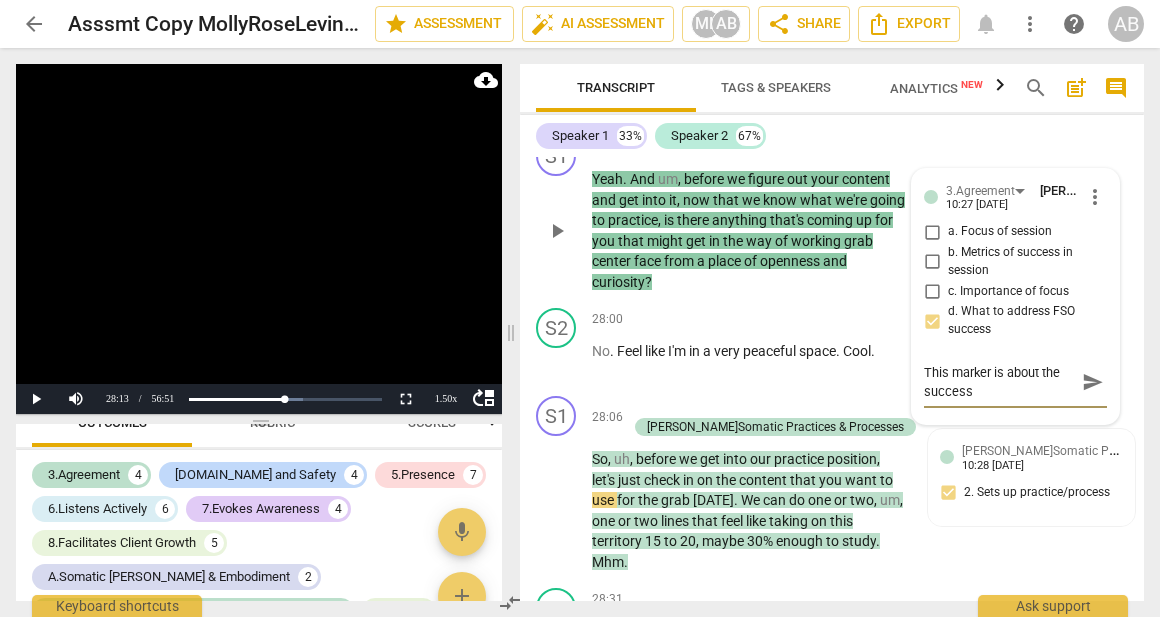 type on "This marker is about the success" 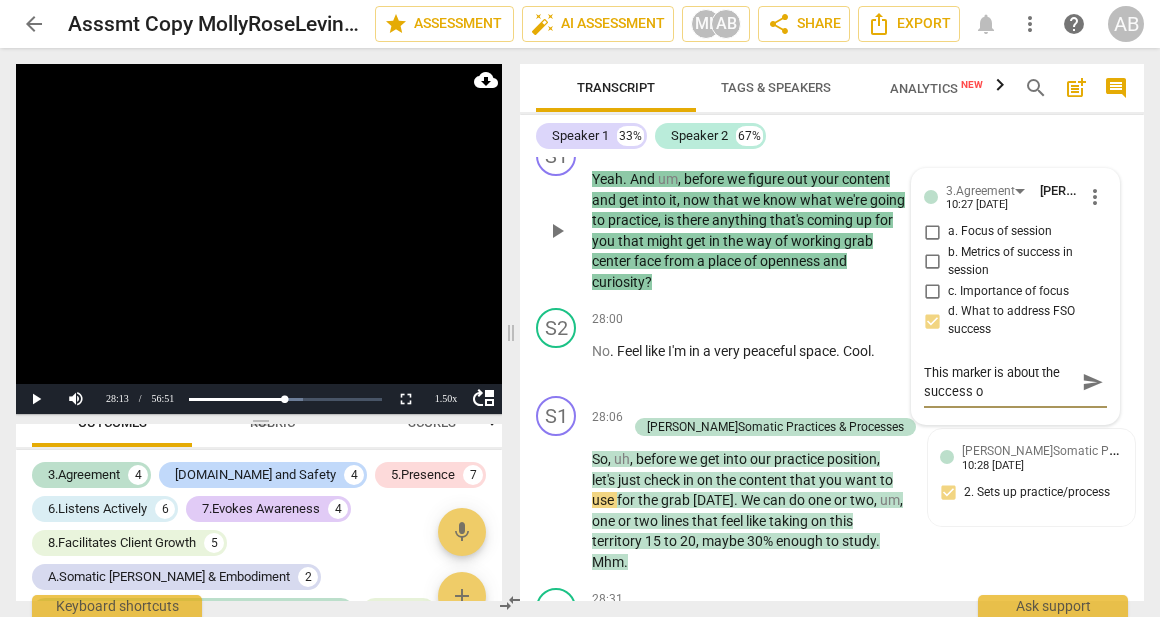 type on "This marker is about the success of" 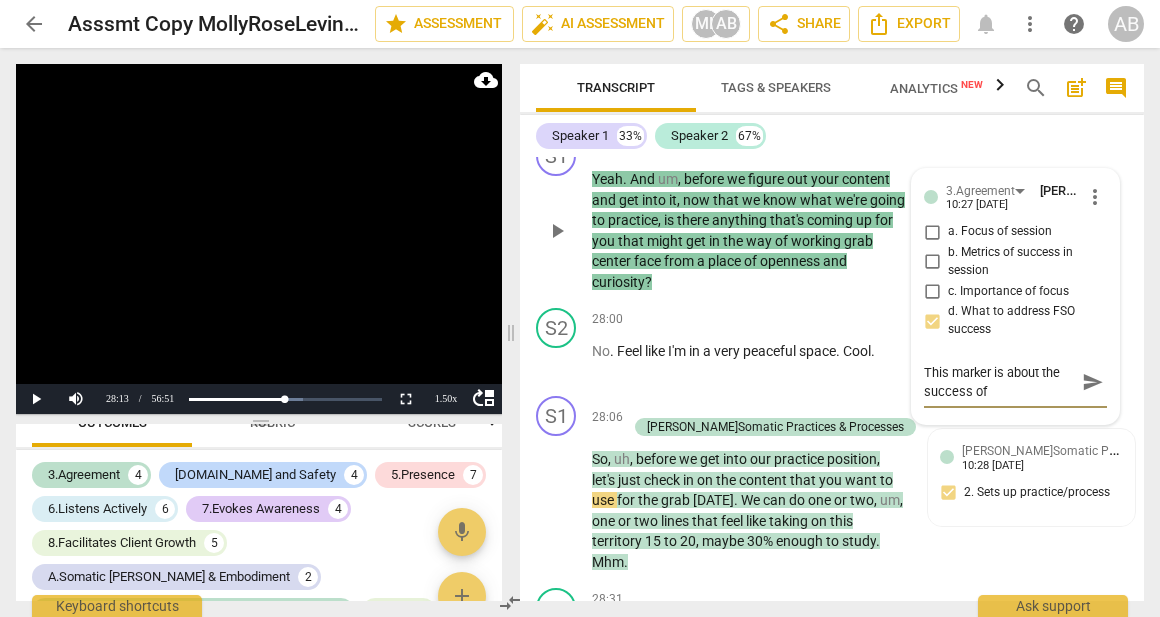 type on "This marker is about the success of" 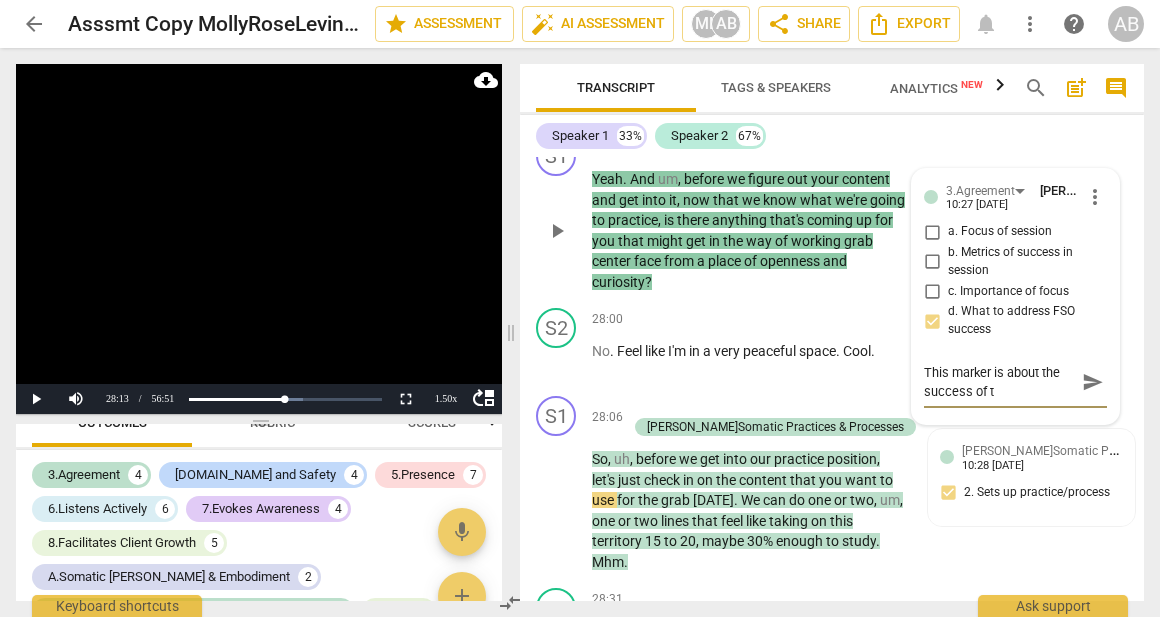 type on "This marker is about the success of th" 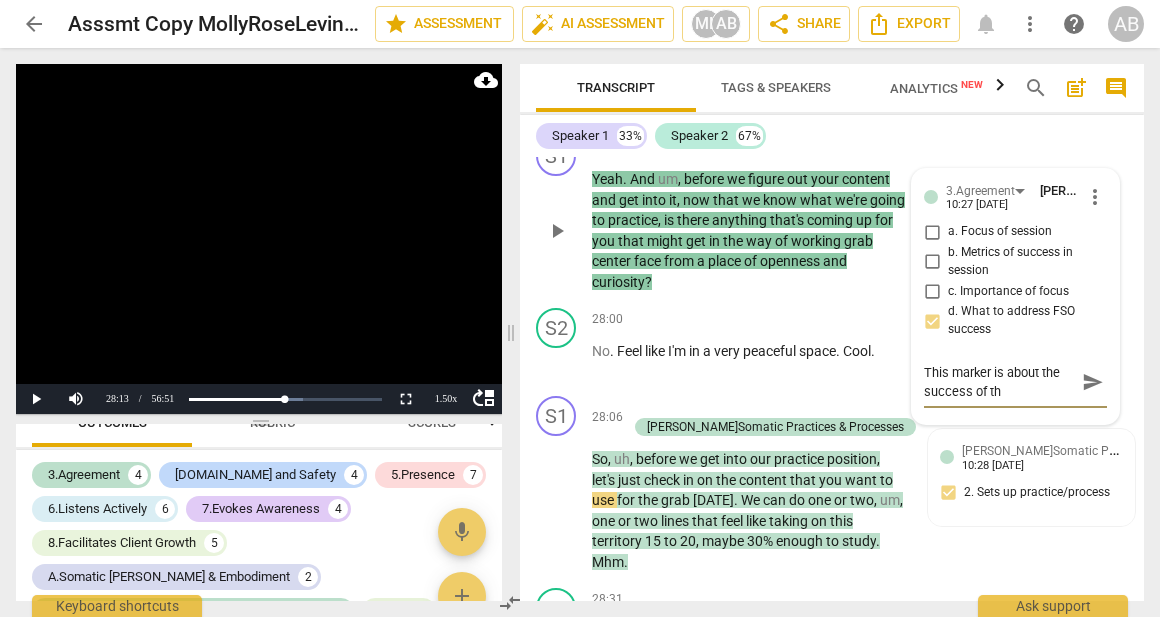 type on "This marker is about the success of the" 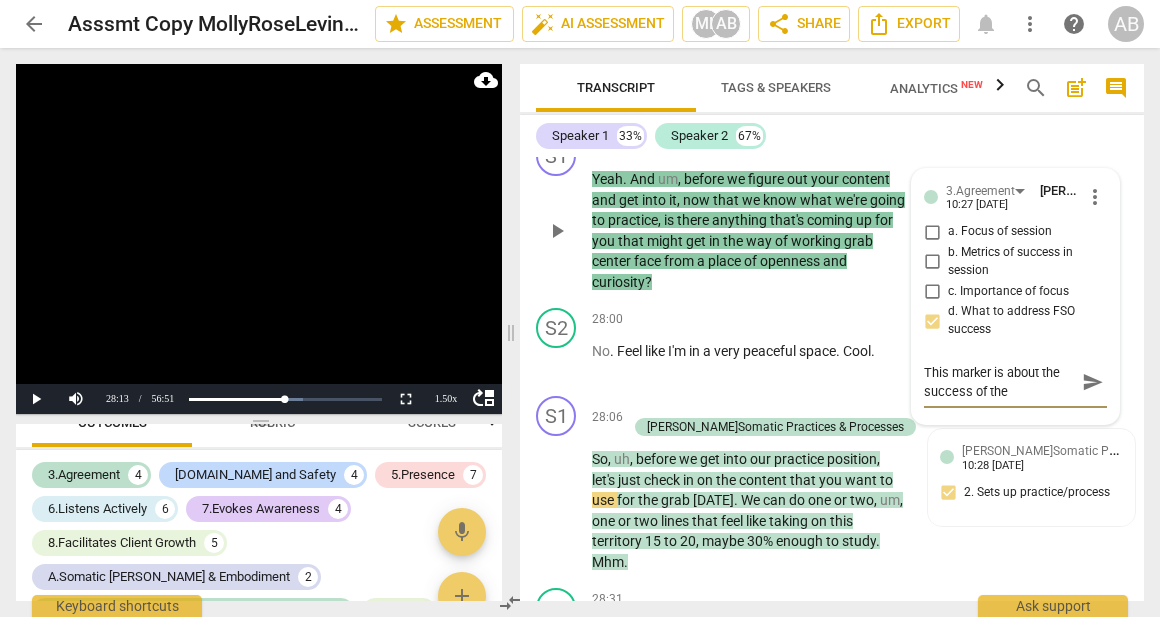 type on "This marker is about the success of the" 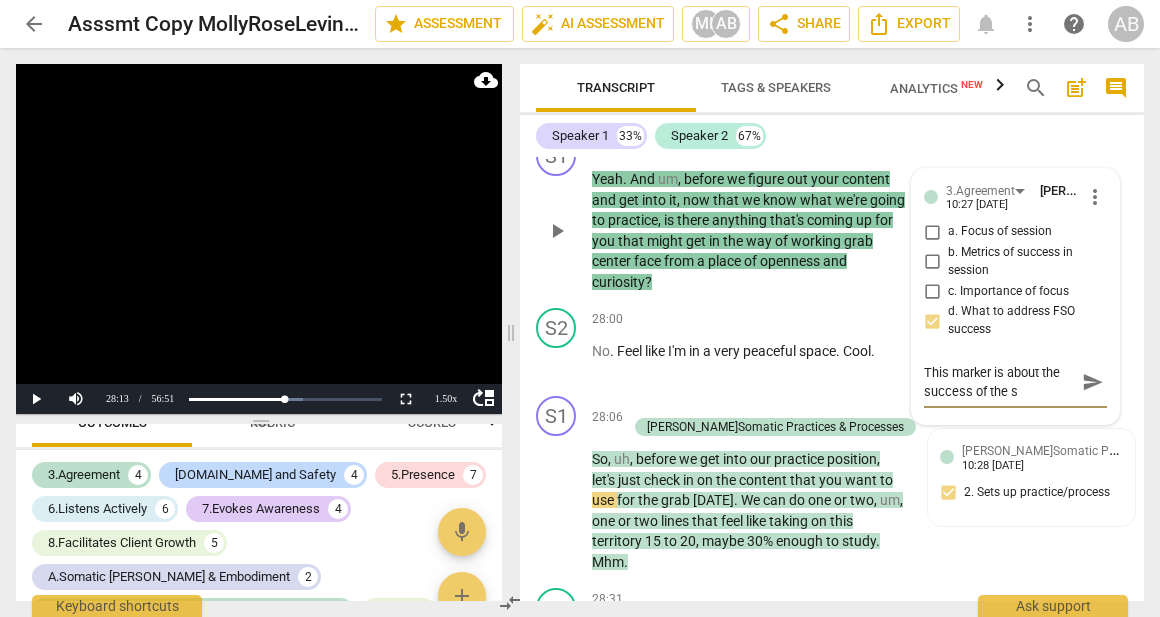 type on "This marker is about the success of the se" 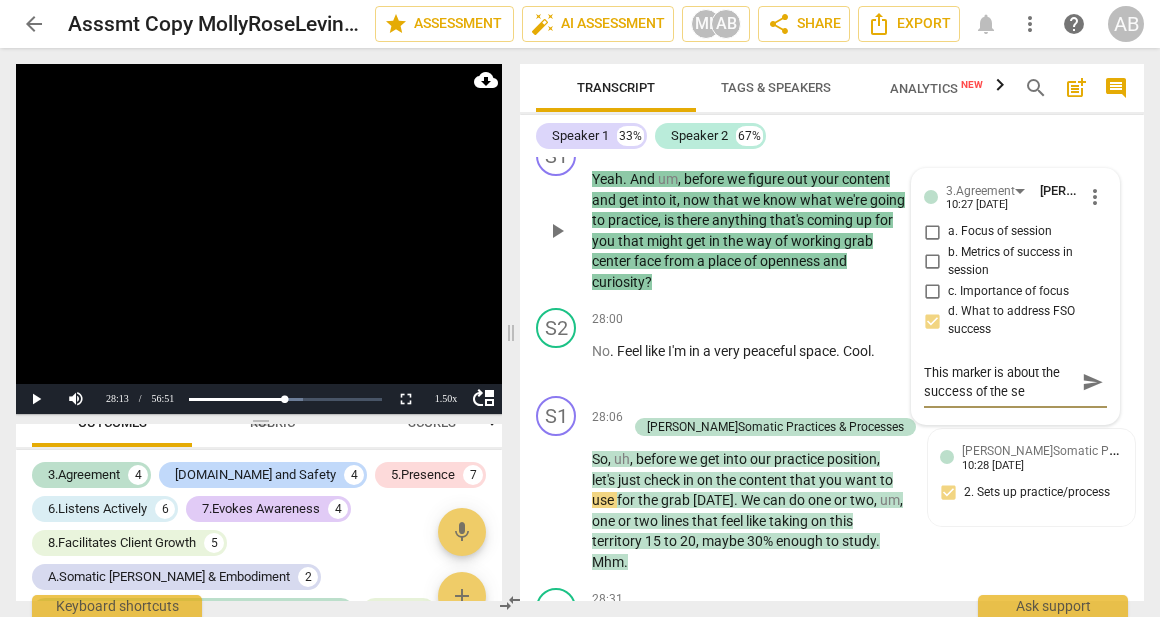 type on "This marker is about the success of the ses" 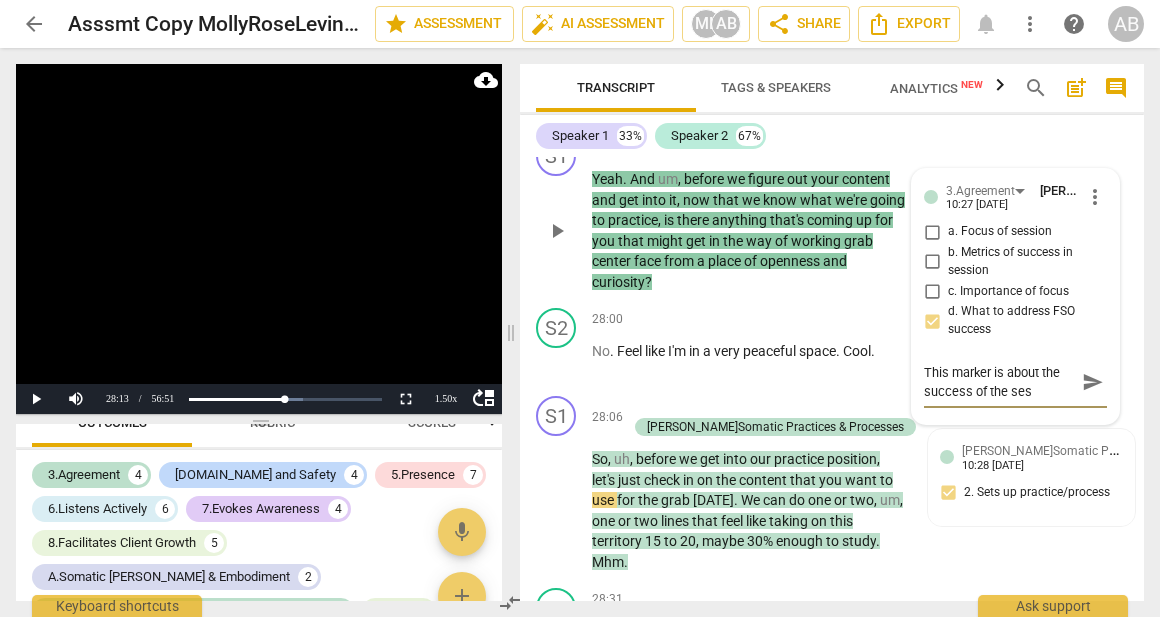 type on "This marker is about the success of the sess" 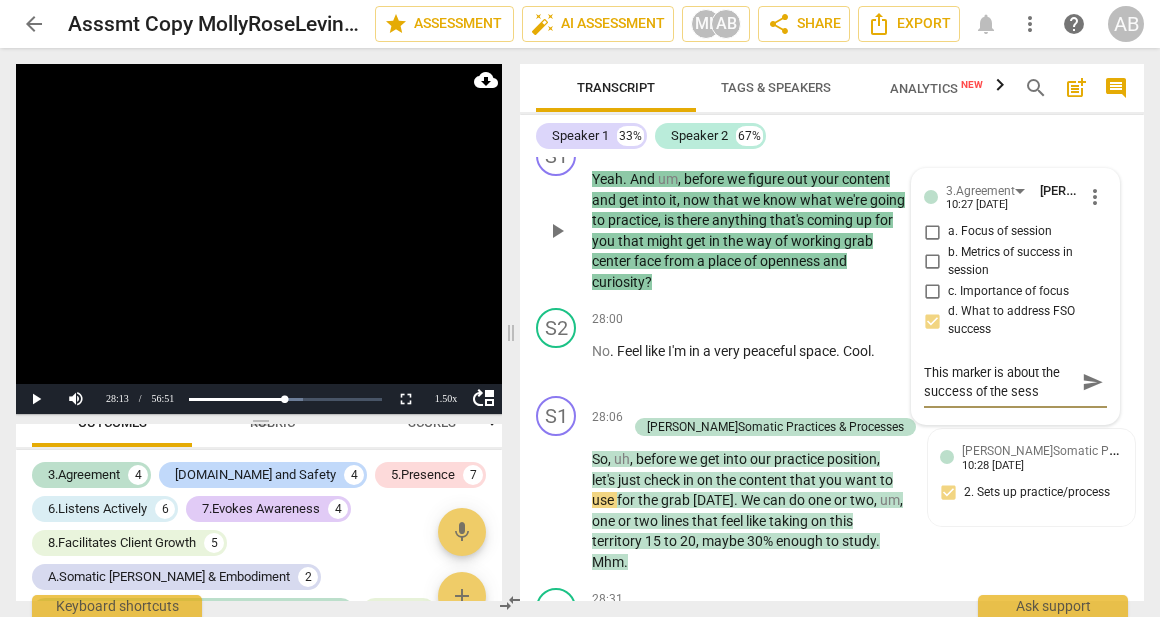 type on "This marker is about the success of the sessi" 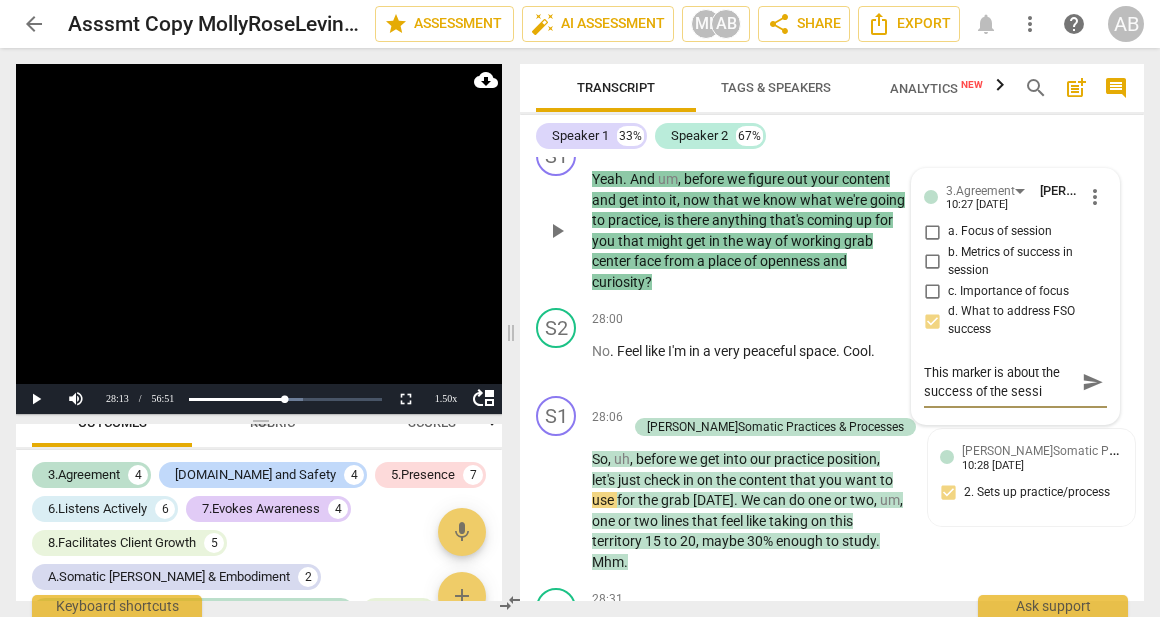 type on "This marker is about the success of the sessio" 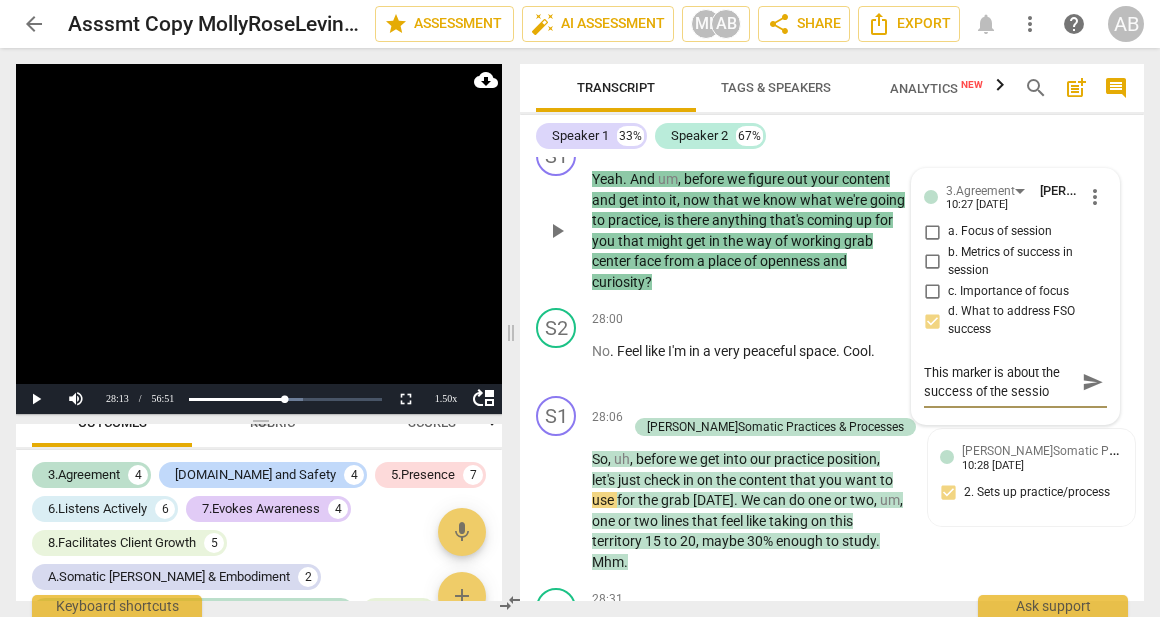 type on "This marker is about the success of the session" 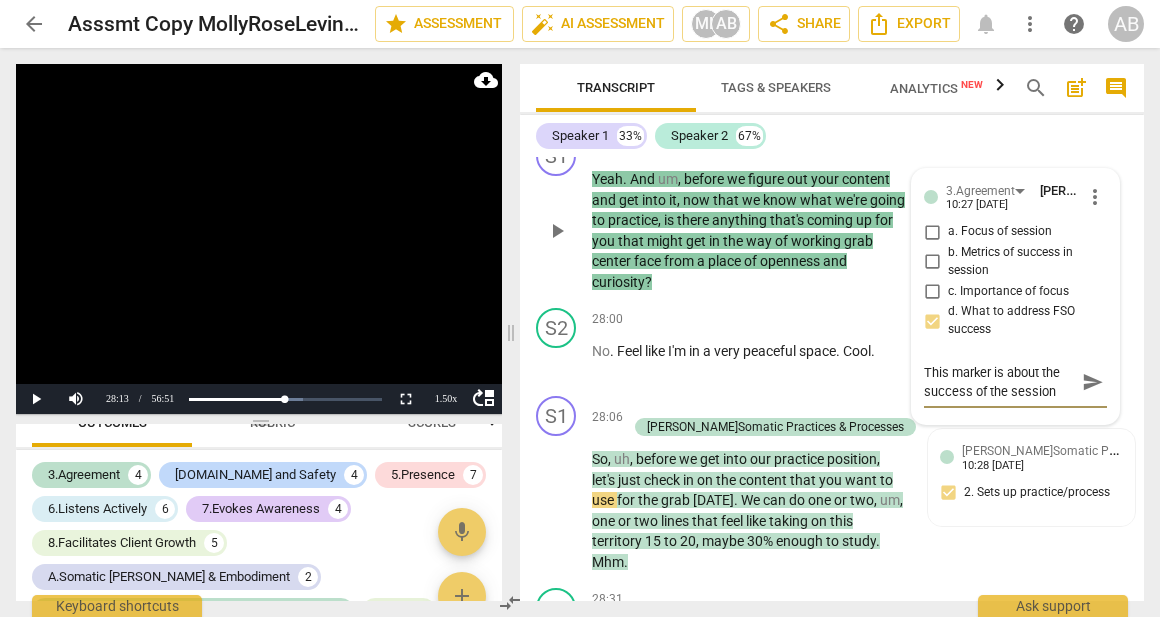type on "This marker is about the success of the session," 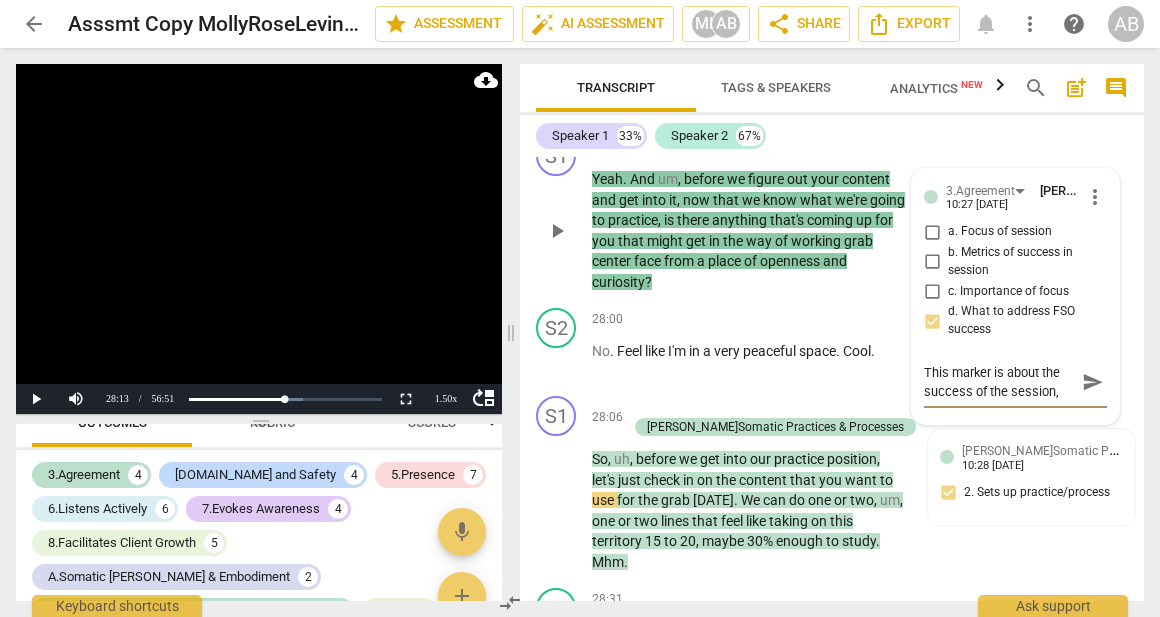type on "This marker is about the success of the session," 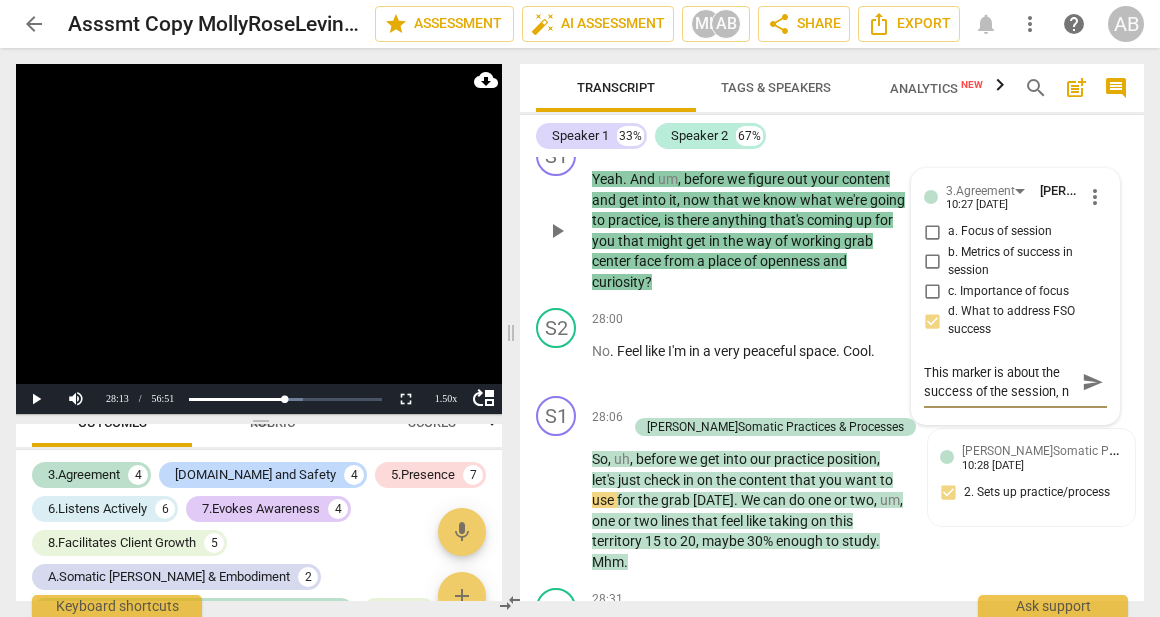 type on "This marker is about the success of the session, no" 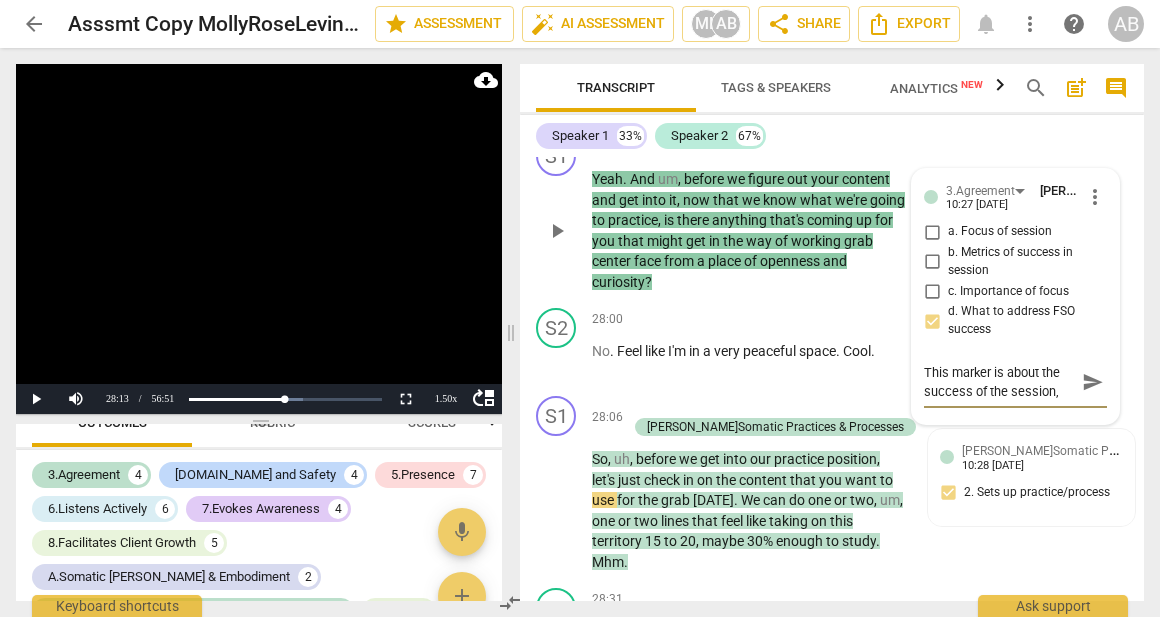 scroll, scrollTop: 17, scrollLeft: 0, axis: vertical 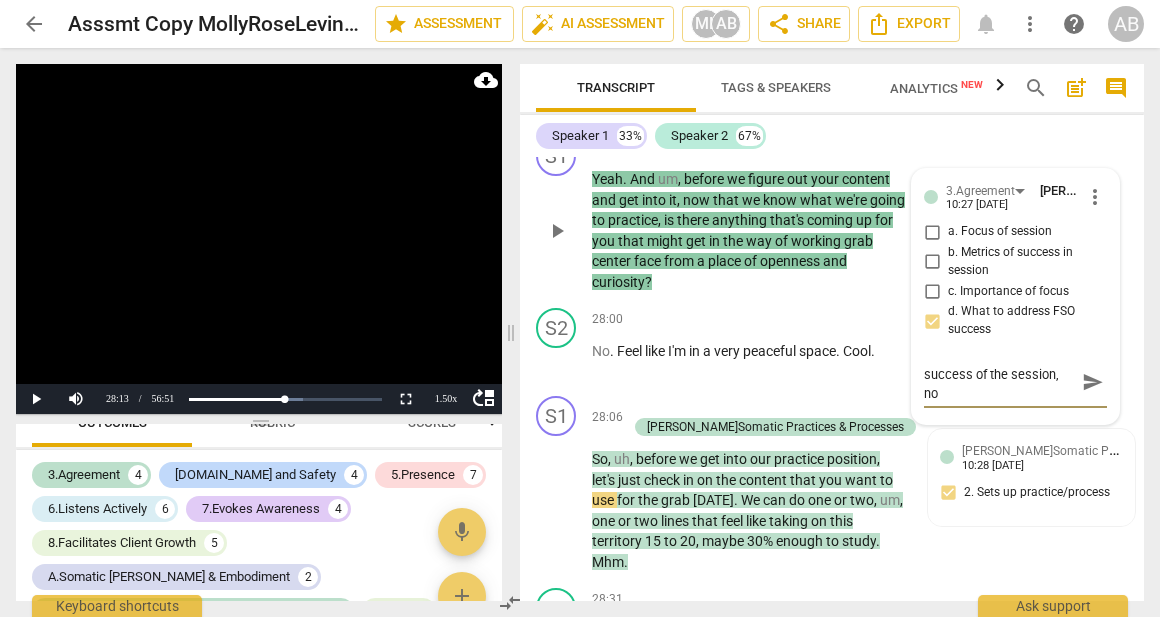 type on "This marker is about the success of the session, not" 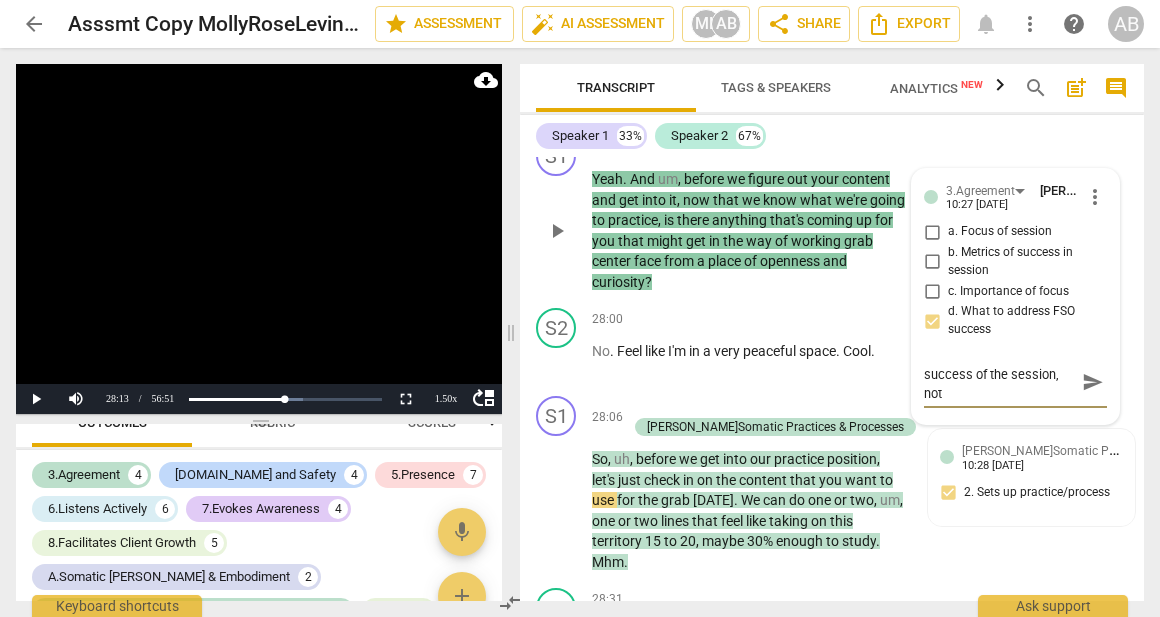 type on "This marker is about the success of the session, not" 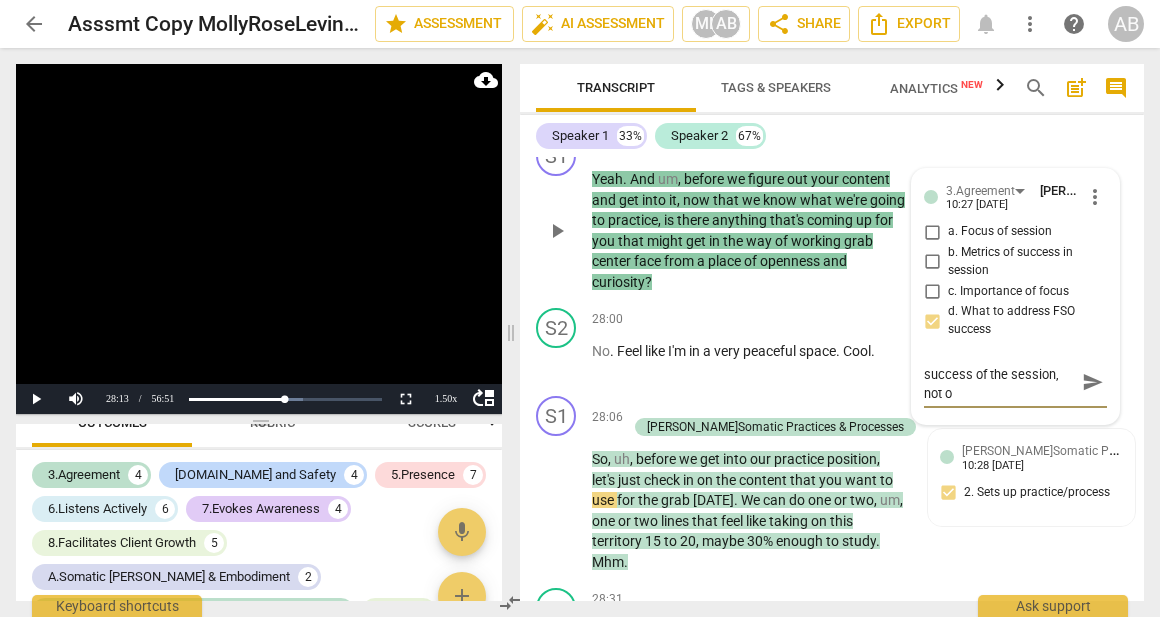 type on "This marker is about the success of the session, not of" 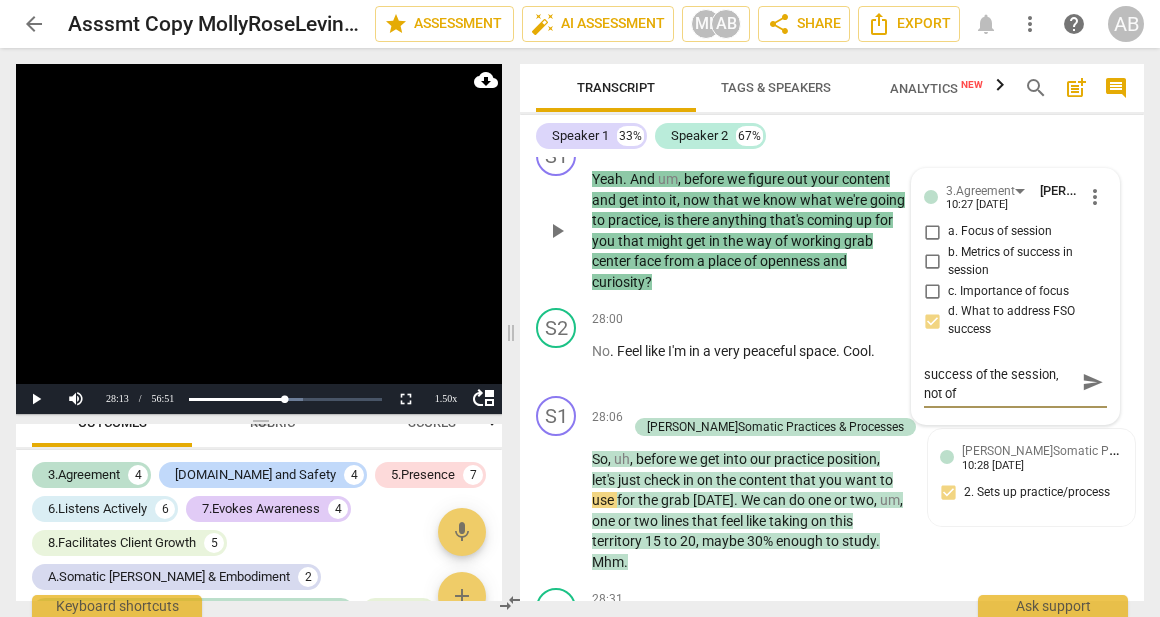 type on "This marker is about the success of the session, not of" 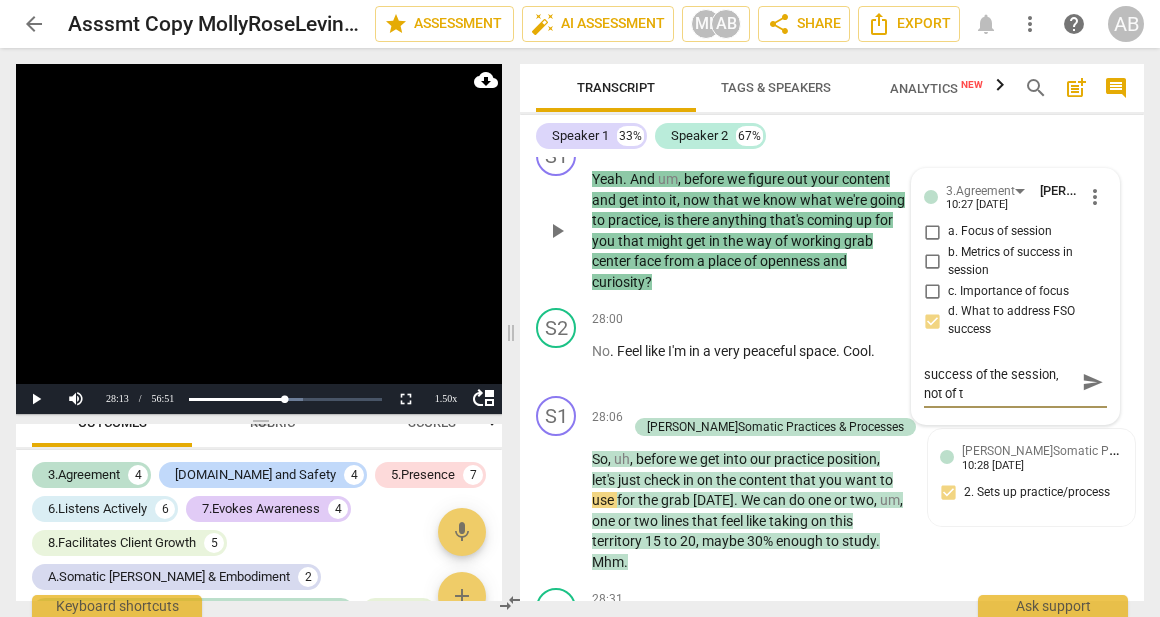 type on "This marker is about the success of the session, not of th" 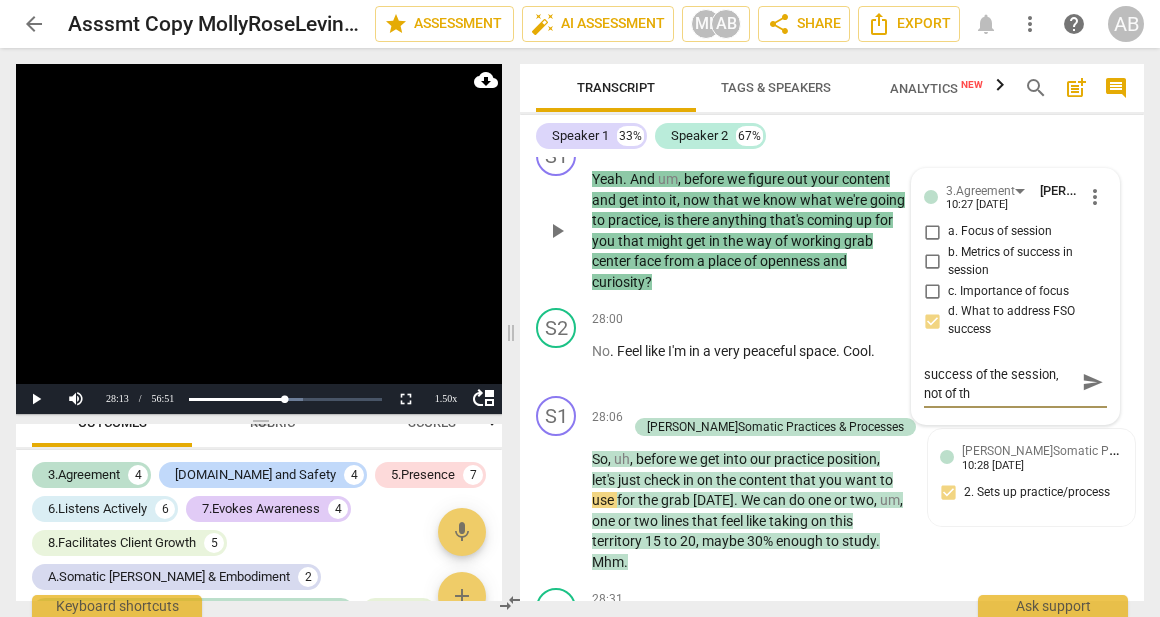 type on "This marker is about the success of the session, not of th" 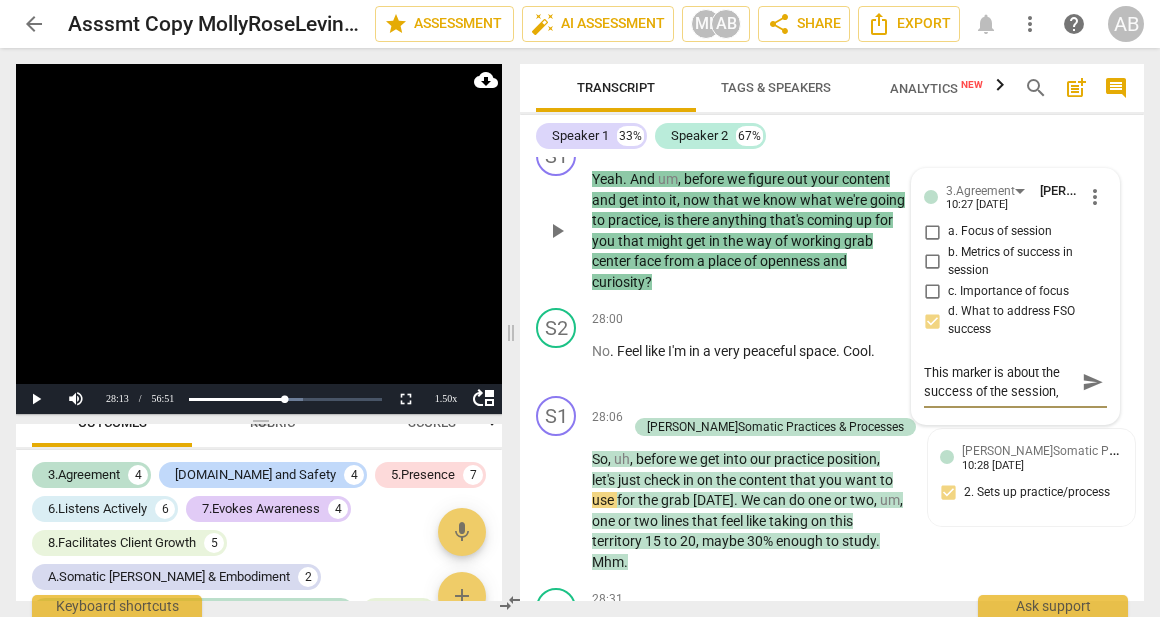 type on "This marker is about the success of the session, not of the" 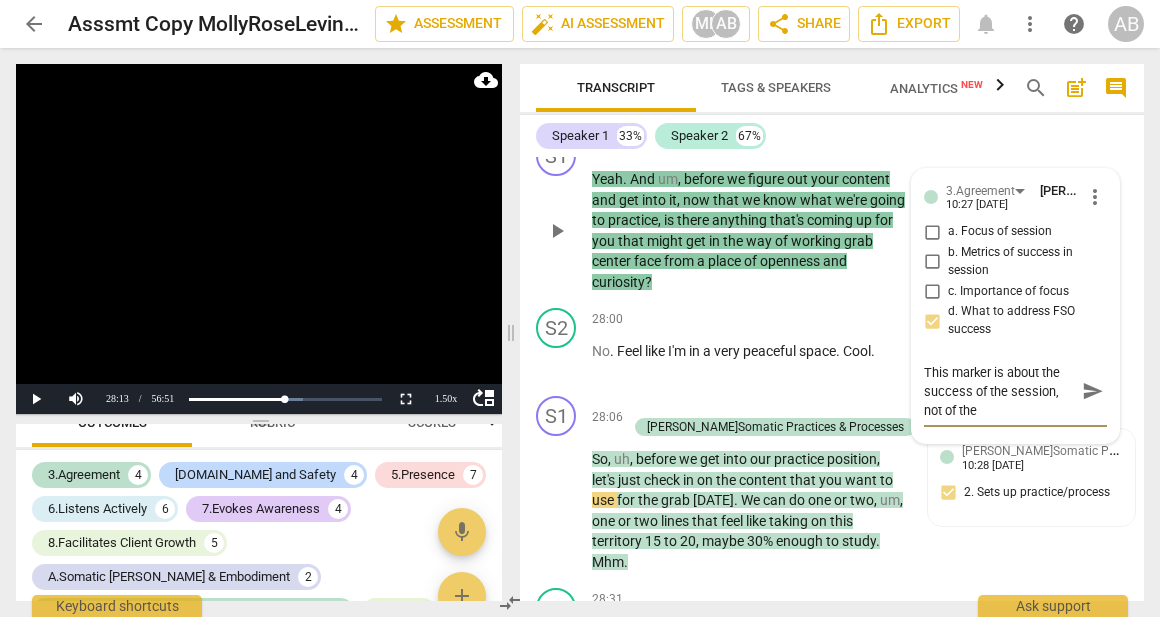 type on "This marker is about the success of the session, not of the" 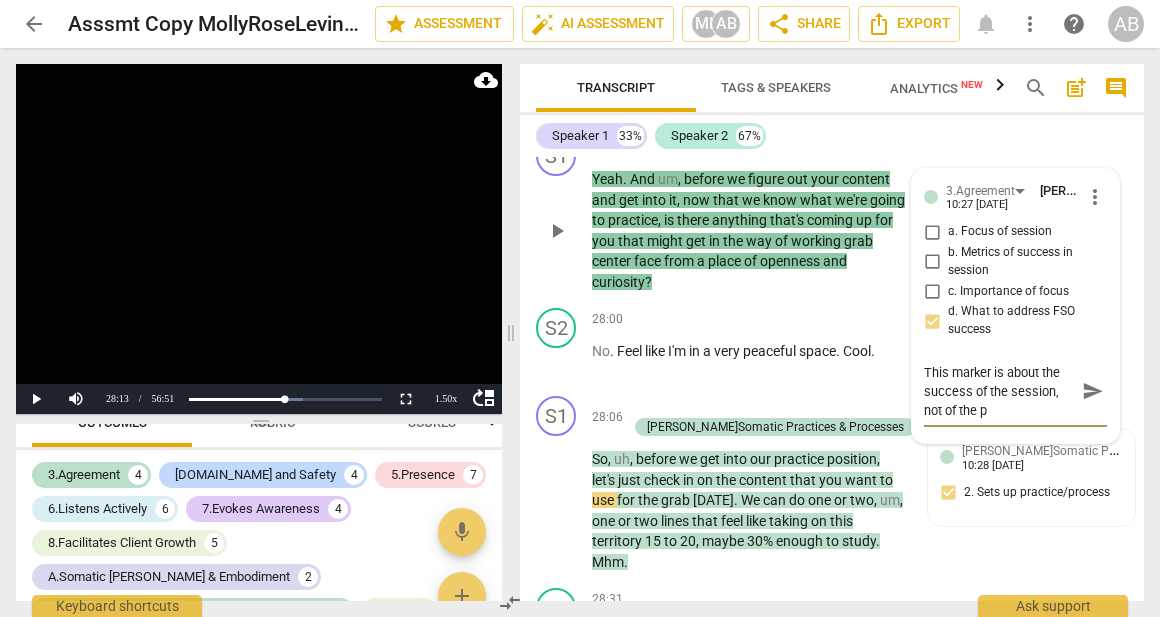 type on "This marker is about the success of the session, not of the pe" 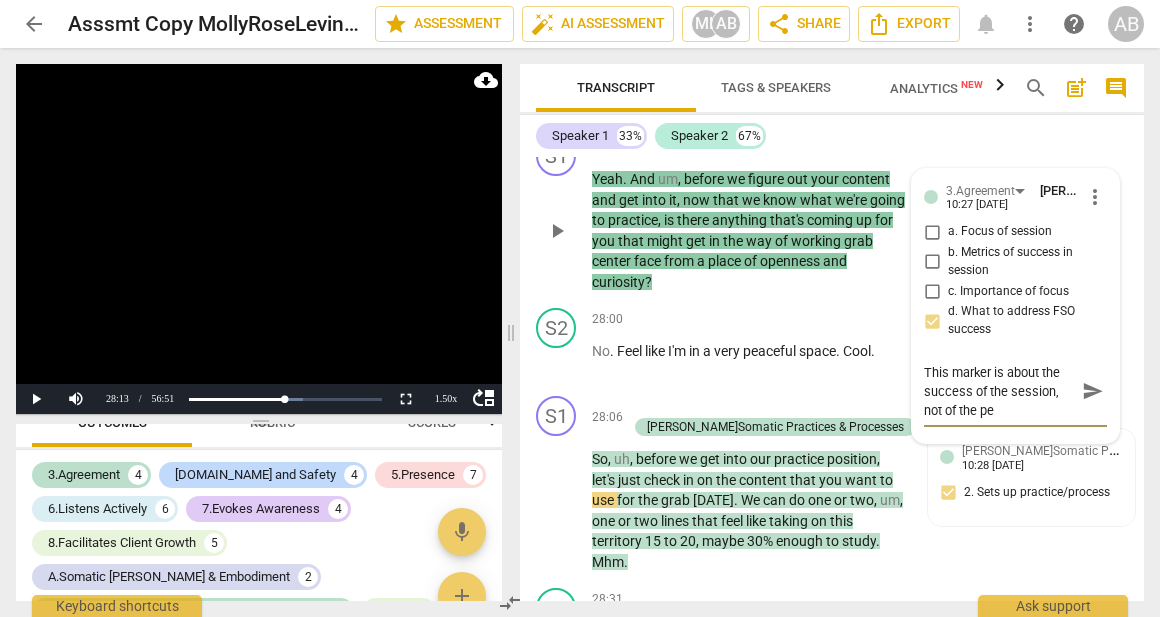 type on "This marker is about the success of the session, not of the pea" 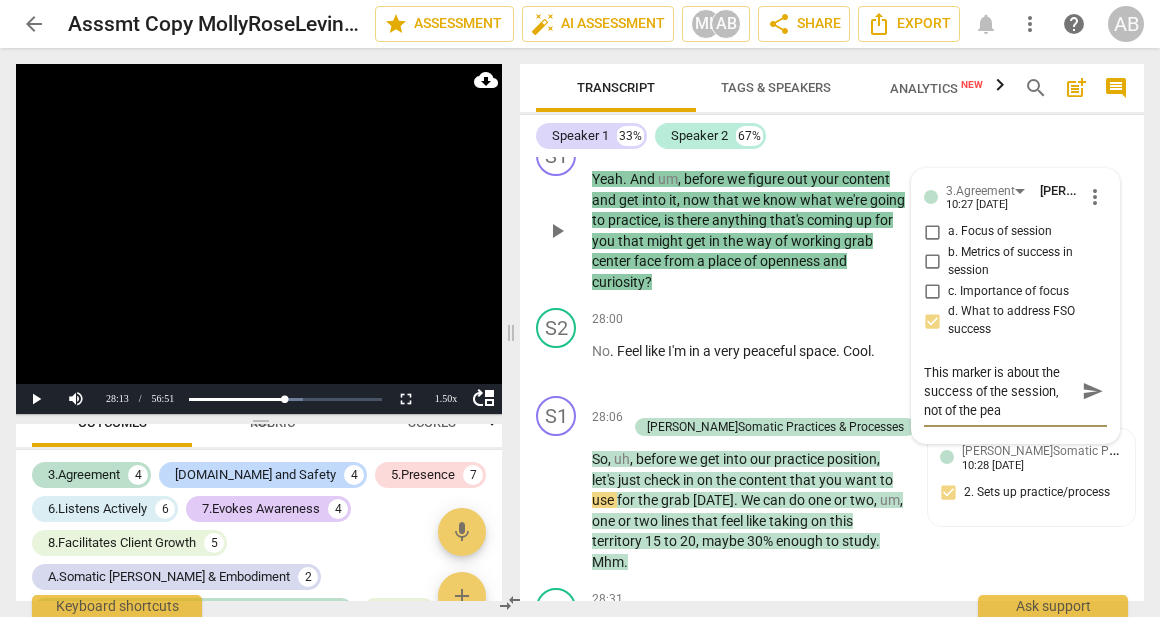 type on "This marker is about the success of the session, not of the pe" 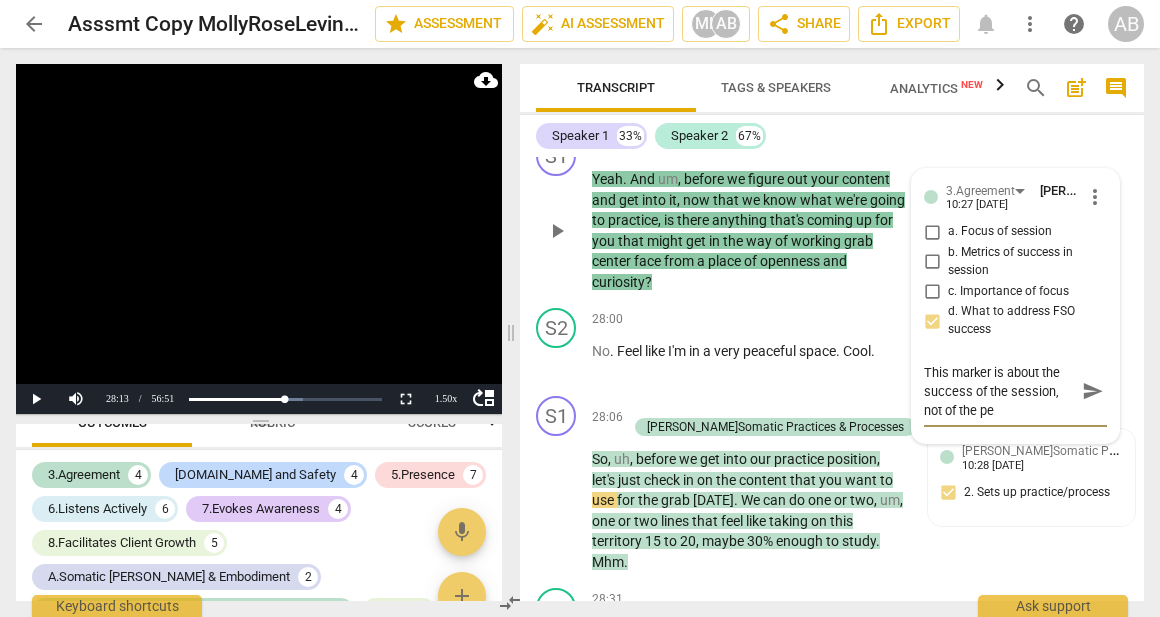 type on "This marker is about the success of the session, not of the p" 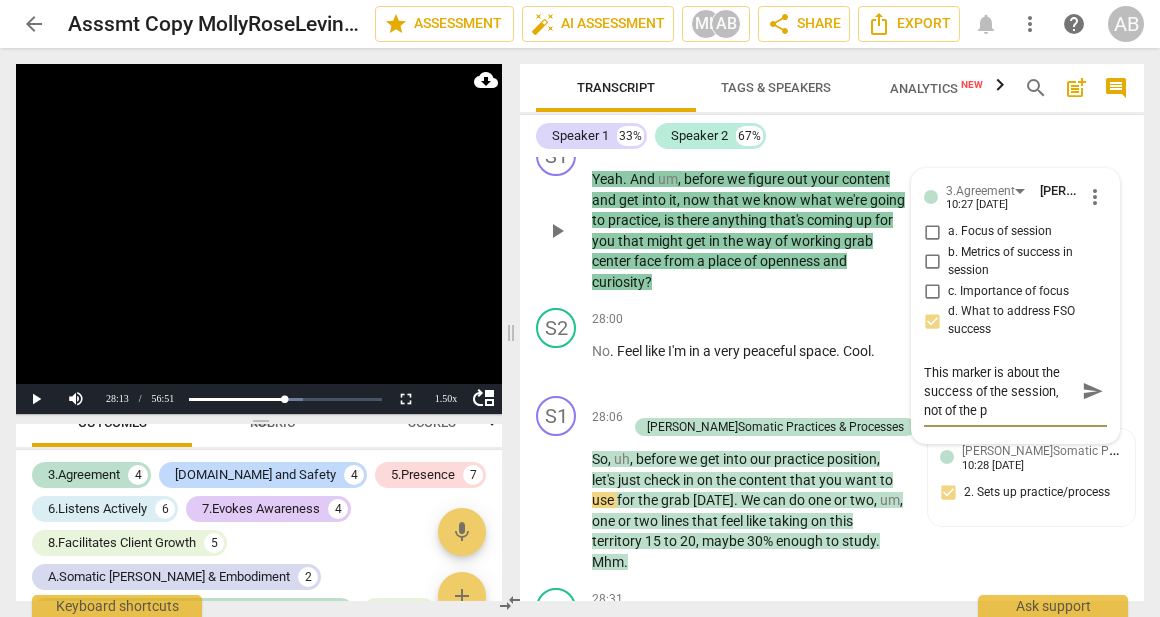 type on "This marker is about the success of the session, not of the pr" 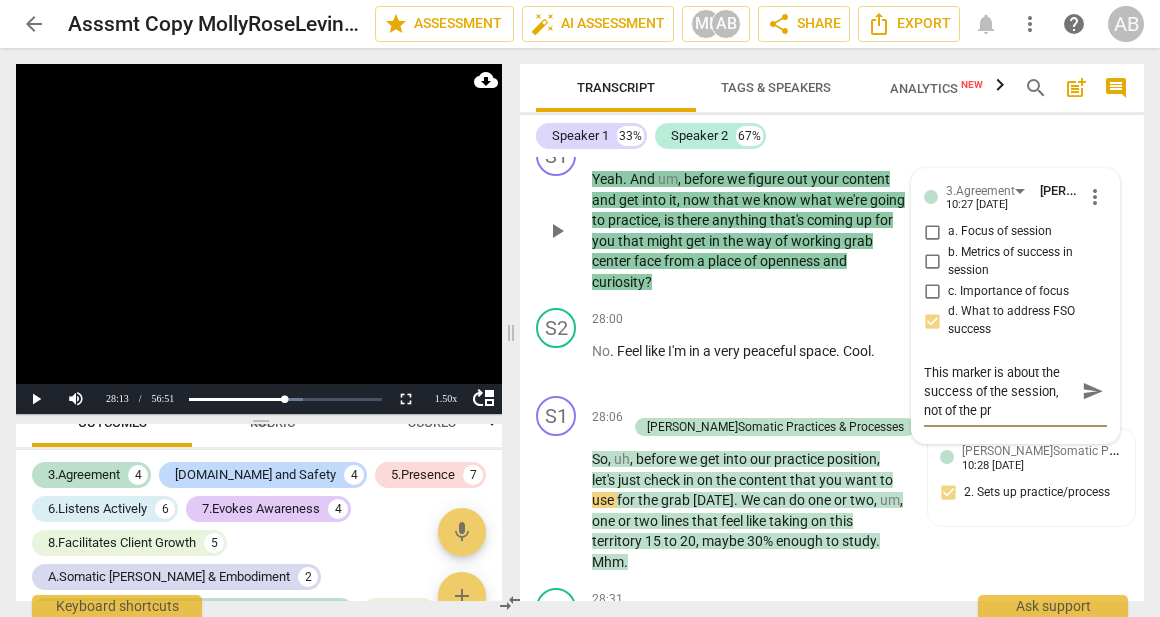 type on "This marker is about the success of the session, not of the pra" 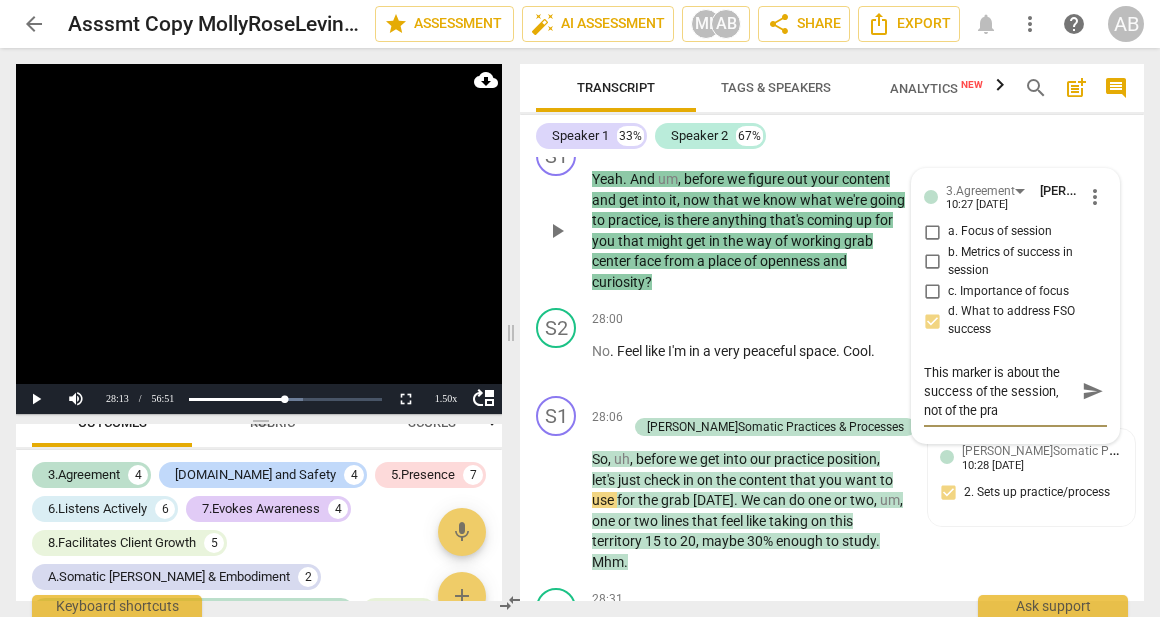 type on "This marker is about the success of the session, not of the prac" 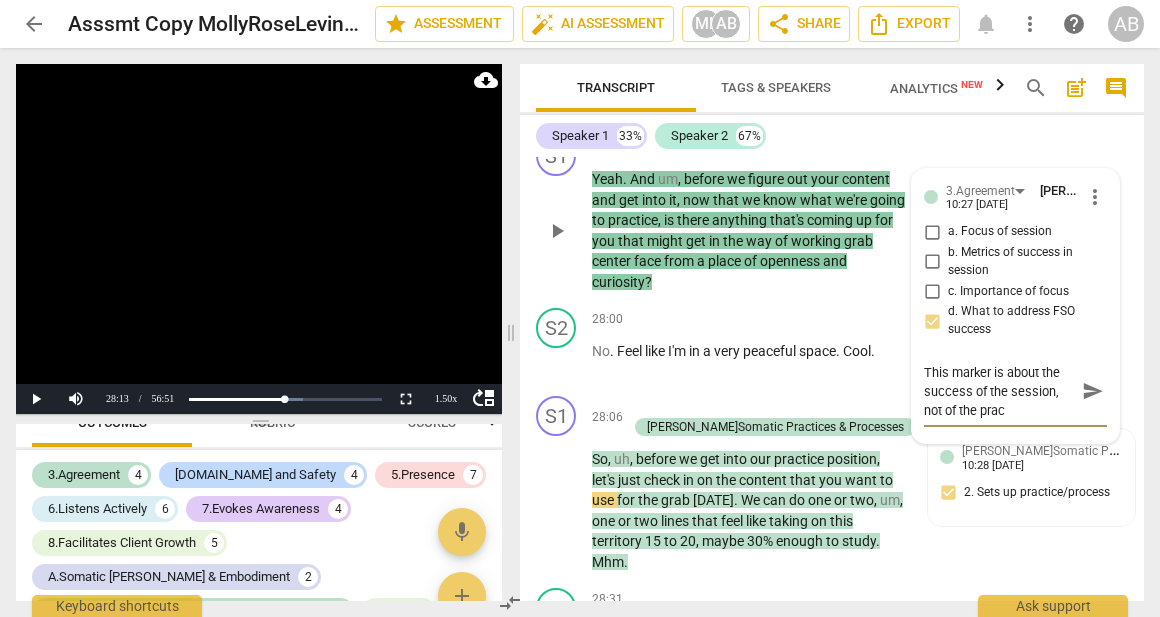 type on "This marker is about the success of the session, not of the pract" 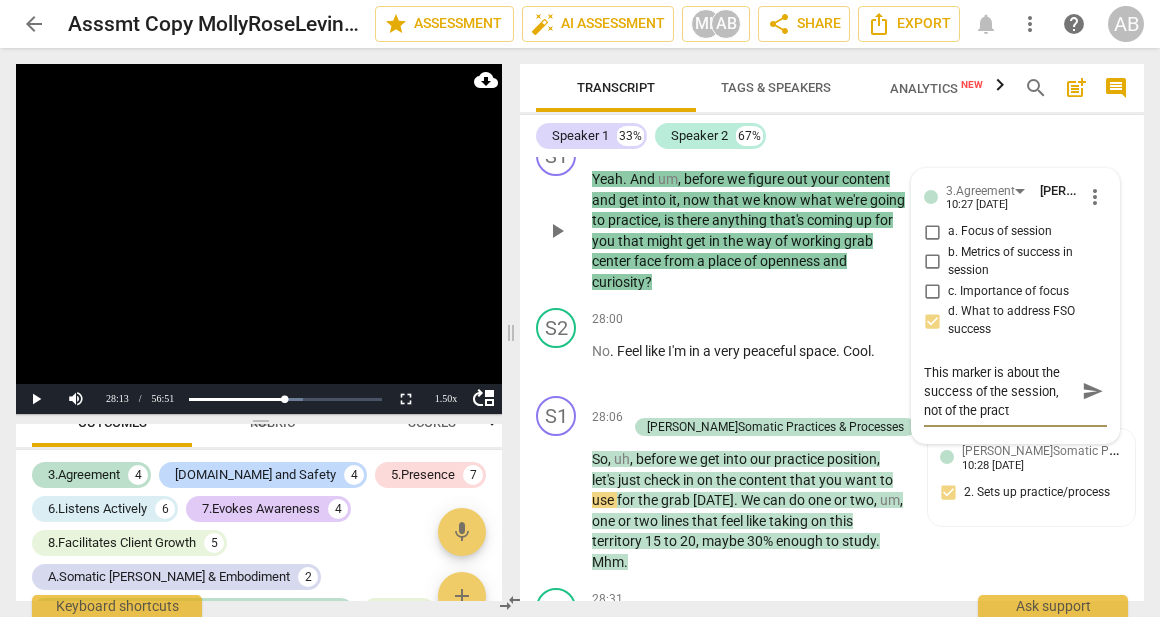 type on "This marker is about the success of the session, not of the practi" 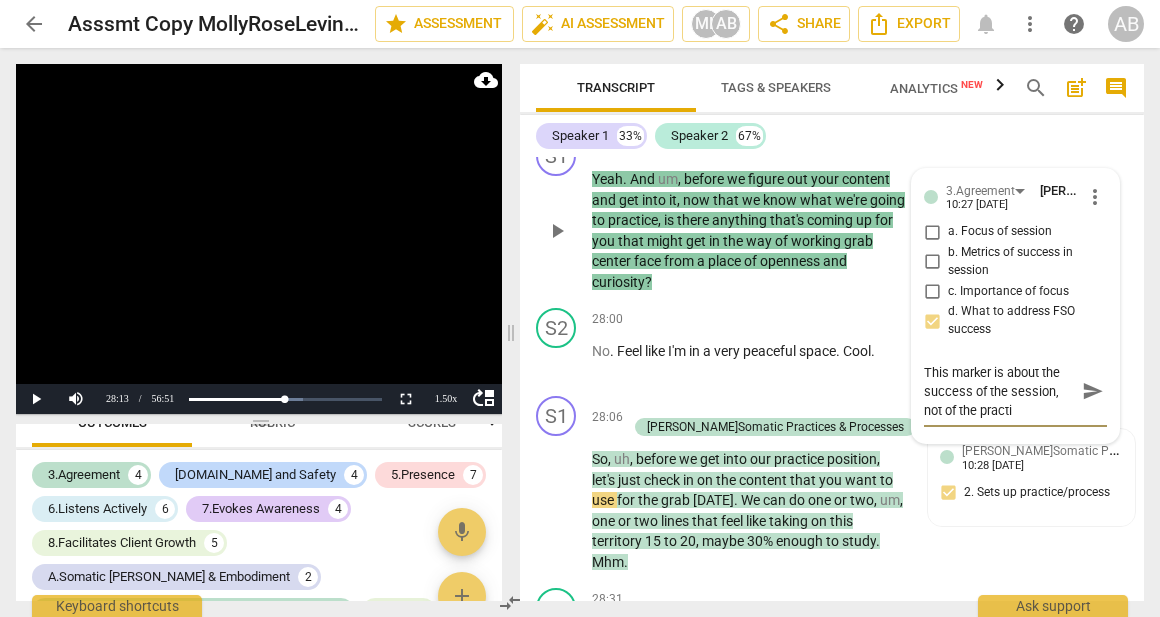 type on "This marker is about the success of the session, not of the practic" 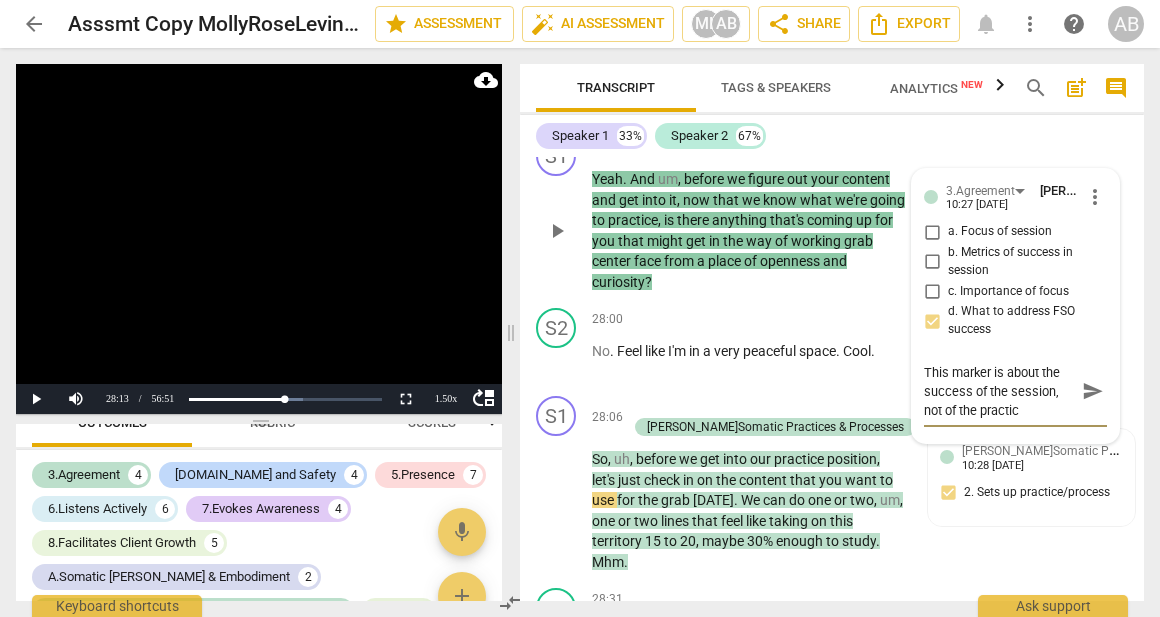 type on "This marker is about the success of the session, not of the practice" 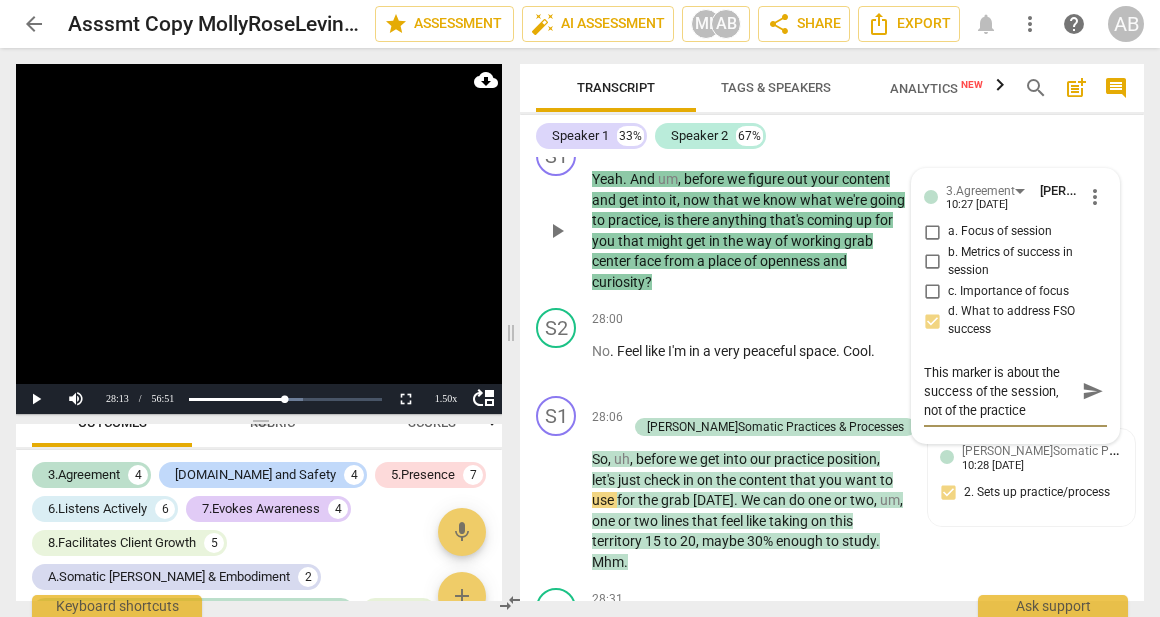 type on "This marker is about the success of the session, not of the practice" 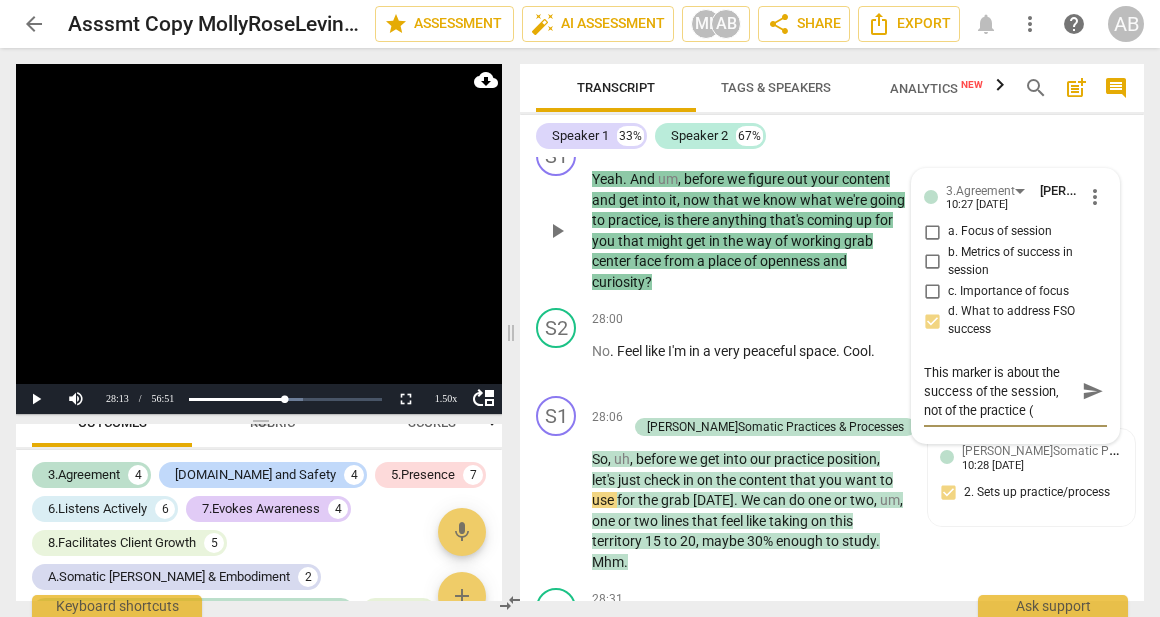 type on "This marker is about the success of the session, not of the practice (w" 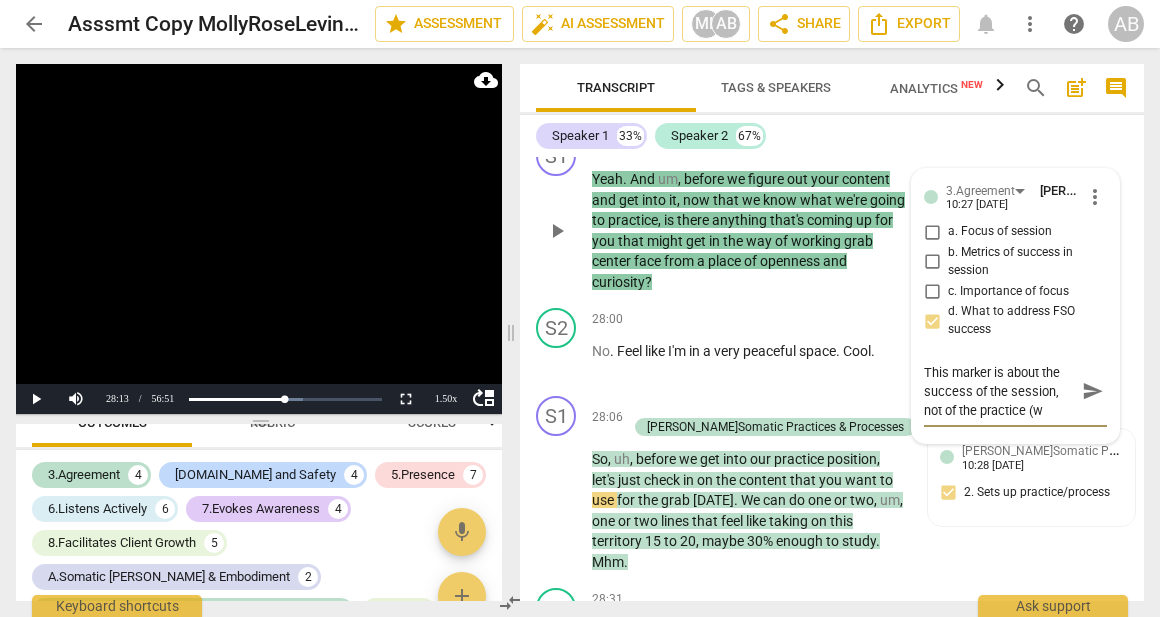 type on "This marker is about the success of the session, not of the practice (wh" 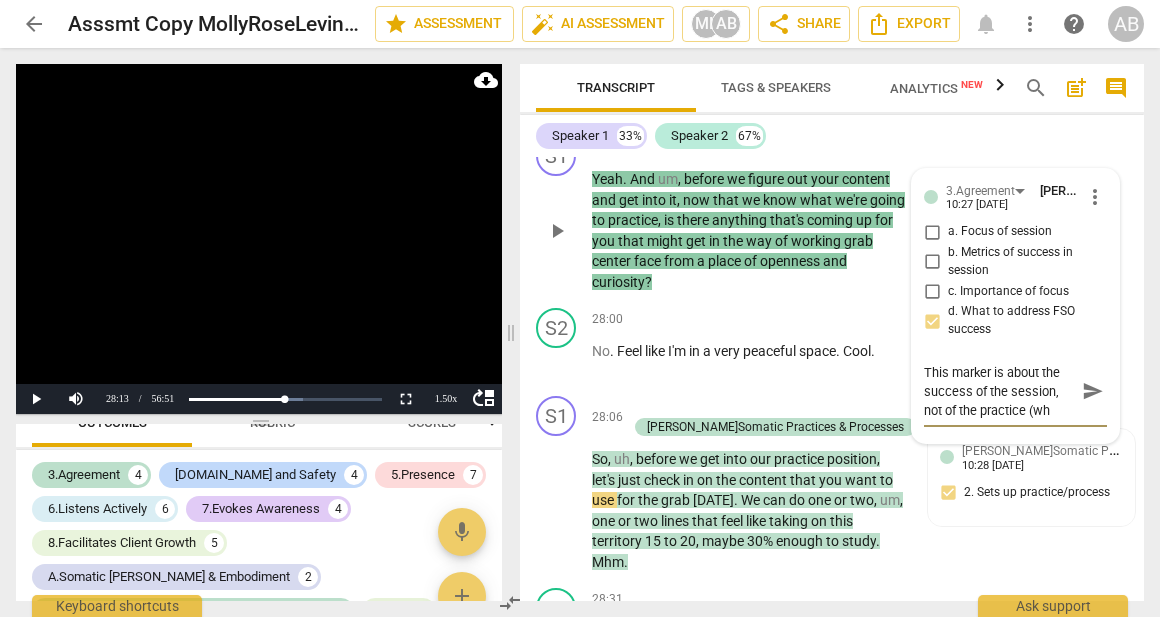 type on "This marker is about the success of the session, not of the practice (whi" 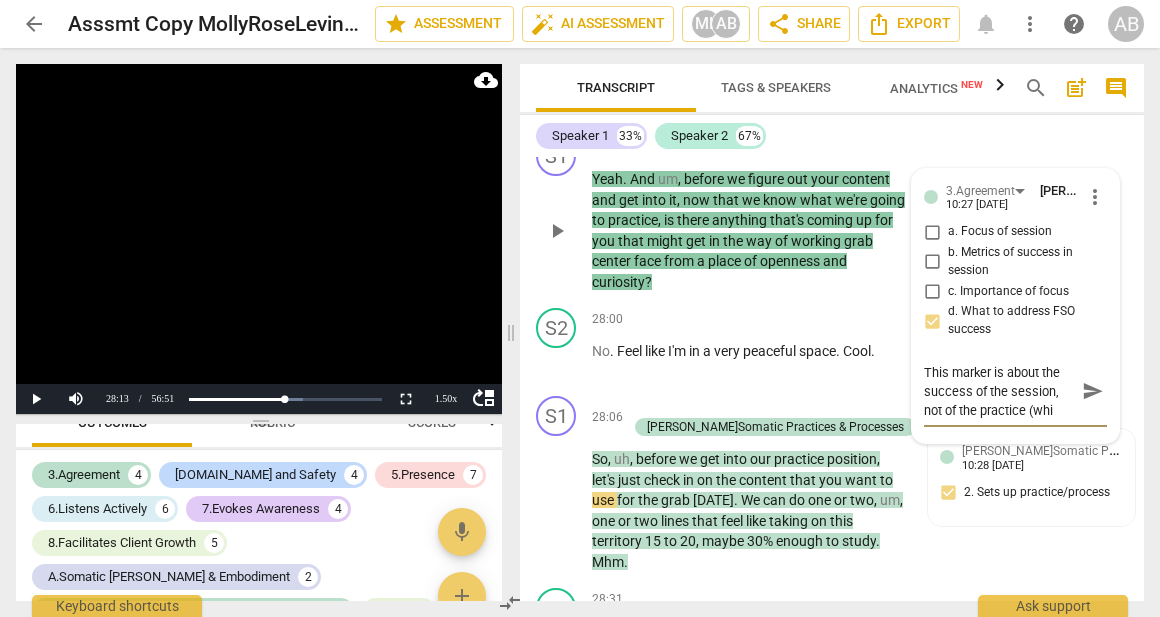 type on "This marker is about the success of the session, not of the practice (whic" 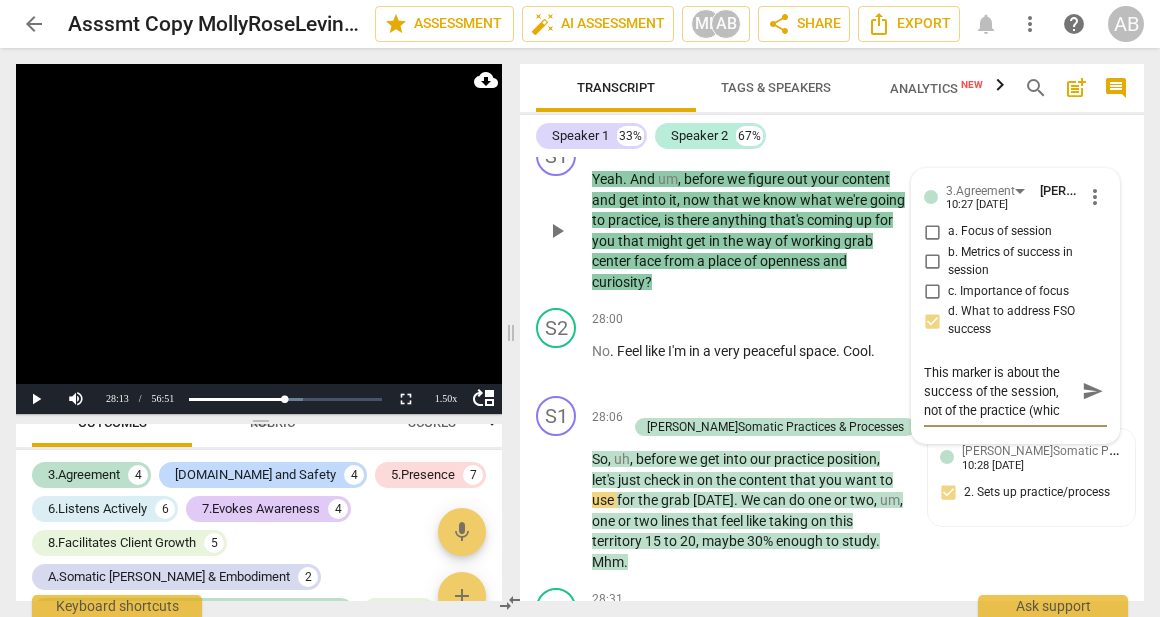 type on "This marker is about the success of the session, not of the practice (which" 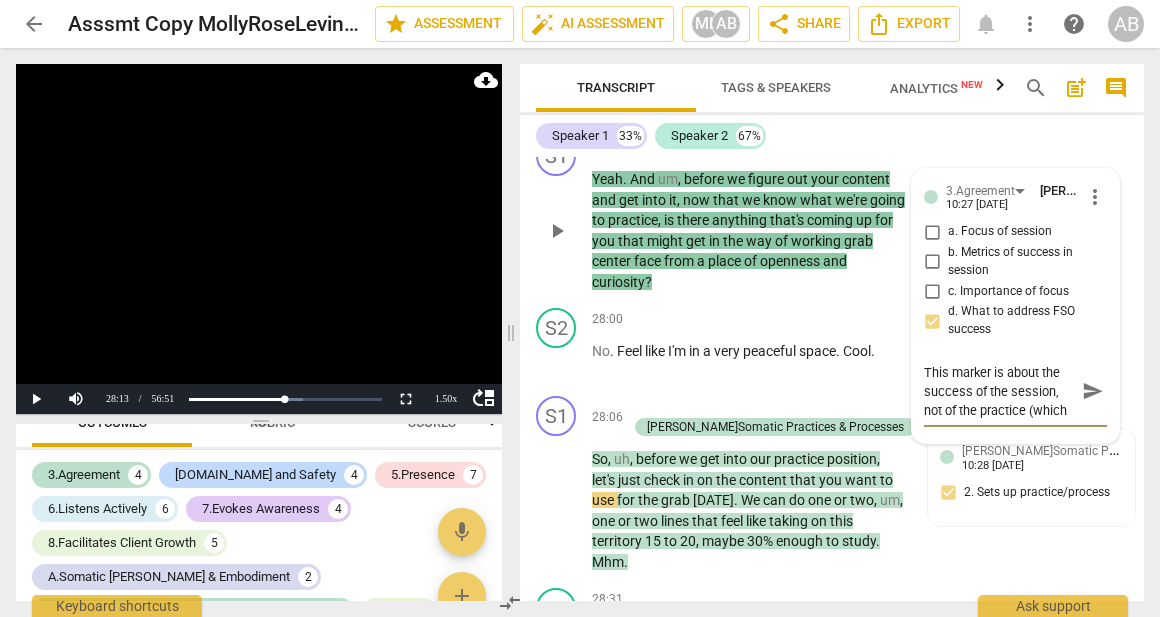 type on "This marker is about the success of the session, not of the practice (which" 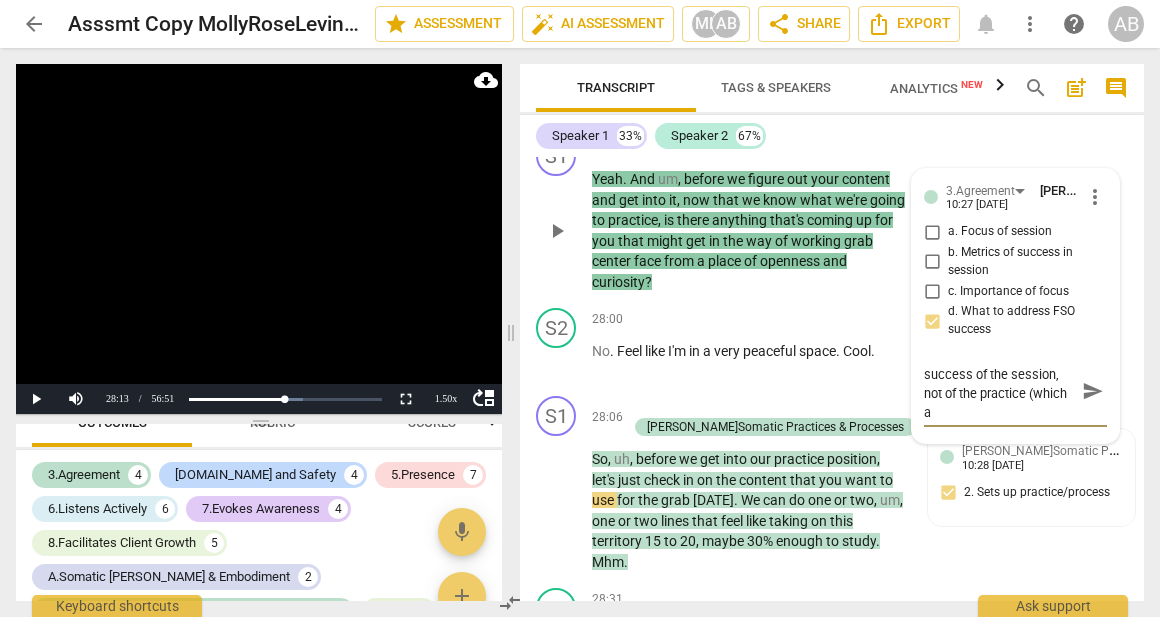 type on "This marker is about the success of the session, not of the practice (which ar" 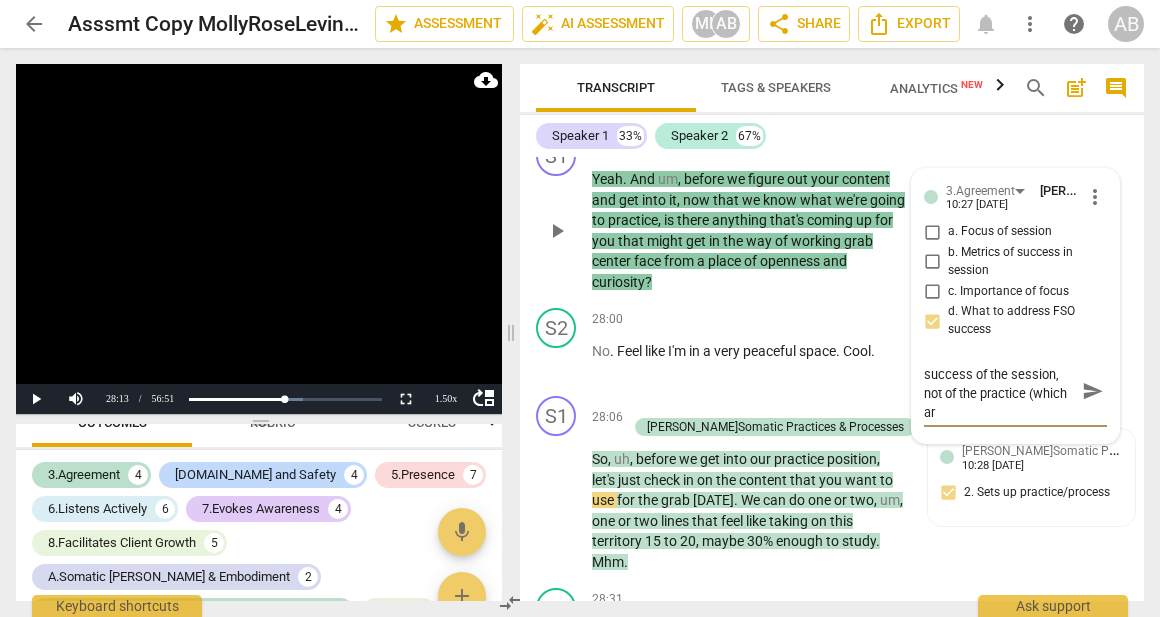 type on "This marker is about the success of the session, not of the practice (which are" 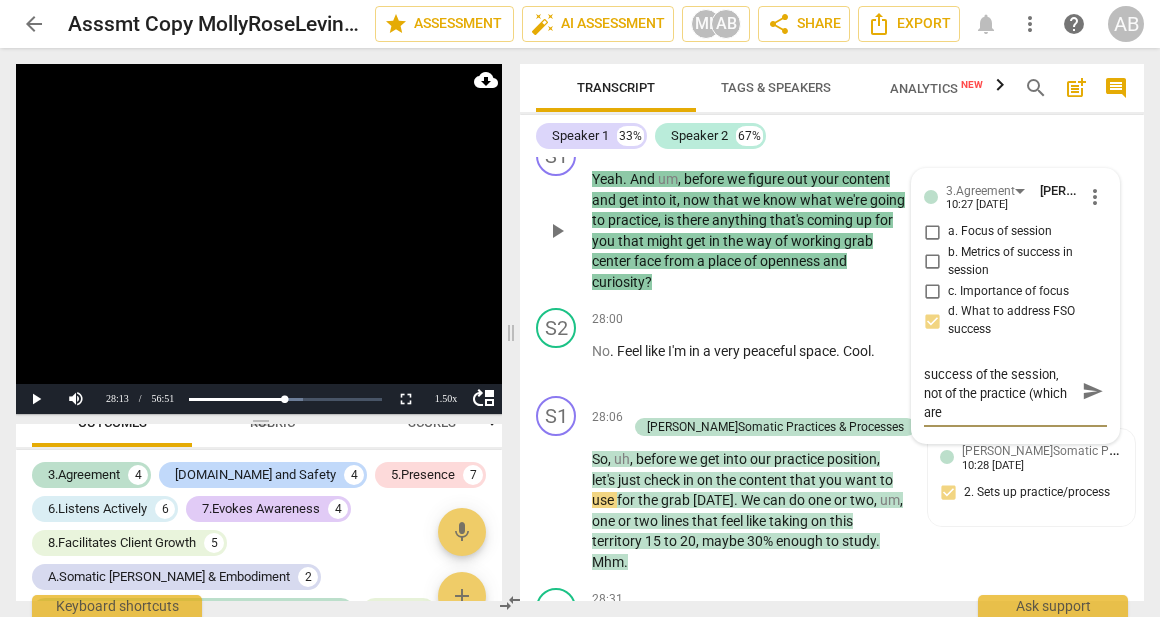 type on "This marker is about the success of the session, not of the practice (which are" 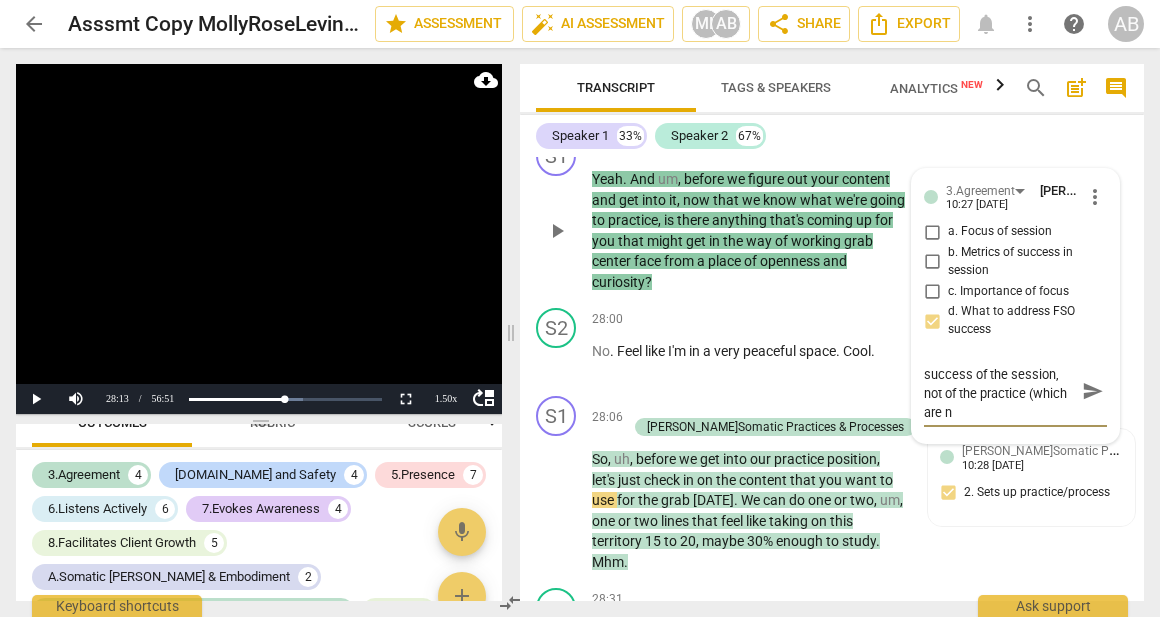 type on "This marker is about the success of the session, not of the practice (which are no" 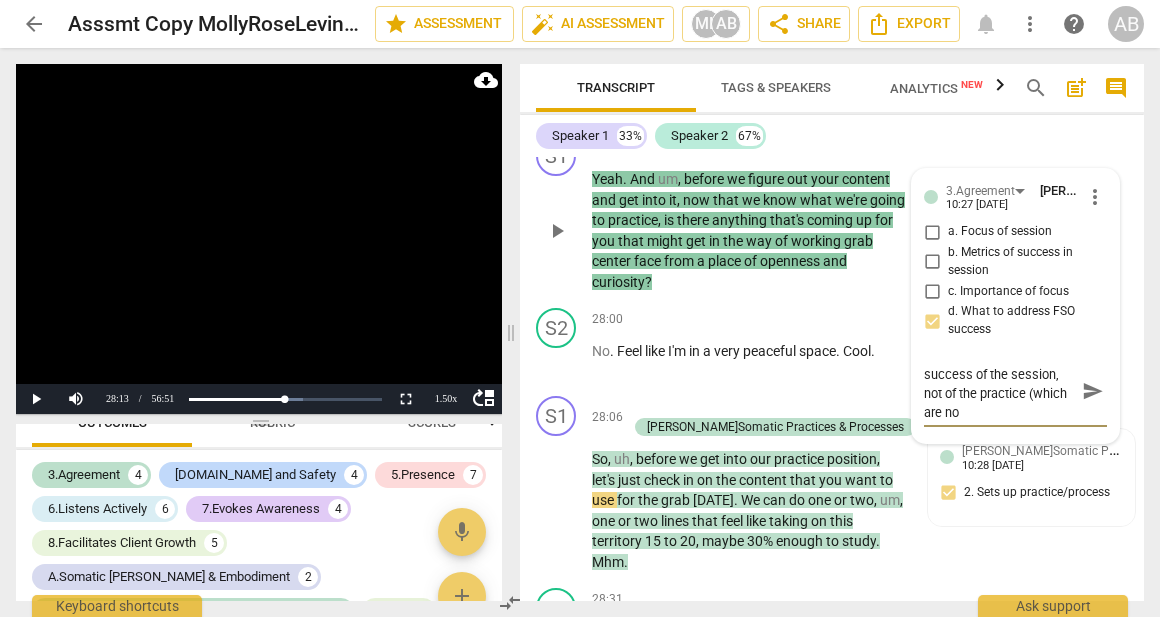 type on "This marker is about the success of the session, not of the practice (which are not" 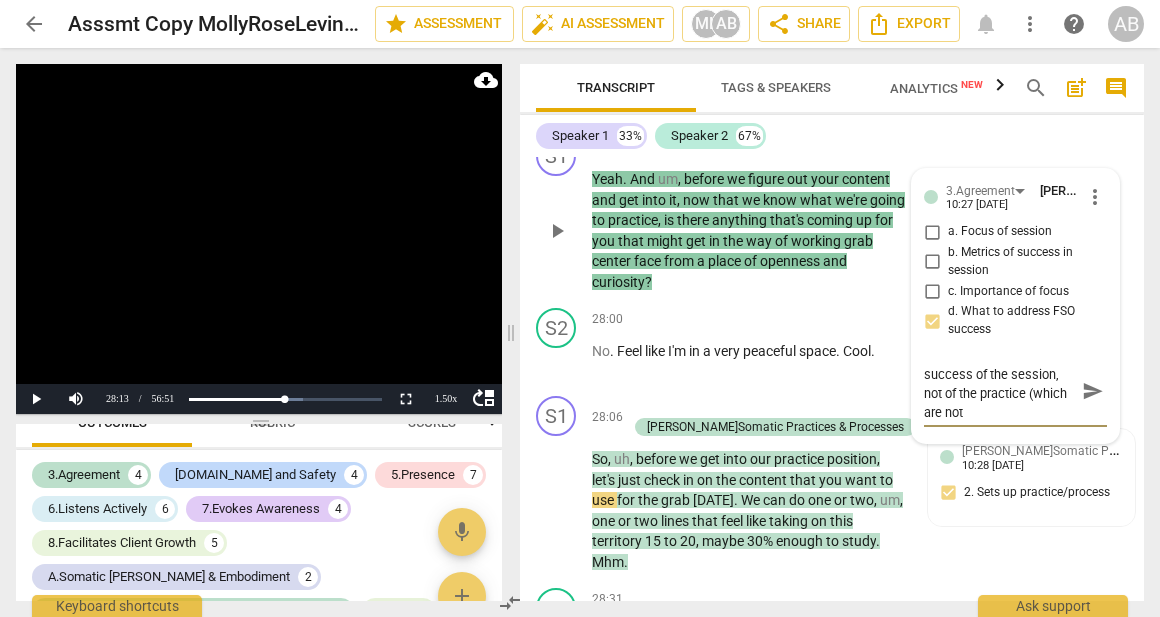 type on "This marker is about the success of the session, not of the practice (which are not" 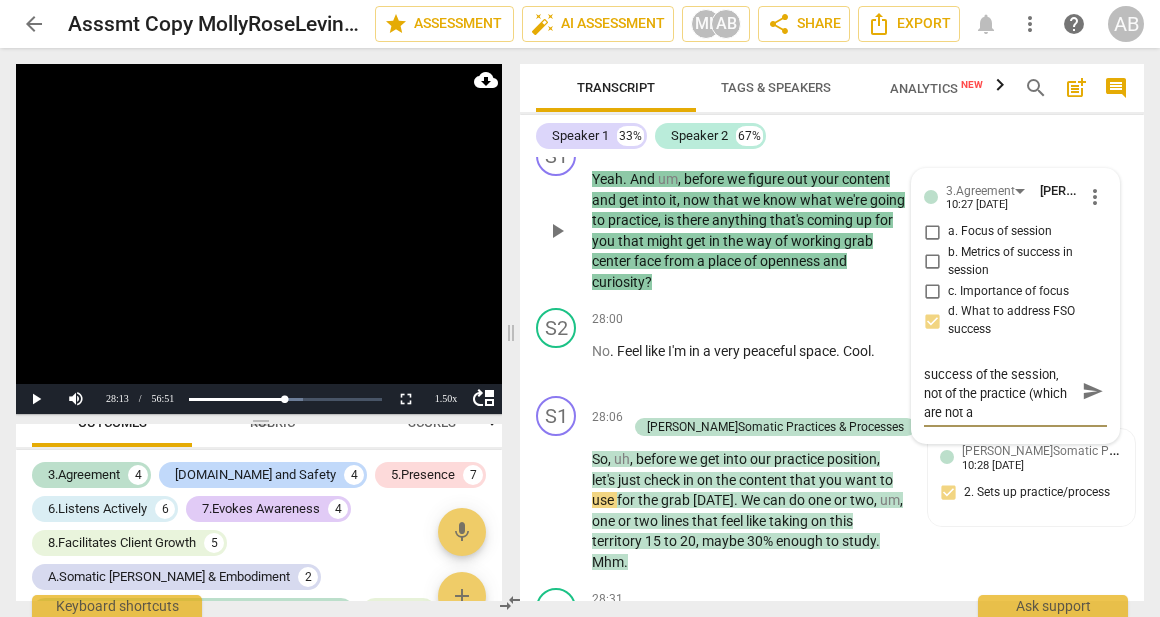 type on "This marker is about the success of the session, not of the practice (which are not al" 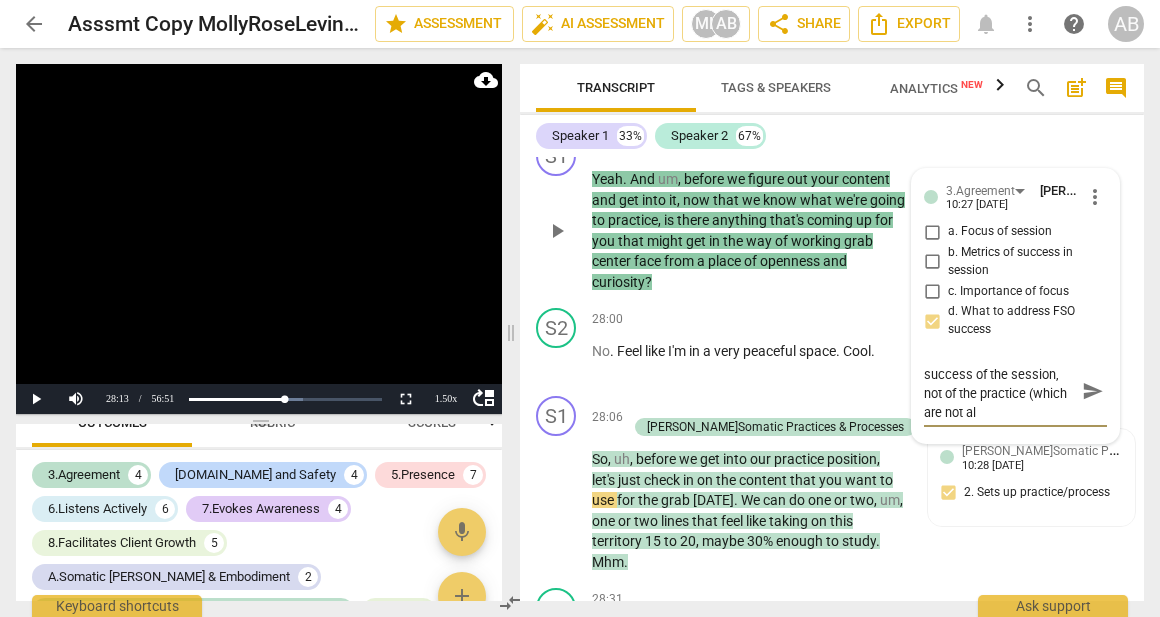 type on "This marker is about the success of the session, not of the practice (which are not alw" 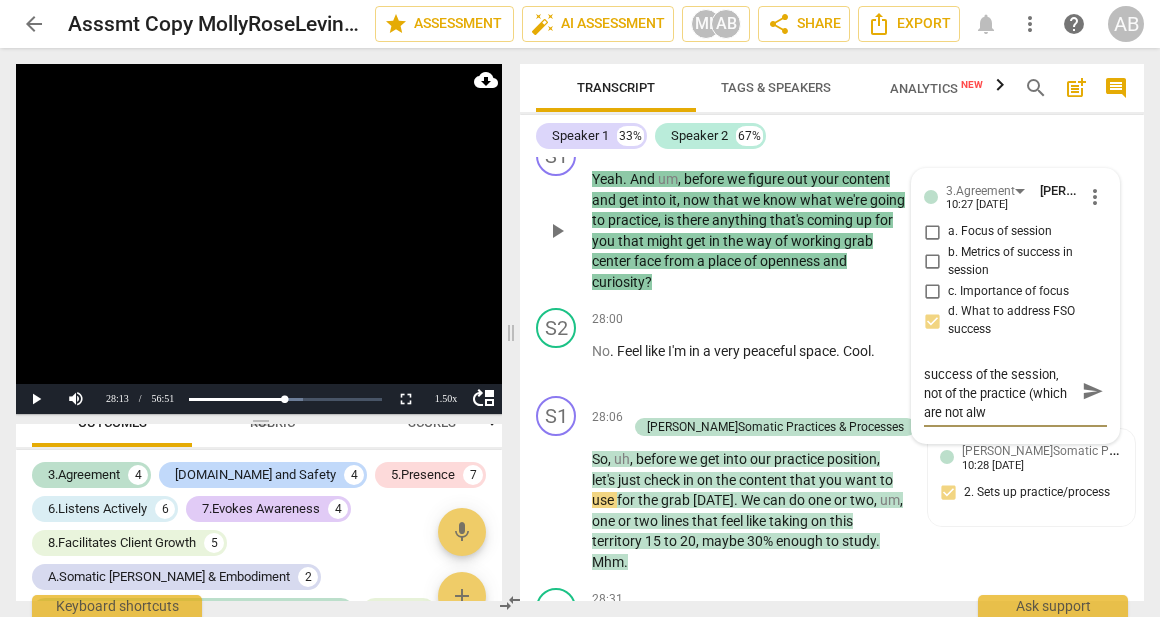 type on "This marker is about the success of the session, not of the practice (which are not alwa" 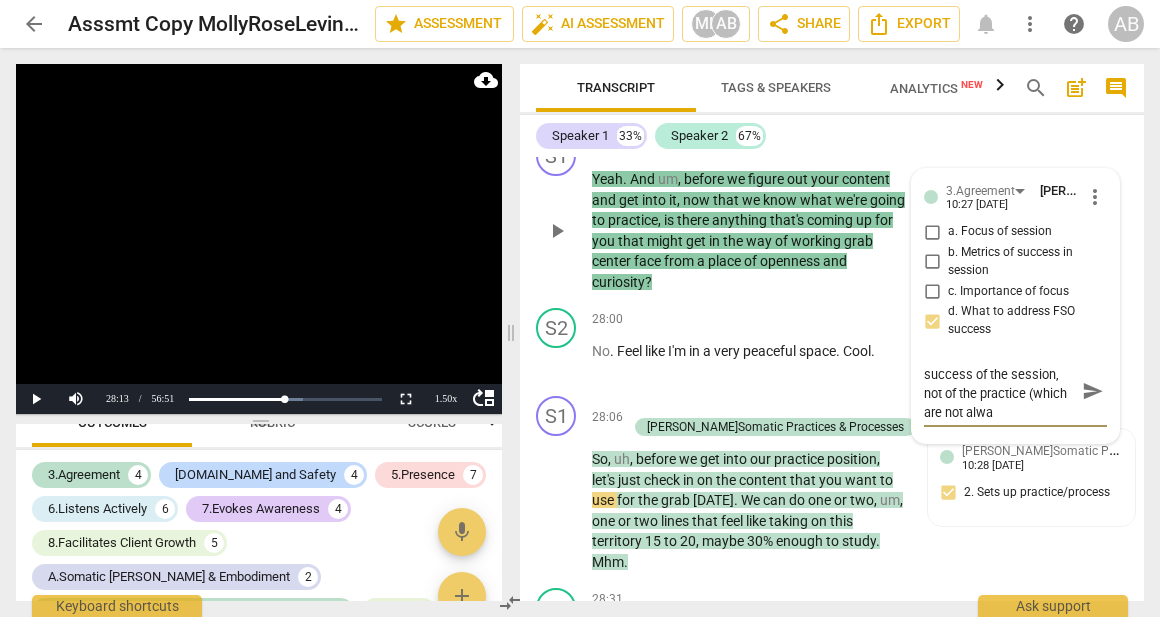 scroll, scrollTop: 0, scrollLeft: 0, axis: both 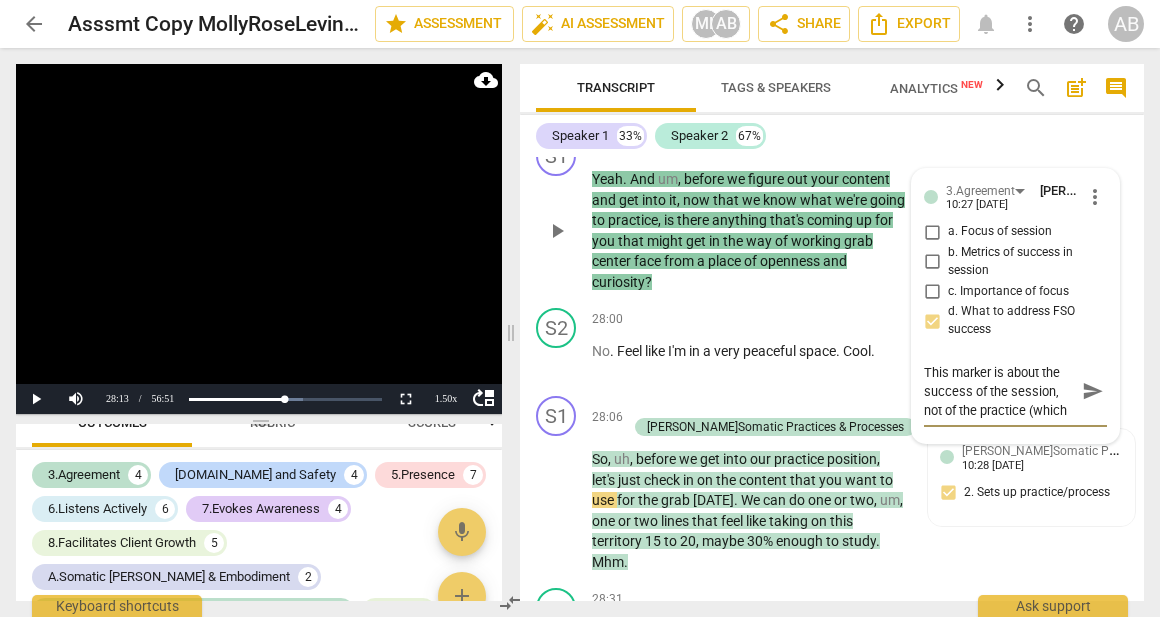 type on "This markery is about the success of the session, not of the practice (which are not alwa" 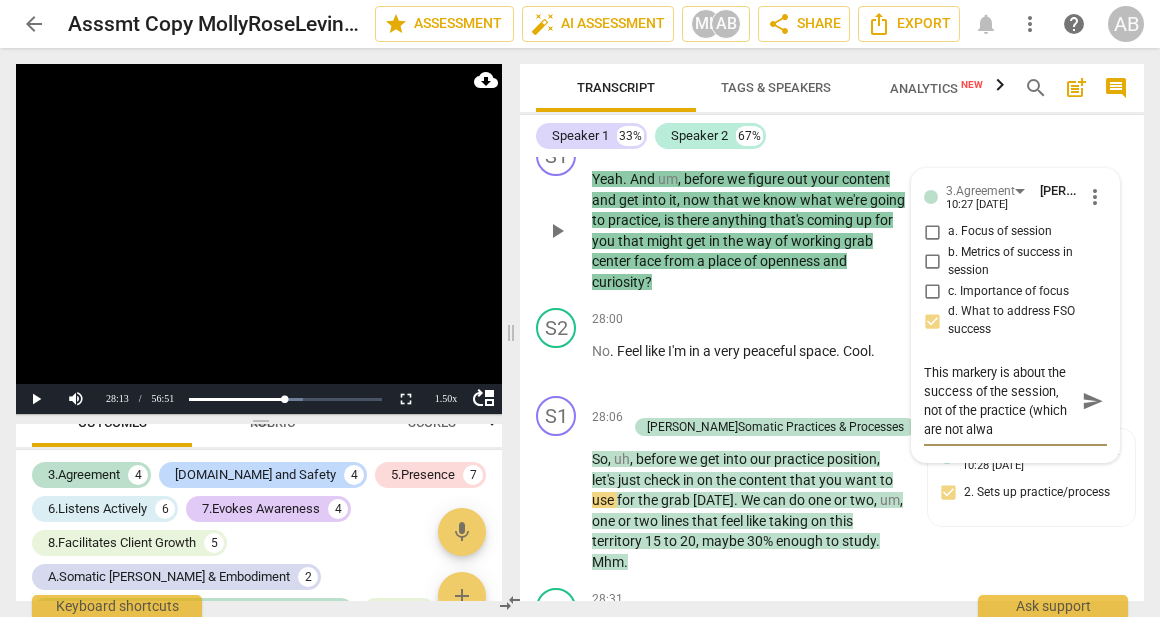 type on "This markerys is about the success of the session, not of the practice (which are not alwa" 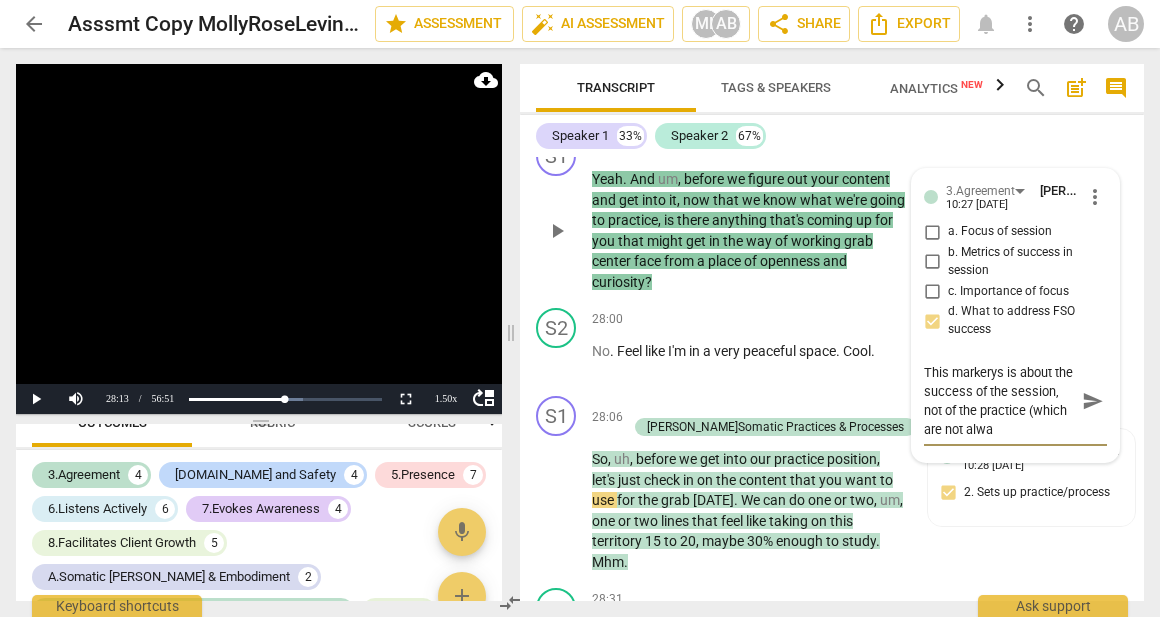 type on "This markerys  is about the success of the session, not of the practice (which are not alwa" 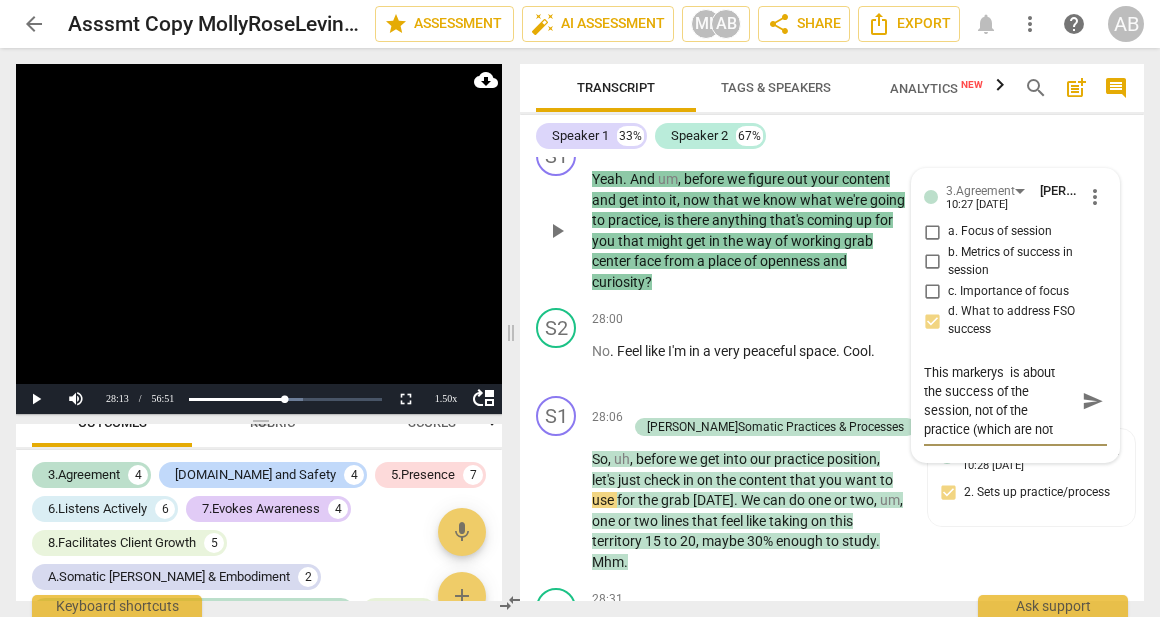 type on "This markerys o is about the success of the session, not of the practice (which are not alwa" 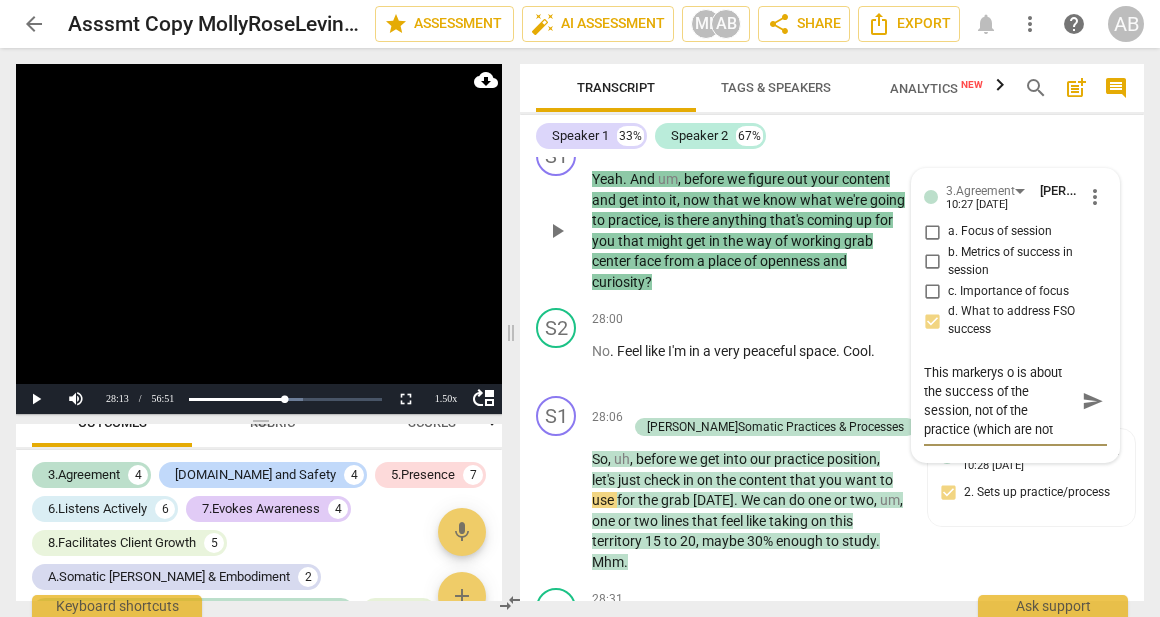 type on "This markerys on is about the success of the session, not of the practice (which are not alwa" 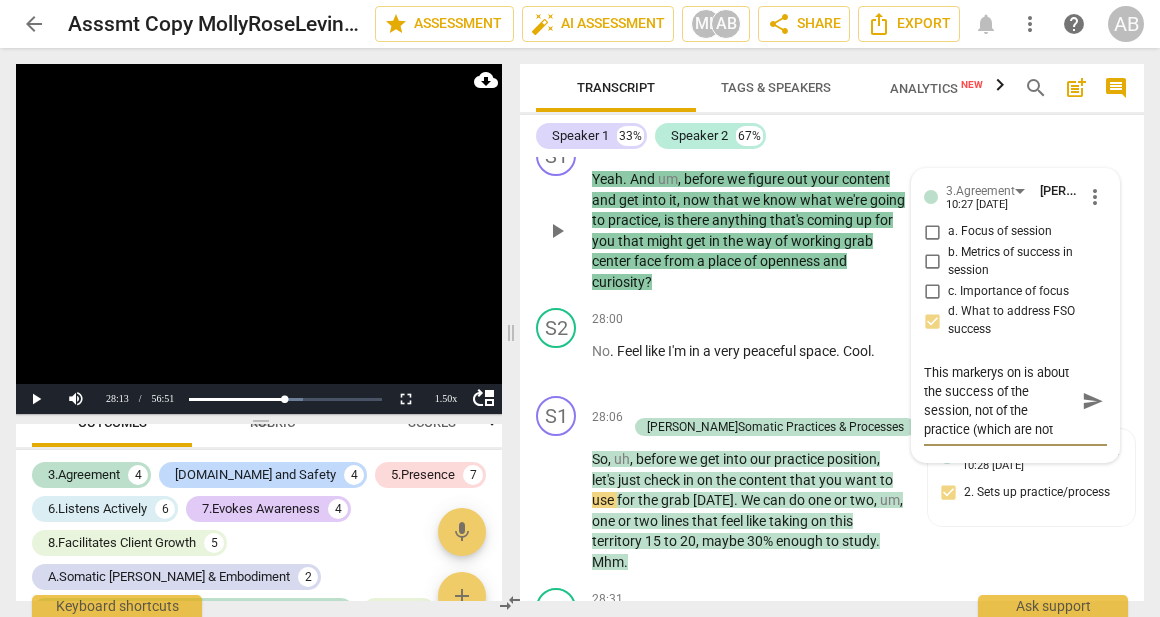 type on "This markerys one is about the success of the session, not of the practice (which are not alwa" 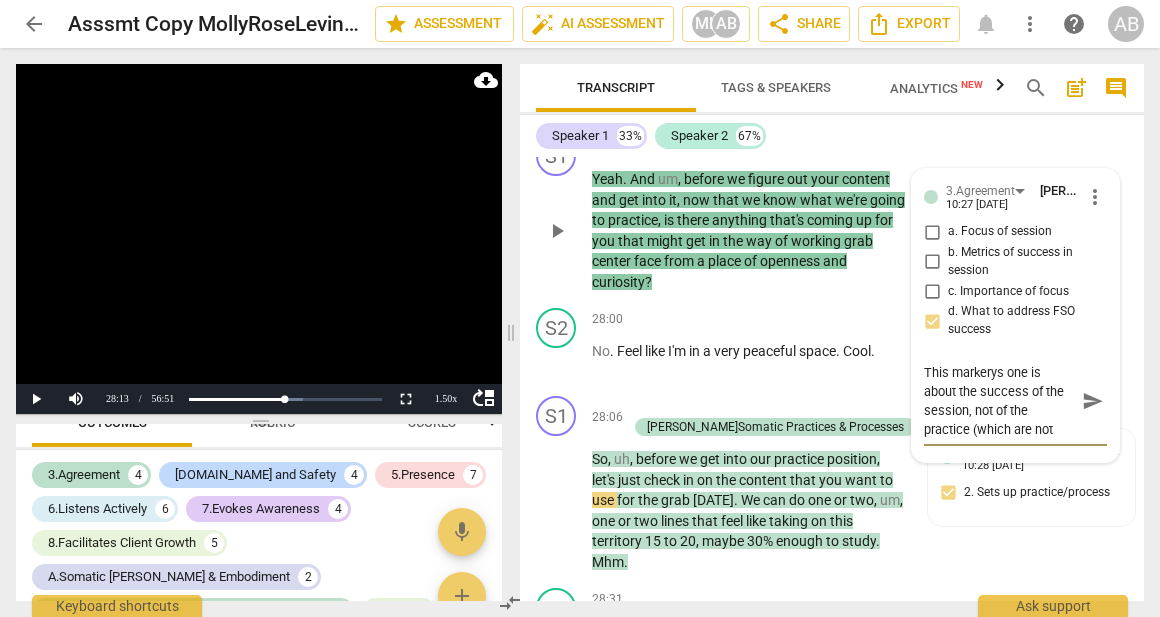 type on "This markerys one  is about the success of the session, not of the practice (which are not alwa" 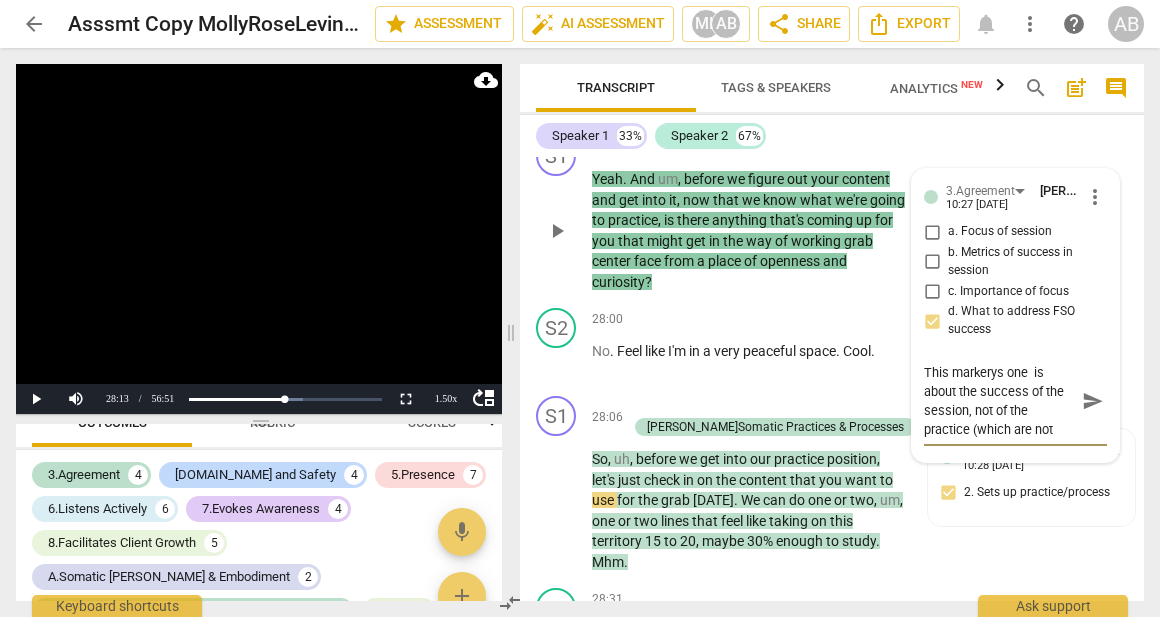 type on "This markerys one a is about the success of the session, not of the practice (which are not alwa" 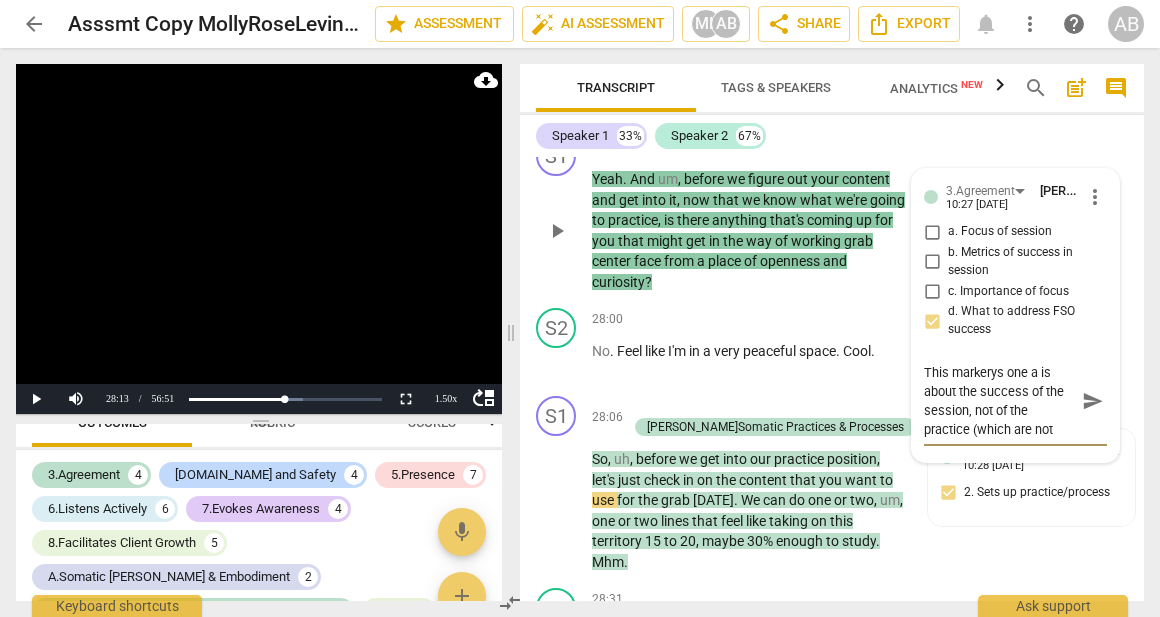 type on "This markerys one an is about the success of the session, not of the practice (which are not alwa" 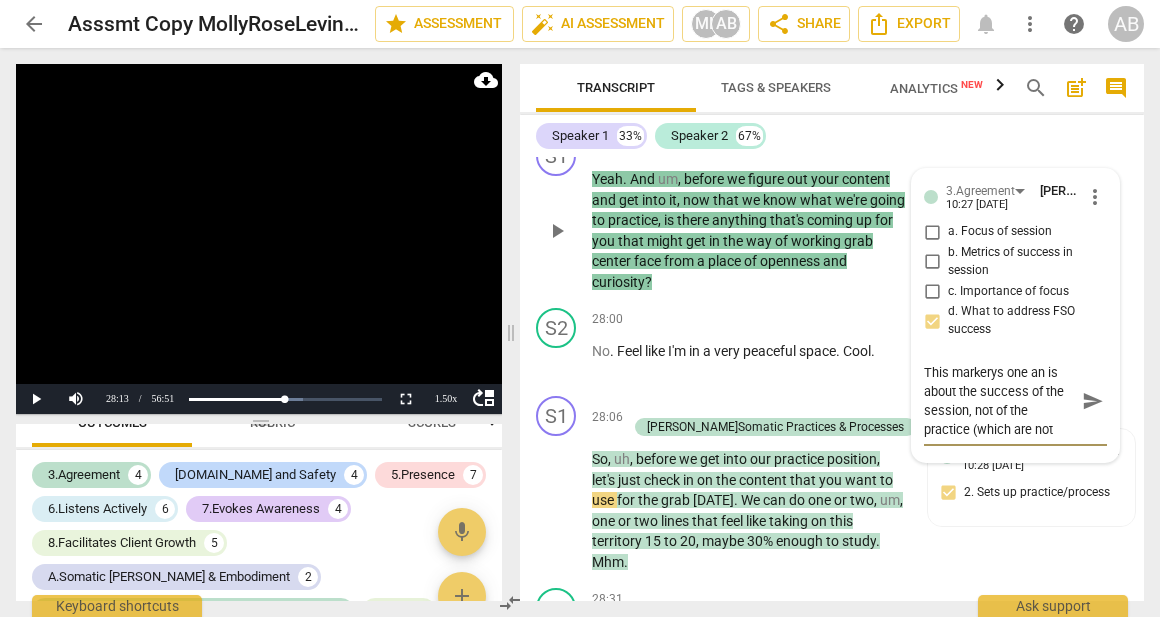 type on "This markerys one and is about the success of the session, not of the practice (which are not alwa" 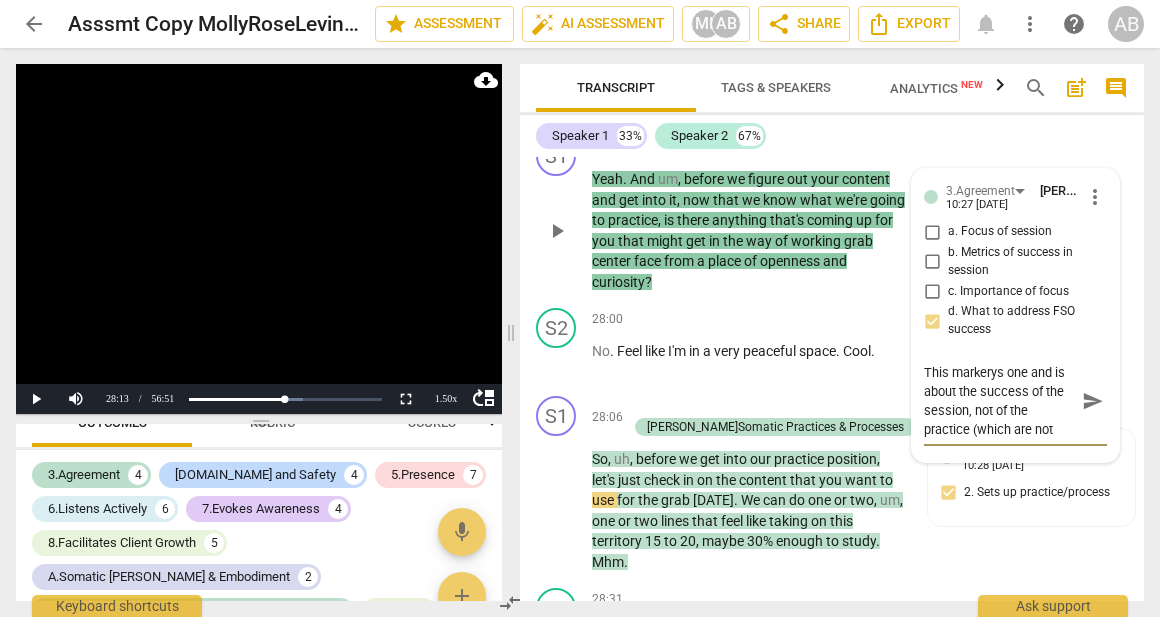 type 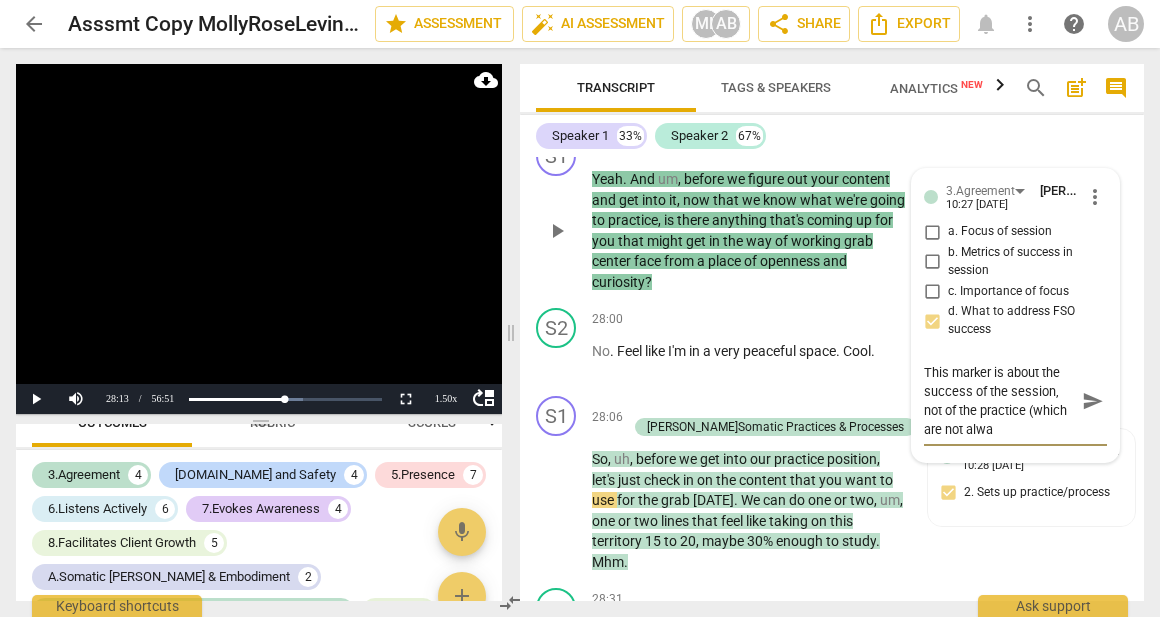 click on "This marker is about the success of the session, not of the practice (which are not alwa" at bounding box center [999, 401] 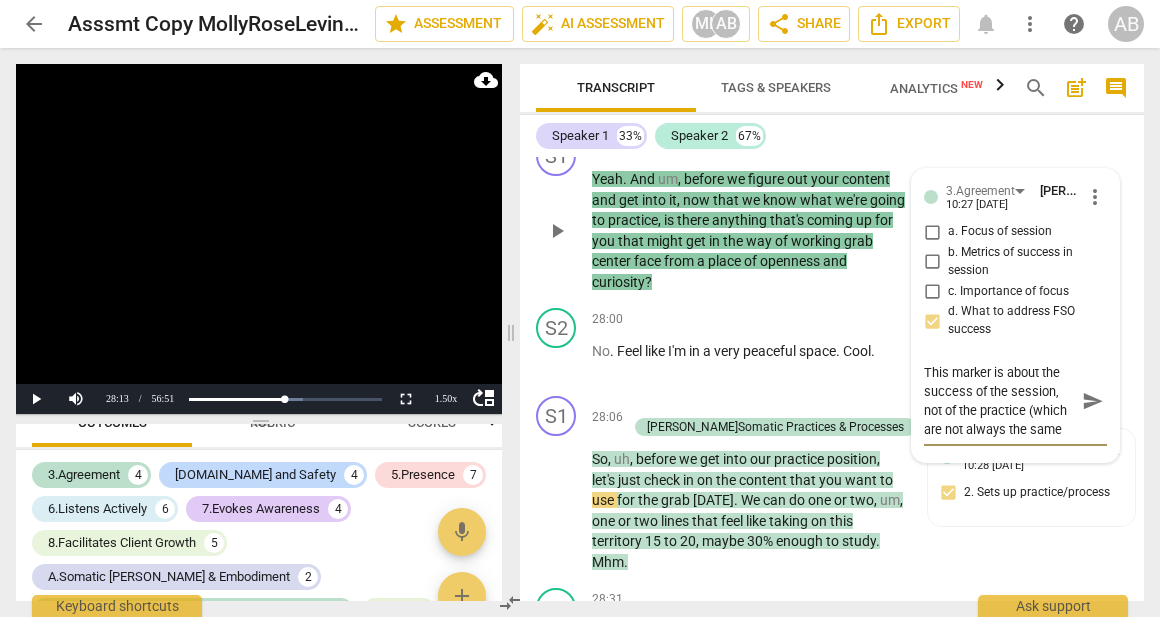 scroll, scrollTop: 16, scrollLeft: 0, axis: vertical 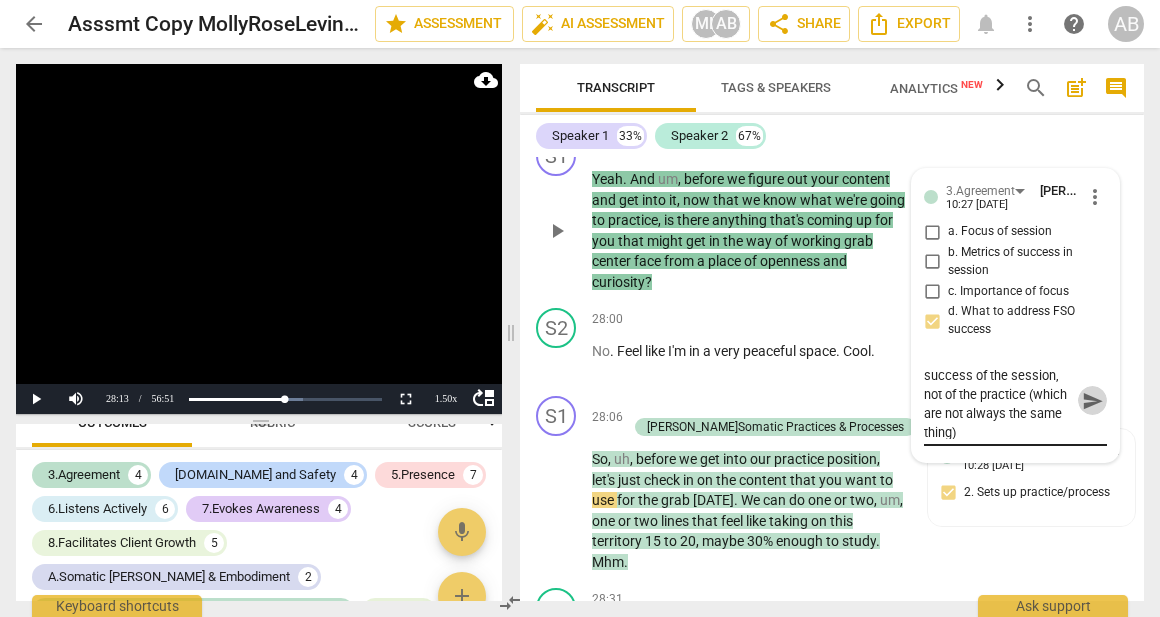 click on "send" at bounding box center [1093, 401] 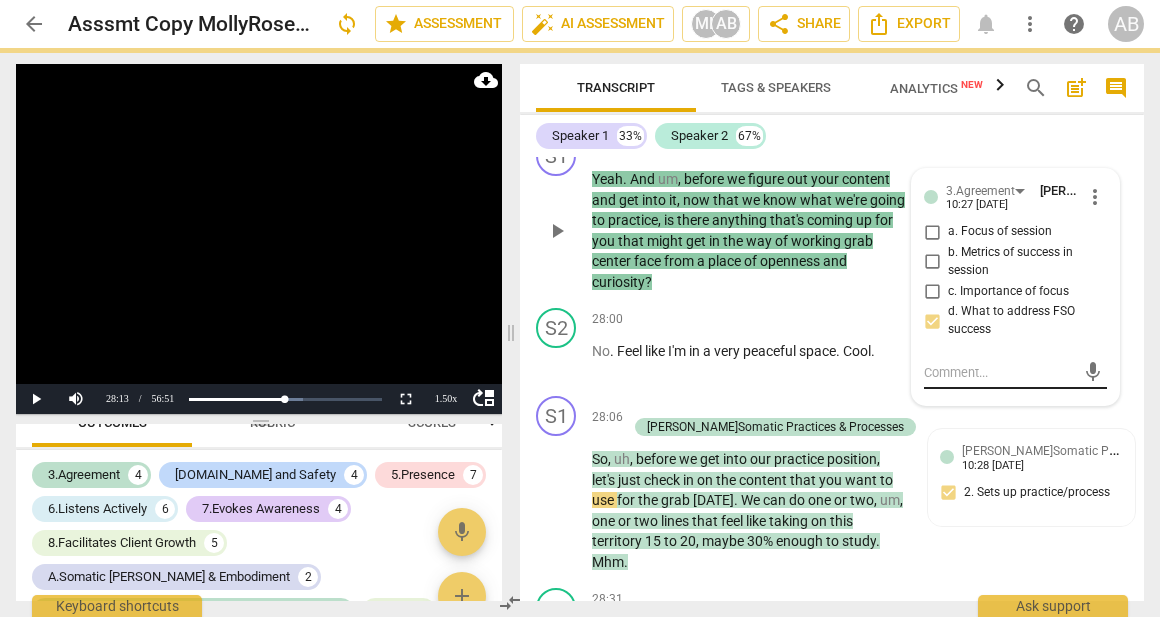 scroll, scrollTop: 0, scrollLeft: 0, axis: both 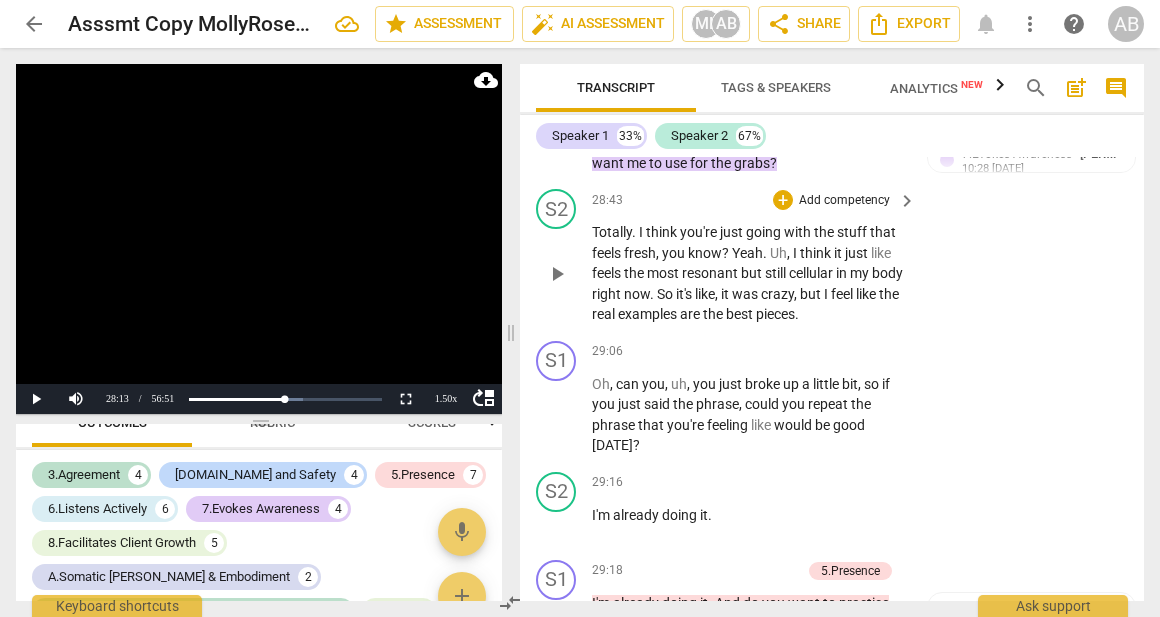 click on "play_arrow" at bounding box center (557, 274) 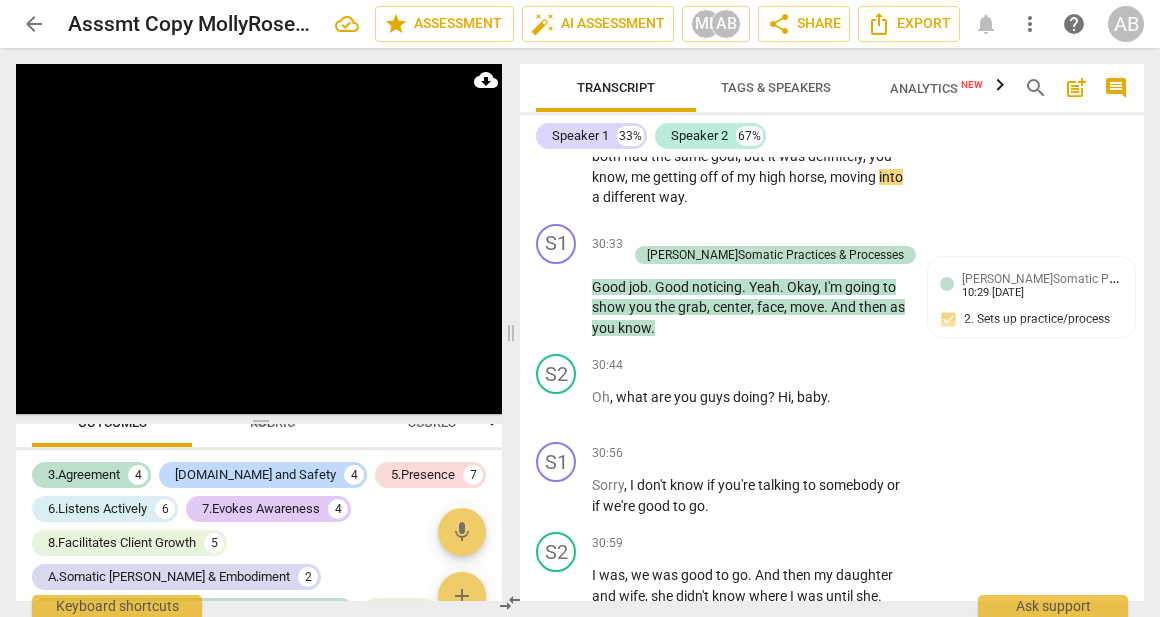 scroll, scrollTop: 14899, scrollLeft: 0, axis: vertical 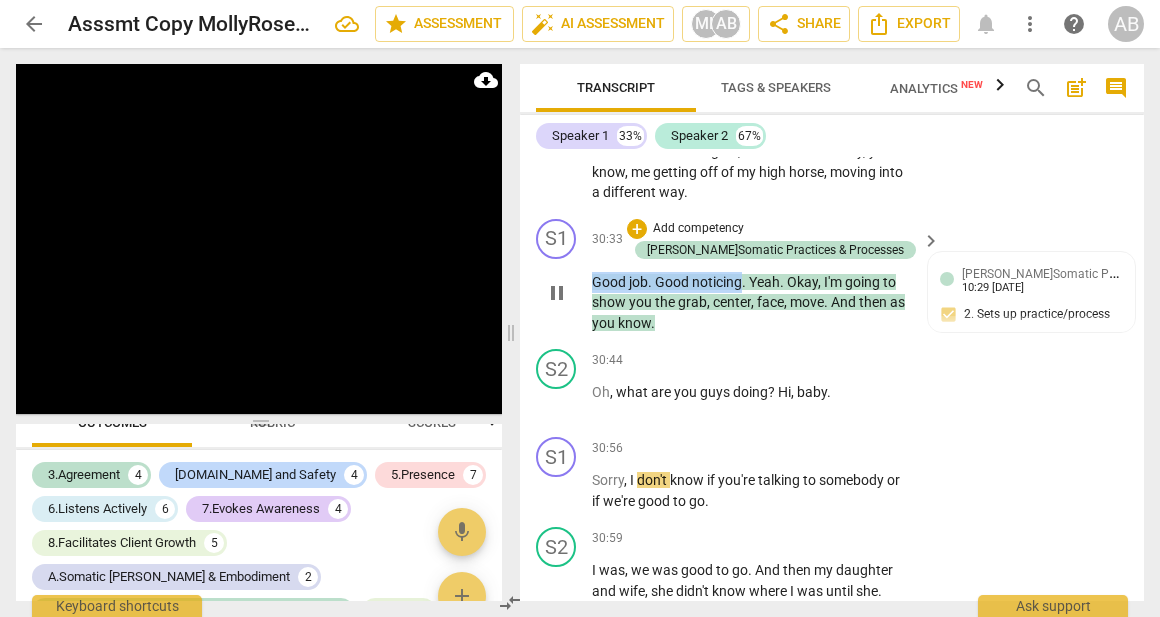 drag, startPoint x: 594, startPoint y: 319, endPoint x: 743, endPoint y: 326, distance: 149.16434 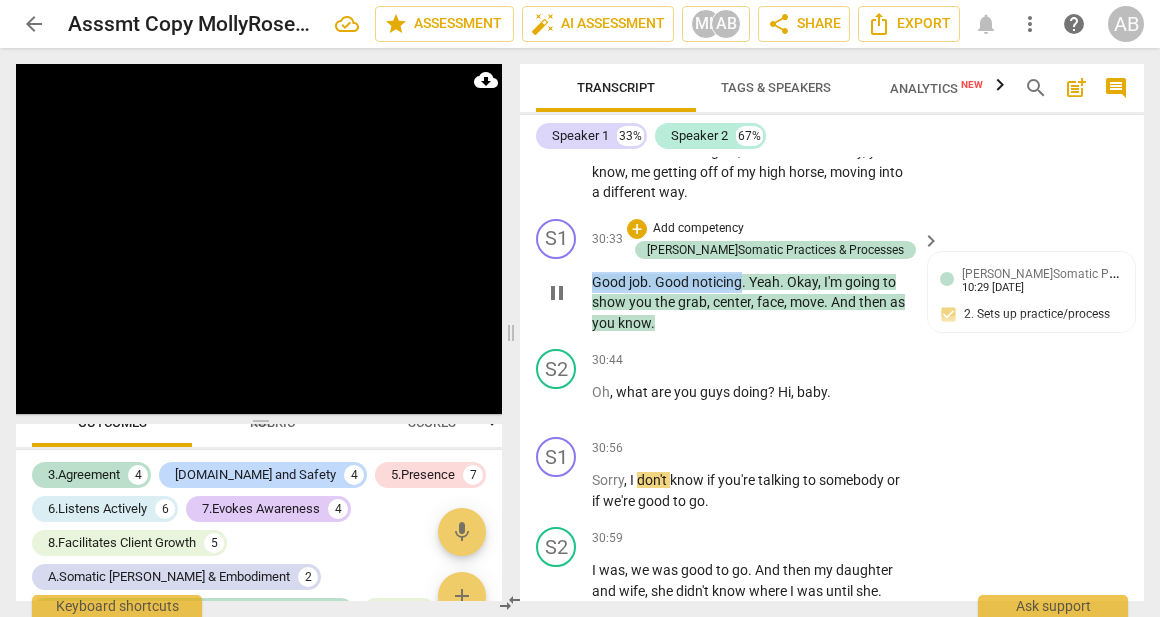 click on "Good   job .   Good   noticing .   Yeah .   Okay ,   I'm   going   to   show   you   the   grab ,   center ,   face ,   move .   And   then   as   you   know ." at bounding box center [749, 303] 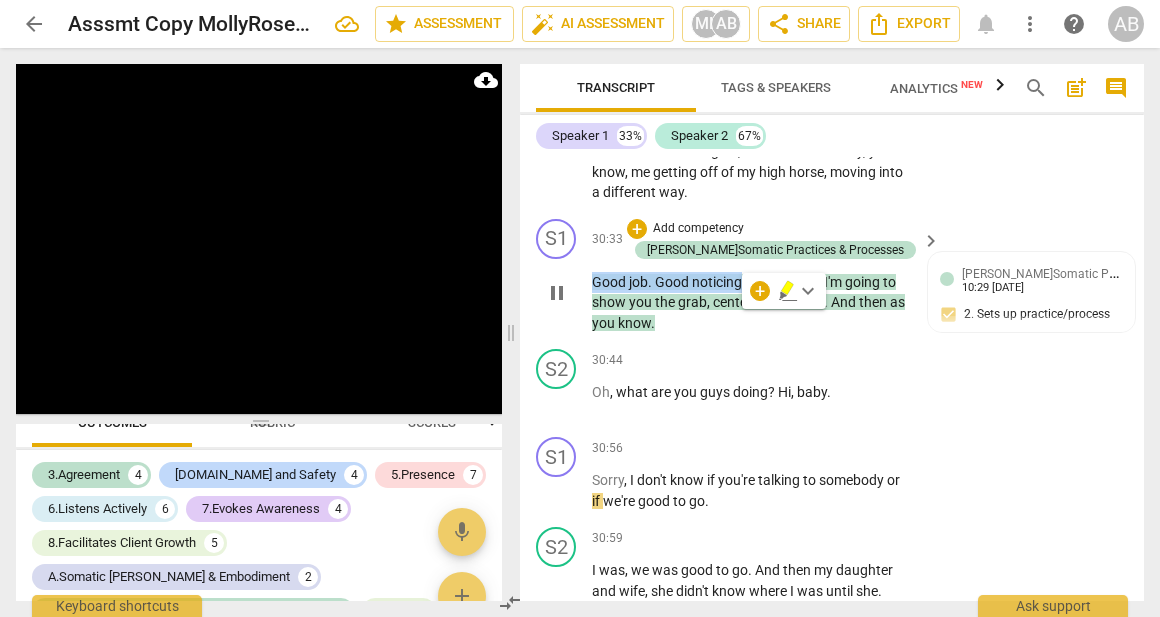 click on "pause" at bounding box center (557, 293) 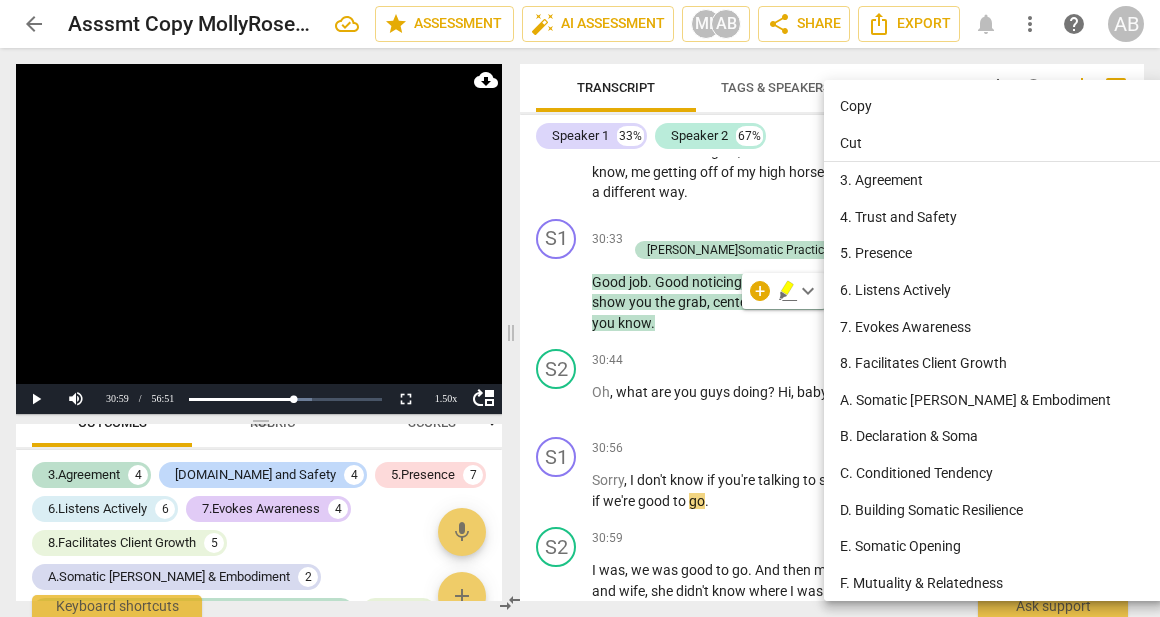 click at bounding box center [580, 308] 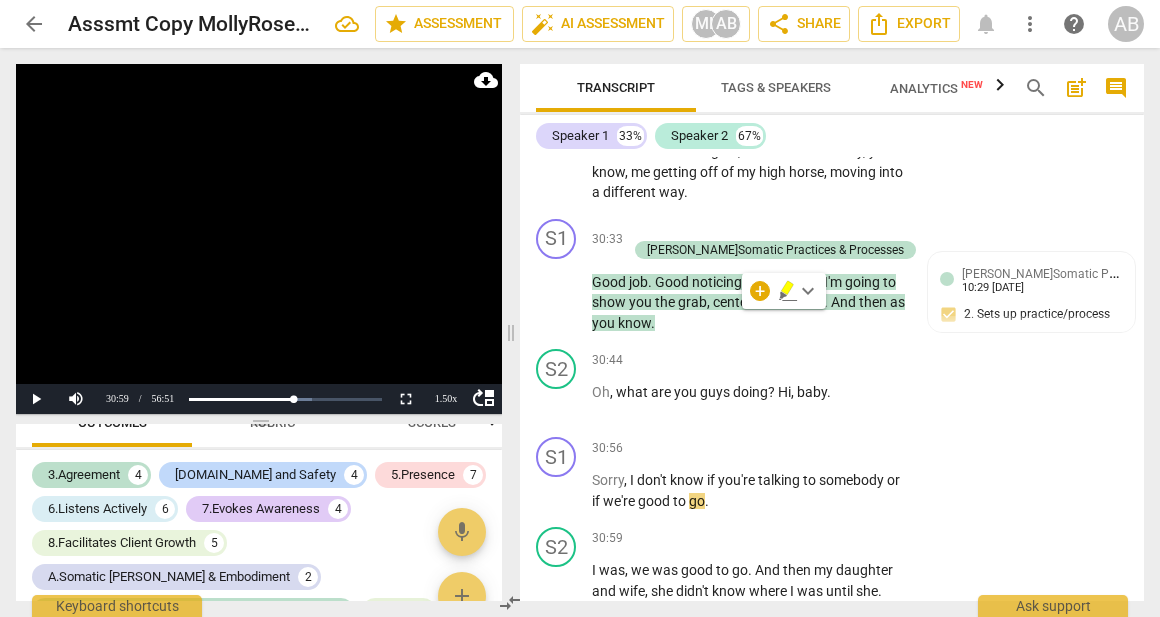 click on "Rubric" at bounding box center (272, 423) 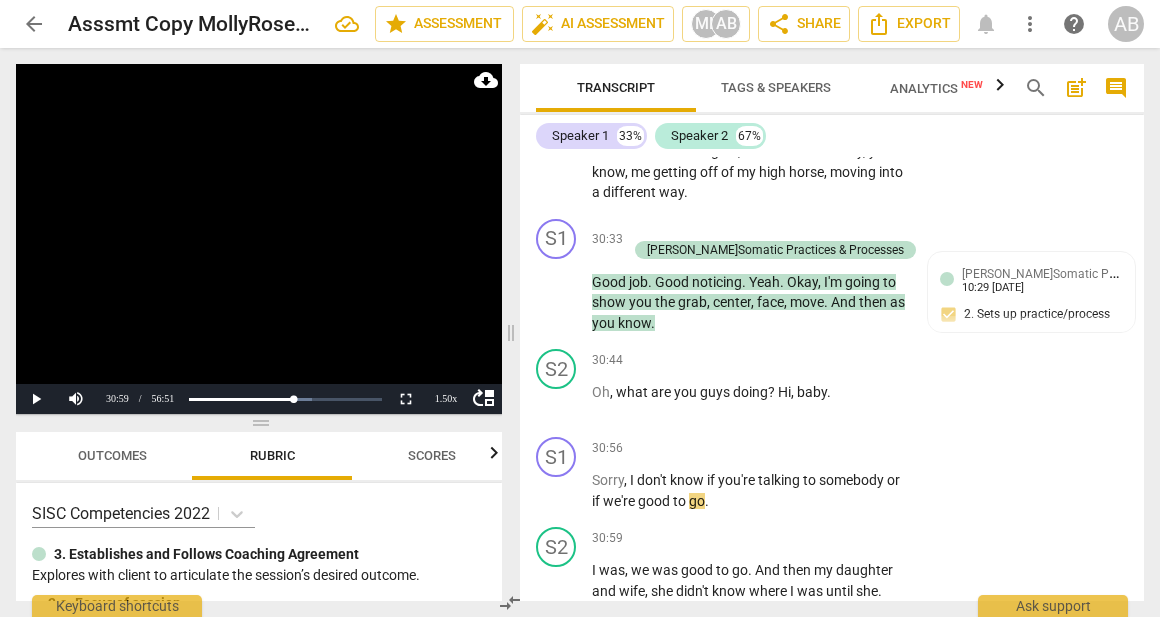 scroll, scrollTop: 0, scrollLeft: 0, axis: both 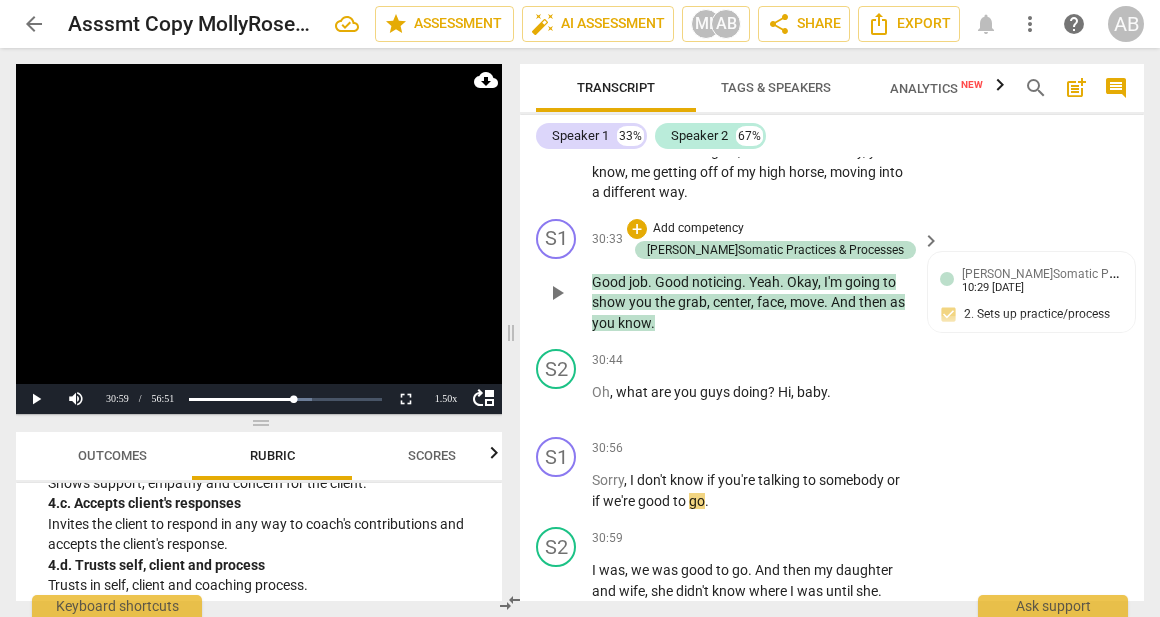 click on "Yeah" at bounding box center (764, 282) 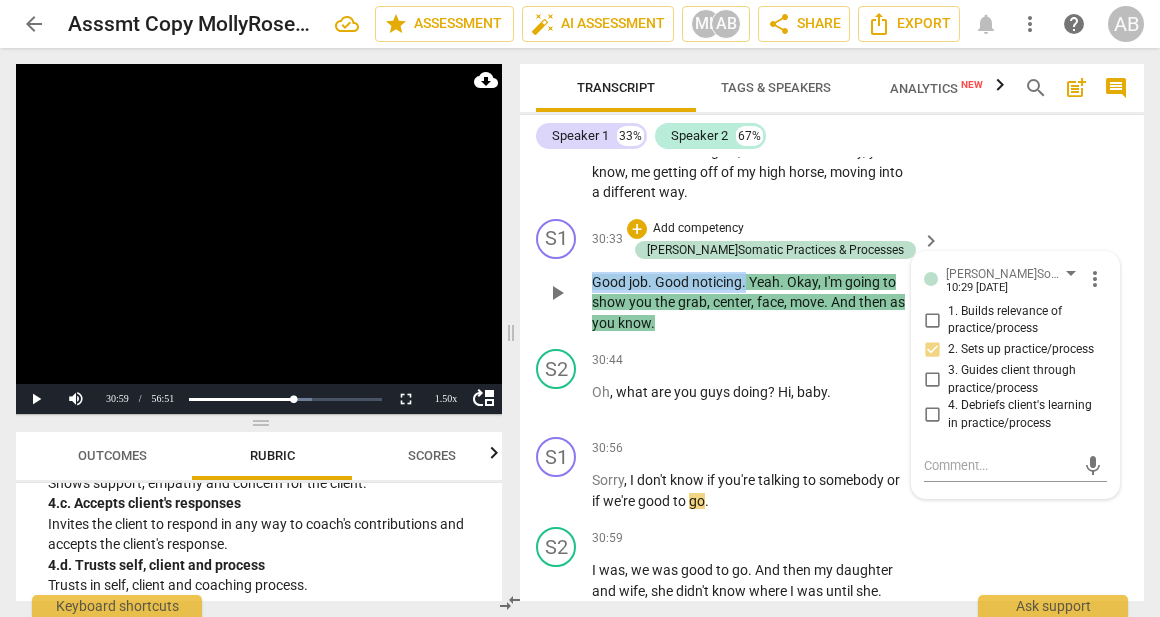 drag, startPoint x: 746, startPoint y: 318, endPoint x: 594, endPoint y: 311, distance: 152.1611 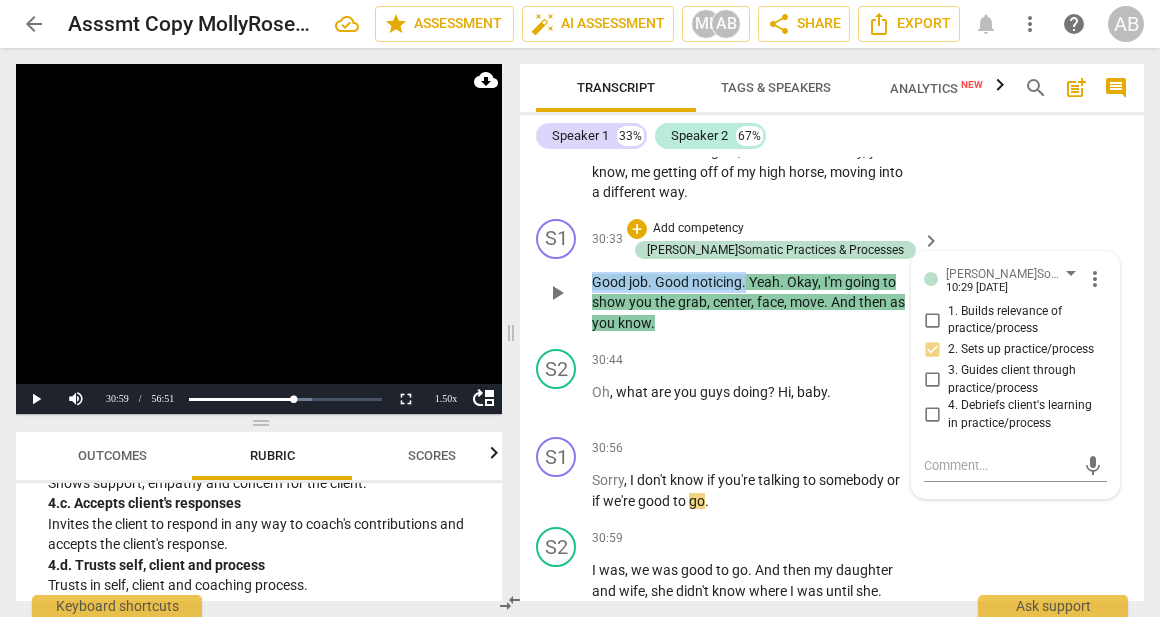 click on "Good   job .   Good   noticing .   Yeah .   Okay ,   I'm   going   to   show   you   the   grab ,   center ,   face ,   move .   And   then   as   you   know ." at bounding box center [749, 303] 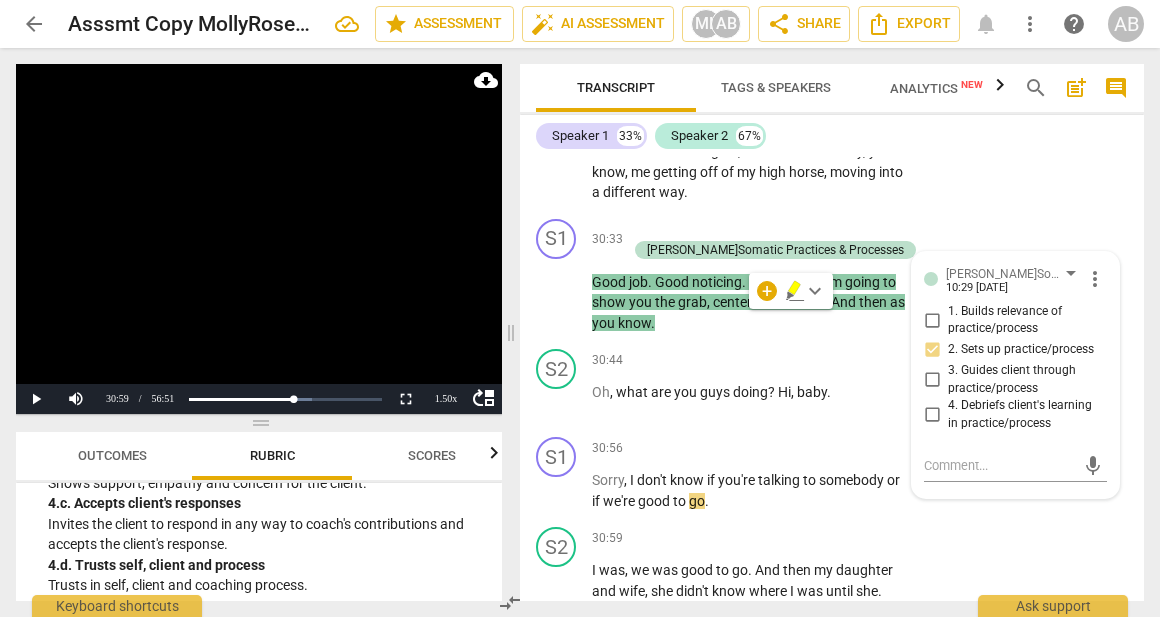 click on "+" at bounding box center [767, 291] 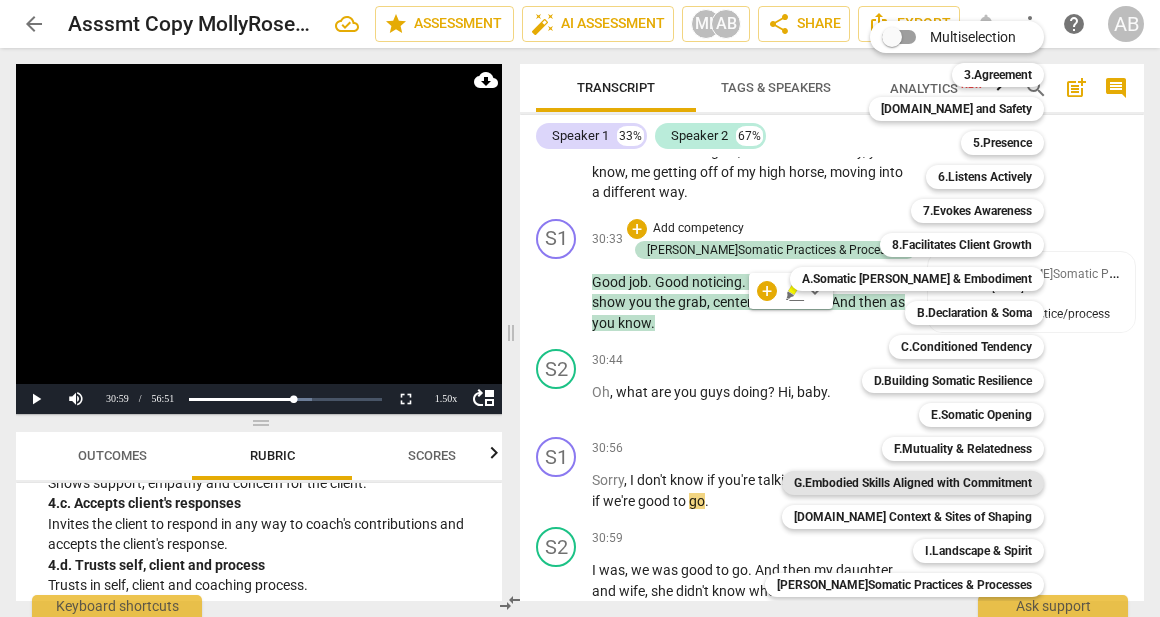 scroll, scrollTop: 102, scrollLeft: 0, axis: vertical 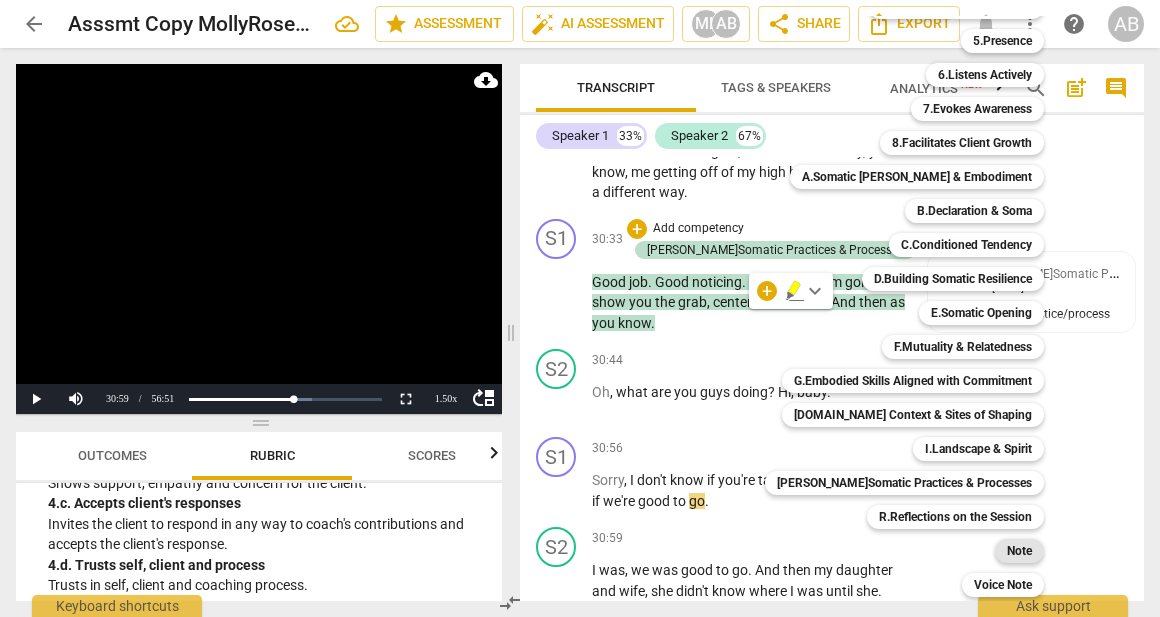 click on "Note" at bounding box center [1019, 551] 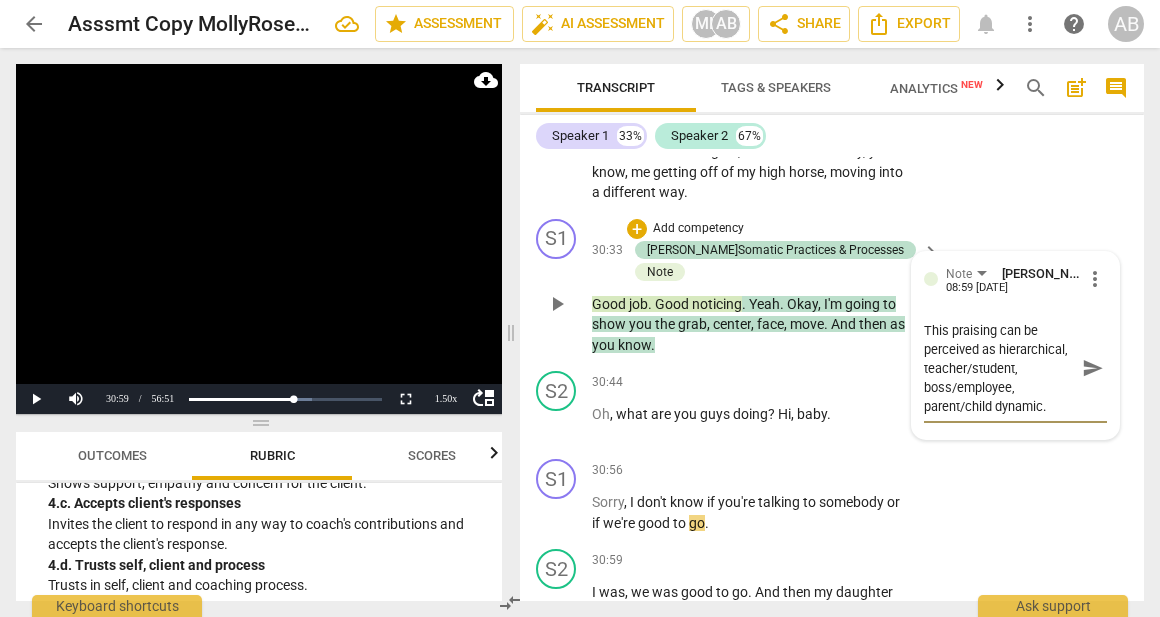 scroll, scrollTop: 0, scrollLeft: 0, axis: both 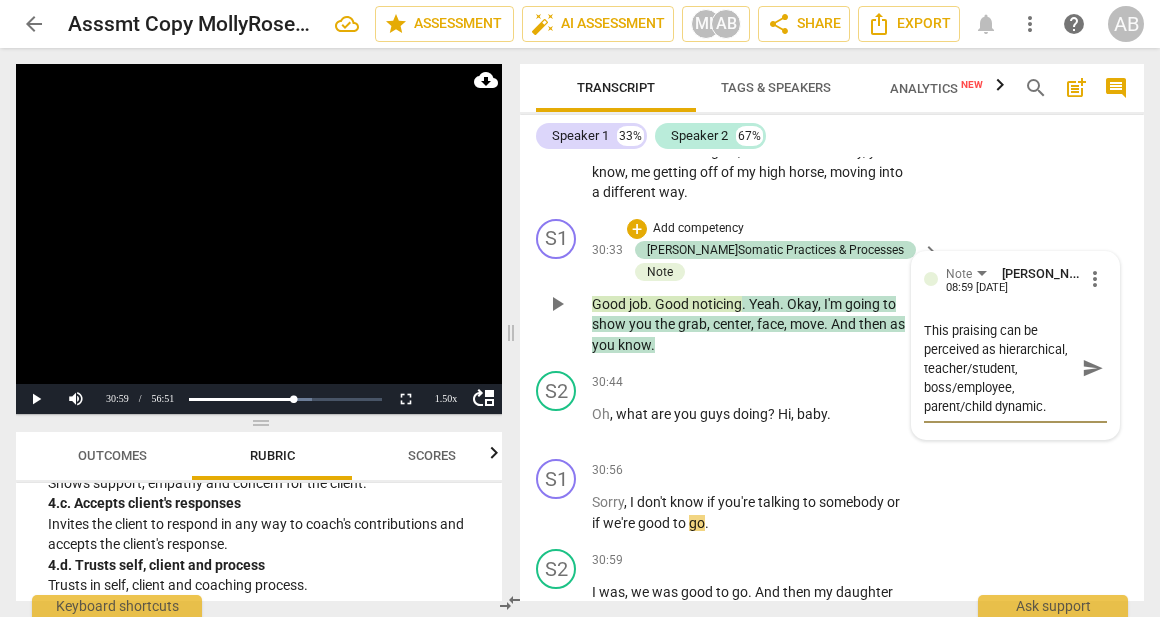 click on "This praising can be perceived as hierarchical, teacher/student, boss/employee, parent/child dynamic." at bounding box center [999, 368] 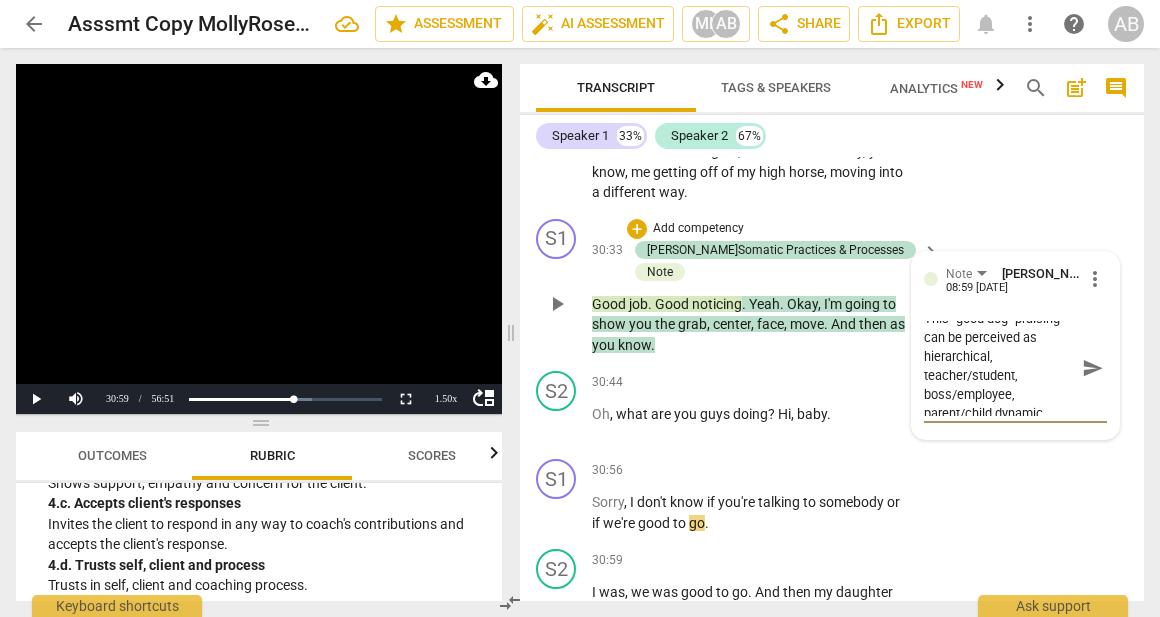 scroll, scrollTop: 19, scrollLeft: 0, axis: vertical 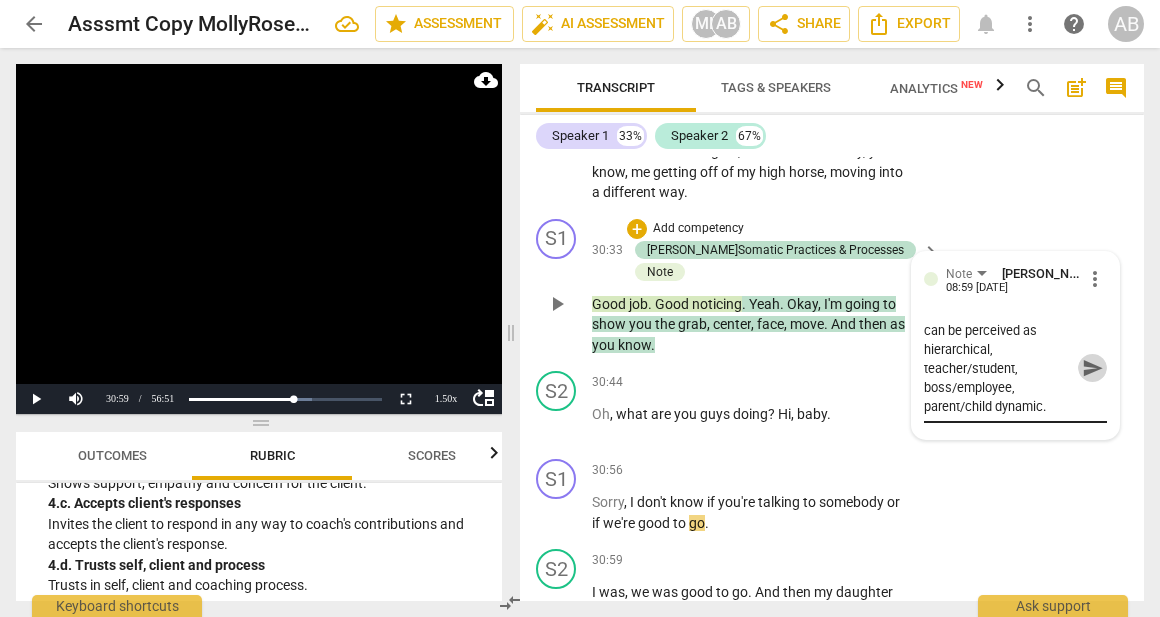 click on "send" at bounding box center [1093, 368] 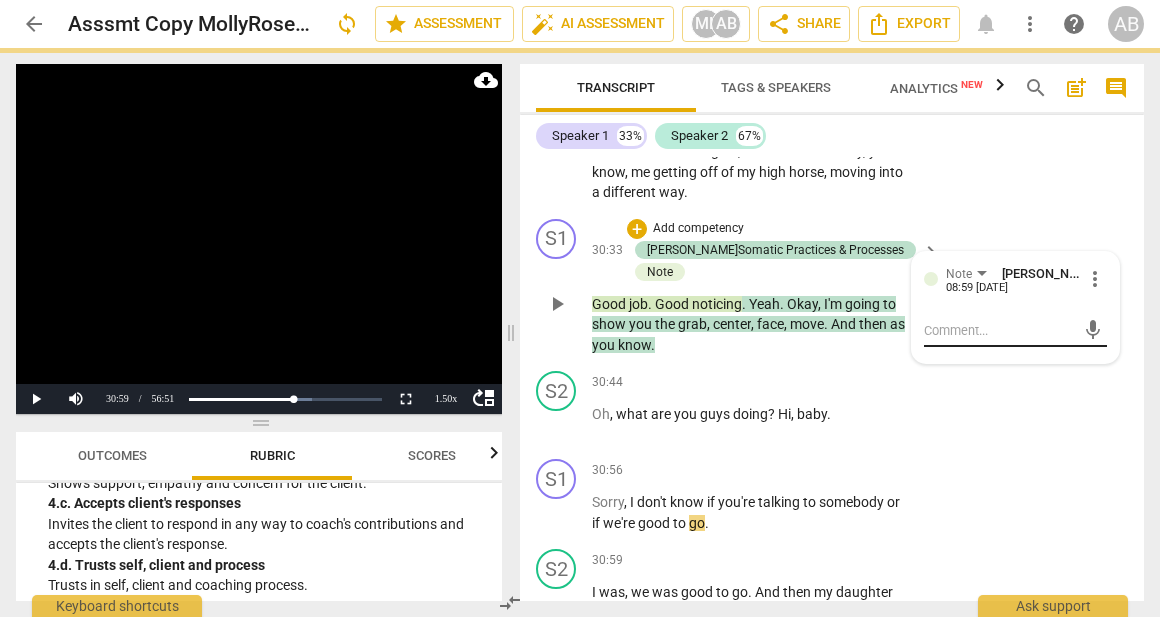 scroll, scrollTop: 0, scrollLeft: 0, axis: both 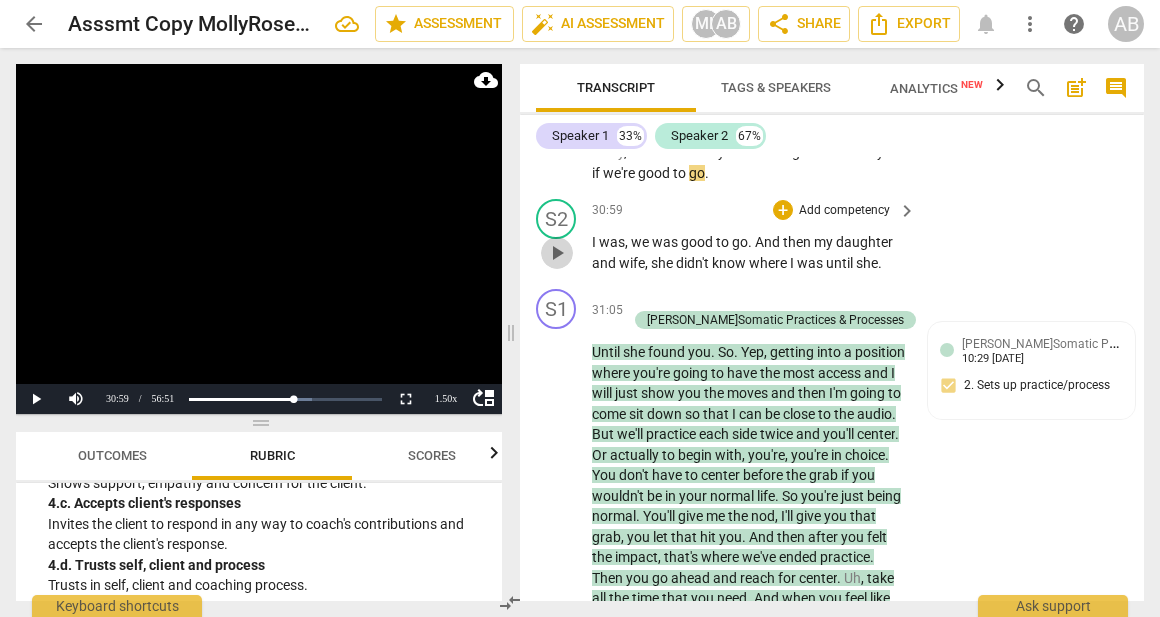 click on "play_arrow" at bounding box center (557, 253) 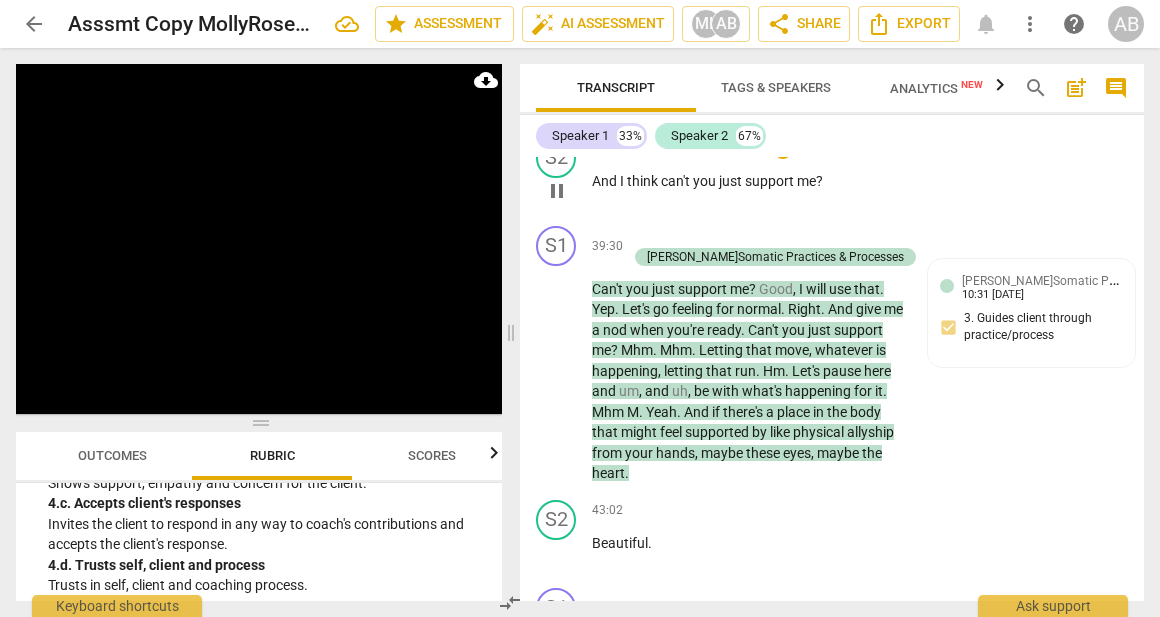 scroll, scrollTop: 18082, scrollLeft: 0, axis: vertical 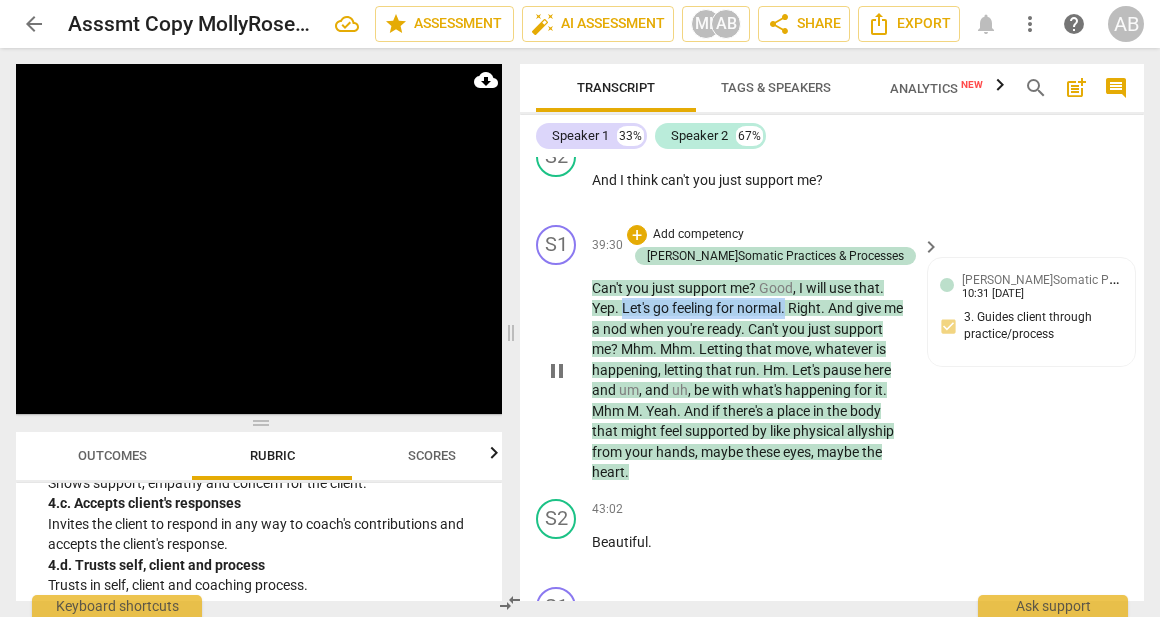 drag, startPoint x: 623, startPoint y: 396, endPoint x: 787, endPoint y: 398, distance: 164.01219 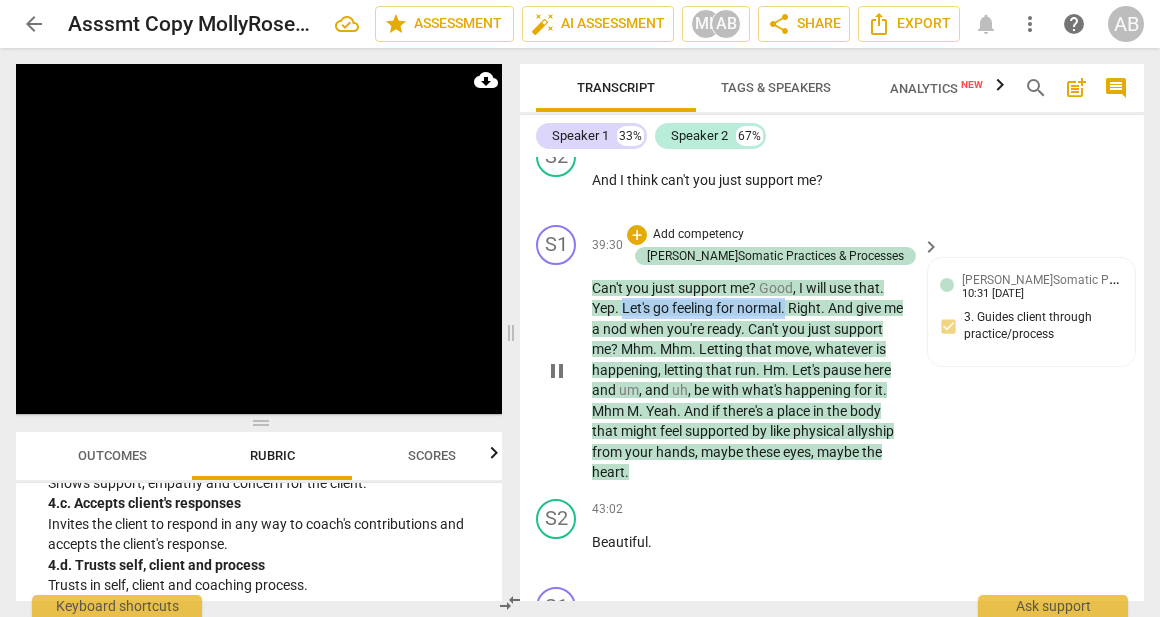click on "Can't   you   just   support   me ?   Good ,   I   will   use   that .   Yep .   Let's   go   feeling   for   normal .   Right .   And   give   me   a   nod   when   you're   ready .   Can't   you   just   support   me ?   Mhm .   Mhm .   Letting   that   move ,   whatever   is   happening ,   letting   that   run .   Hm .   Let's   pause   here   and   um ,   and   uh ,   be   with   what's   happening   for   it .   Mhm   M .   Yeah .   And   if   there's   a   place   in   the   body   that   might   feel   supported   by   like   physical   allyship   from   your   hands ,   maybe   these   eyes ,   maybe   the   heart ." at bounding box center [749, 380] 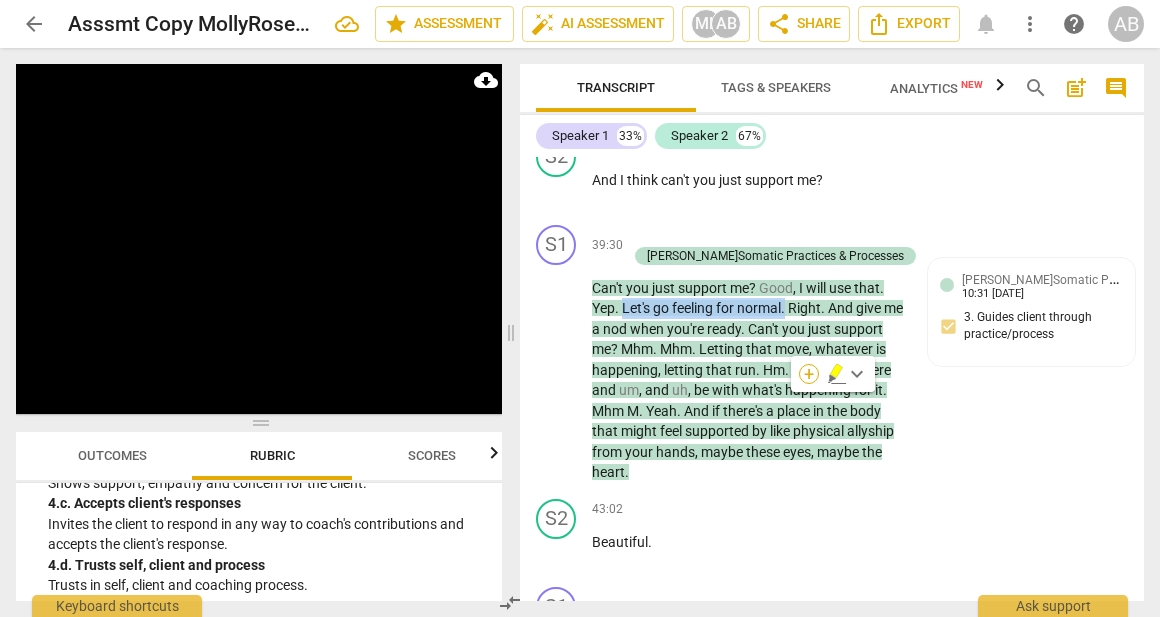 click on "+" at bounding box center (809, 374) 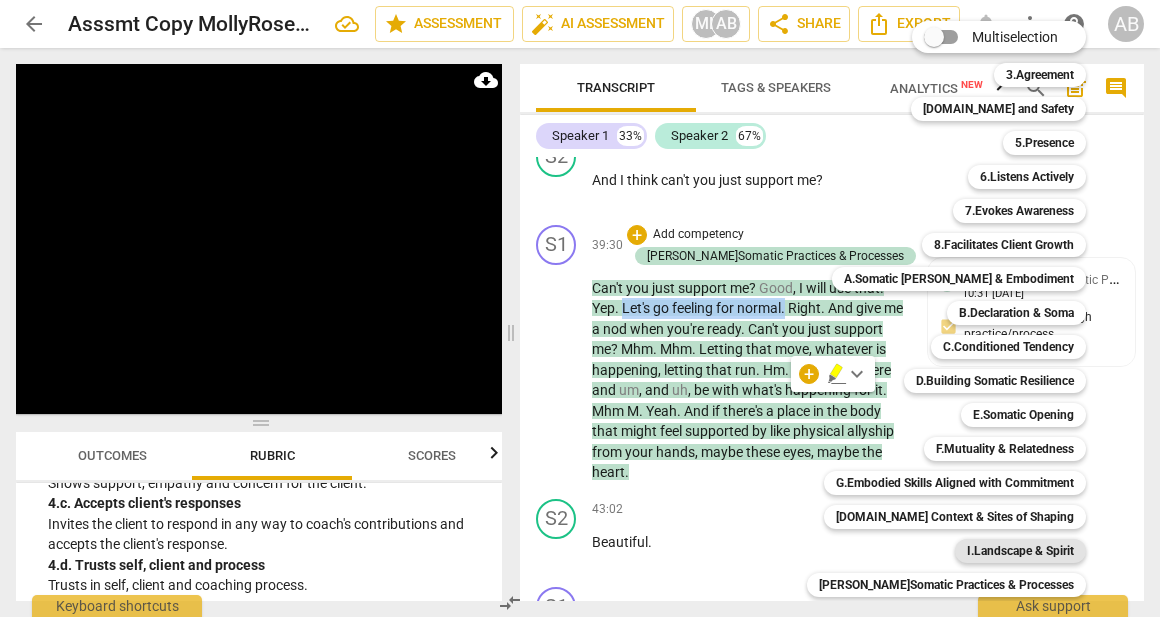 scroll, scrollTop: 102, scrollLeft: 0, axis: vertical 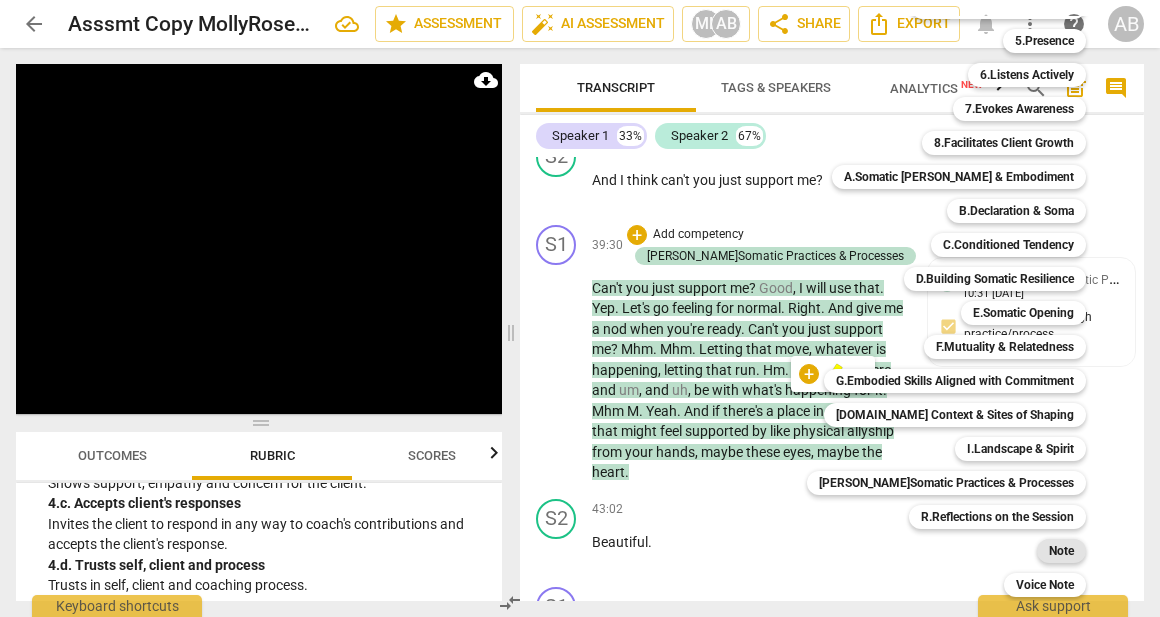 click on "Note" at bounding box center (1061, 551) 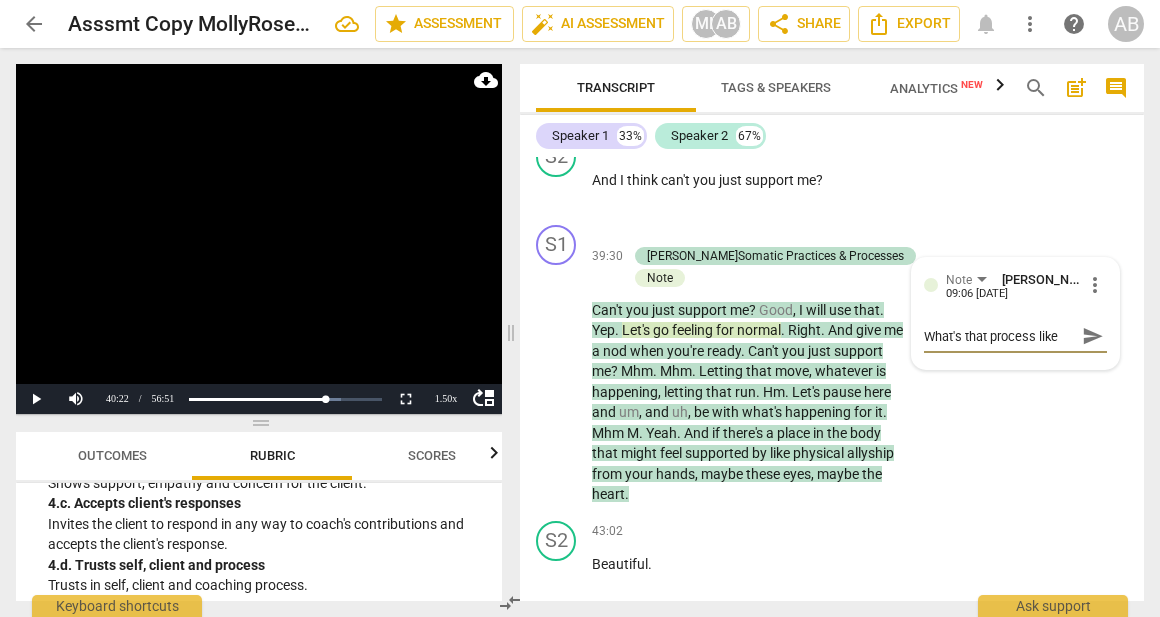 scroll, scrollTop: 16, scrollLeft: 0, axis: vertical 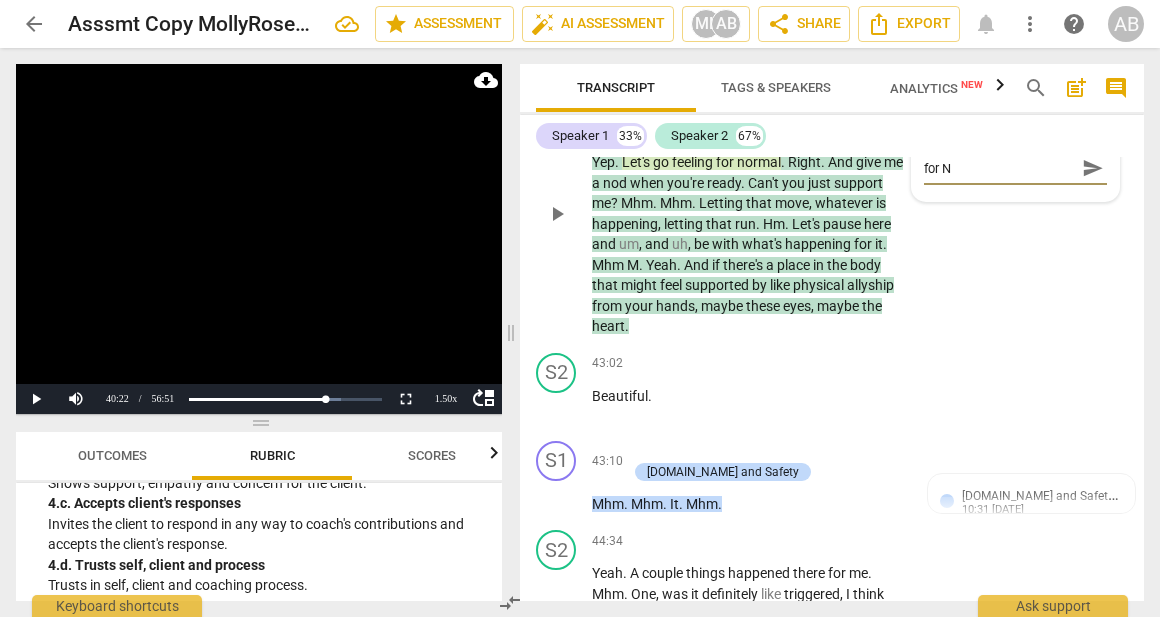drag, startPoint x: 955, startPoint y: 261, endPoint x: 893, endPoint y: 257, distance: 62.1289 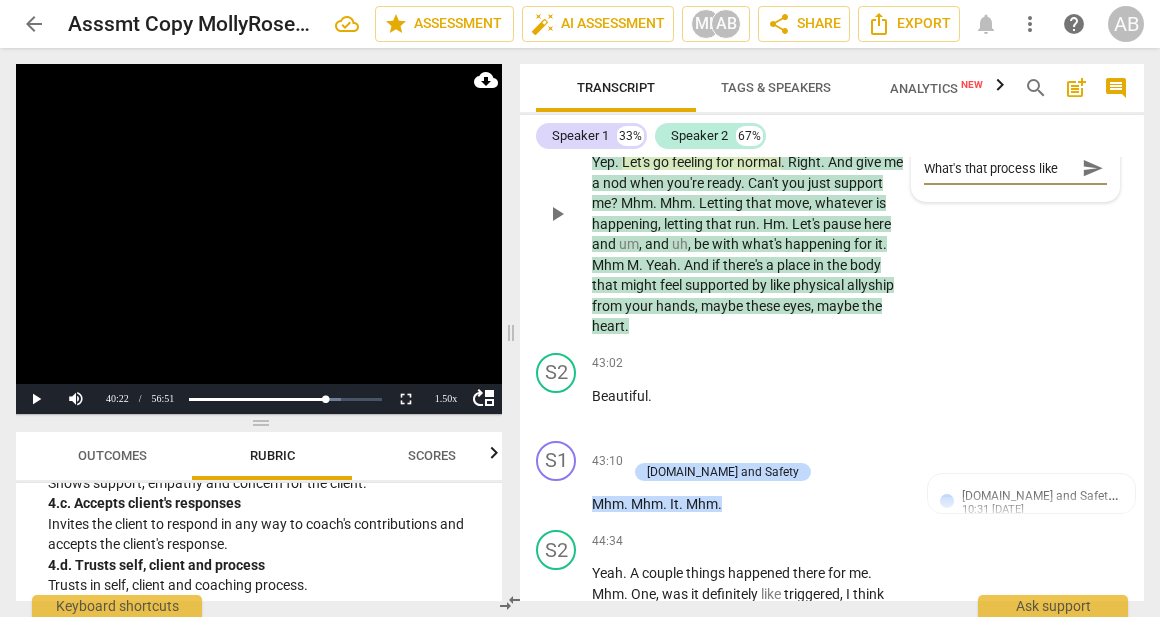 scroll, scrollTop: 16, scrollLeft: 0, axis: vertical 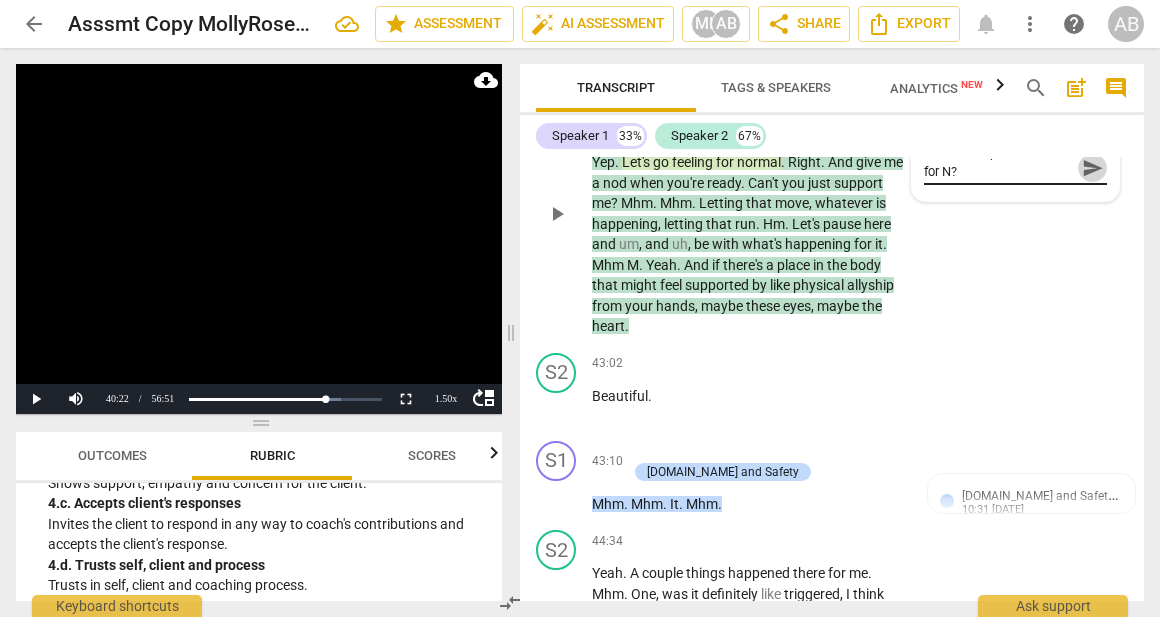 click on "send" at bounding box center [1093, 168] 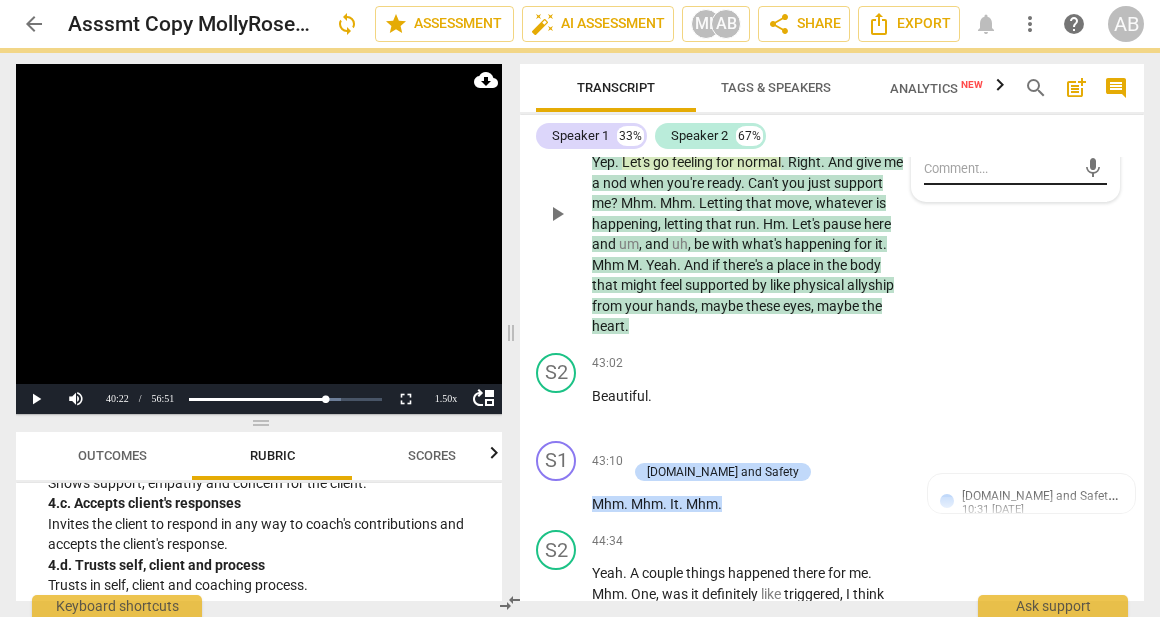 scroll, scrollTop: 0, scrollLeft: 0, axis: both 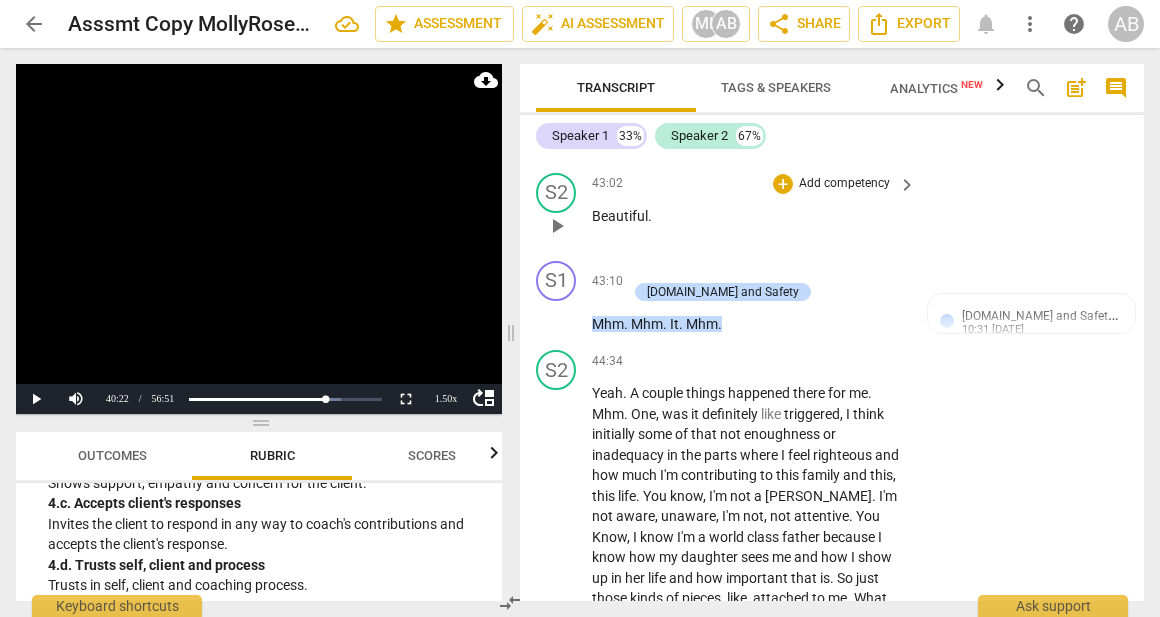 click on "play_arrow" at bounding box center (557, 226) 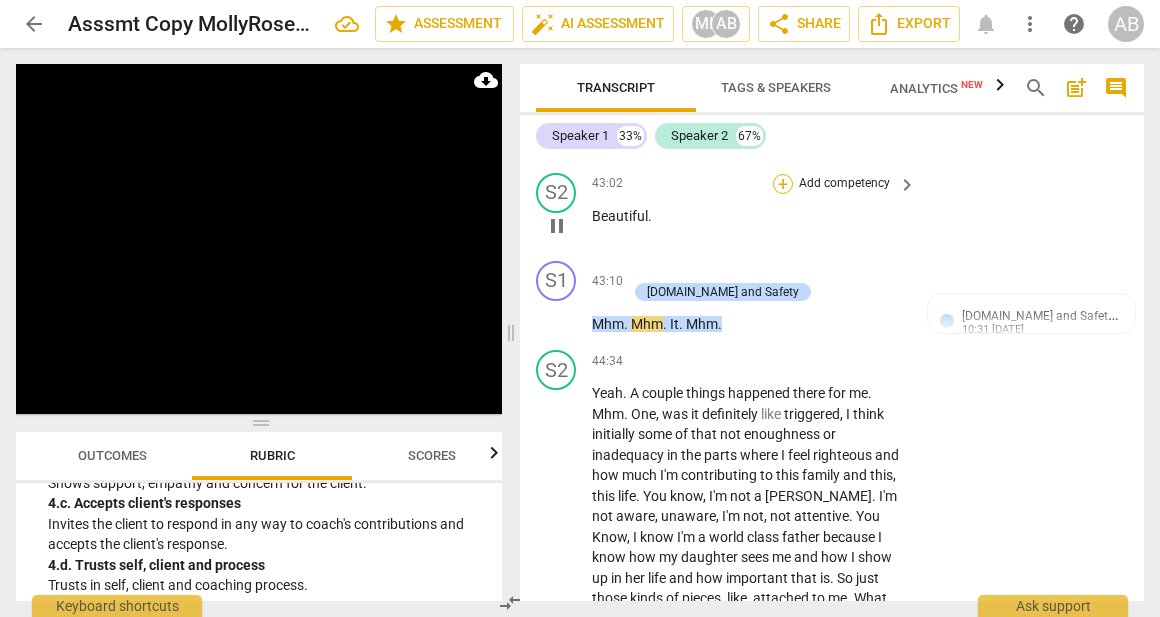click on "+" at bounding box center (783, 184) 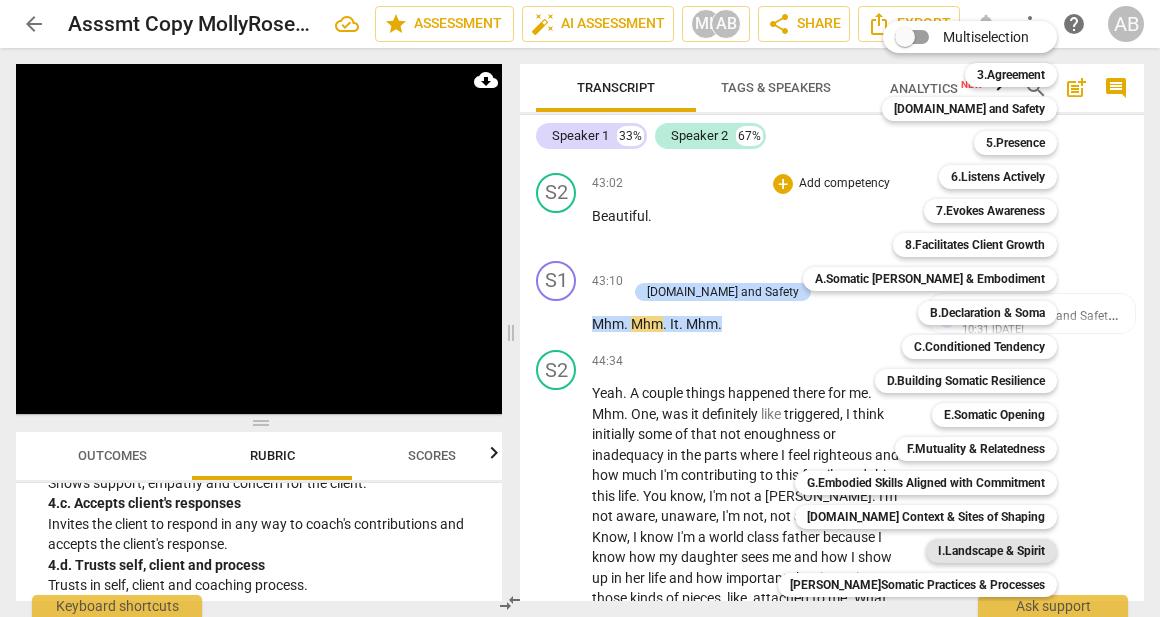scroll, scrollTop: 102, scrollLeft: 0, axis: vertical 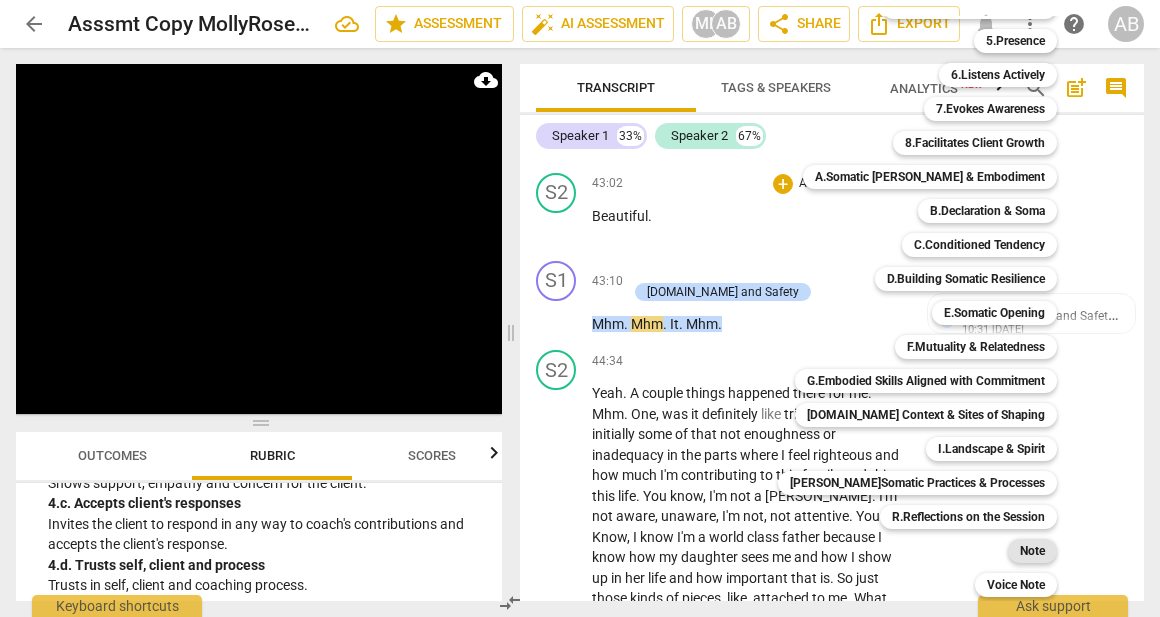 click on "Note" at bounding box center (1032, 551) 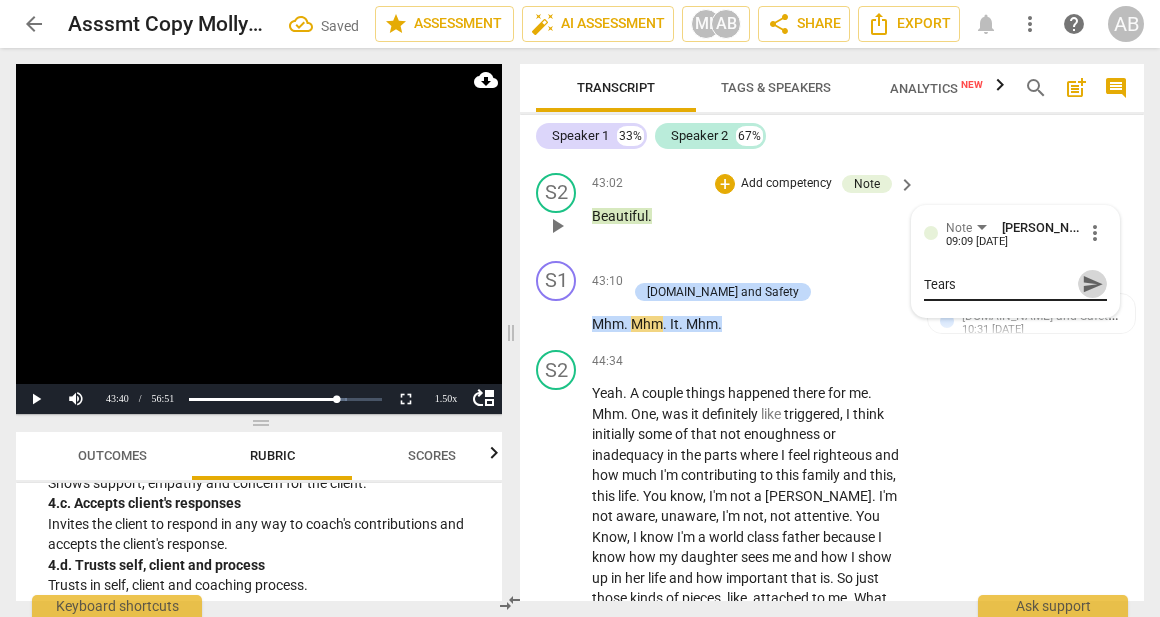 click on "send" at bounding box center [1093, 284] 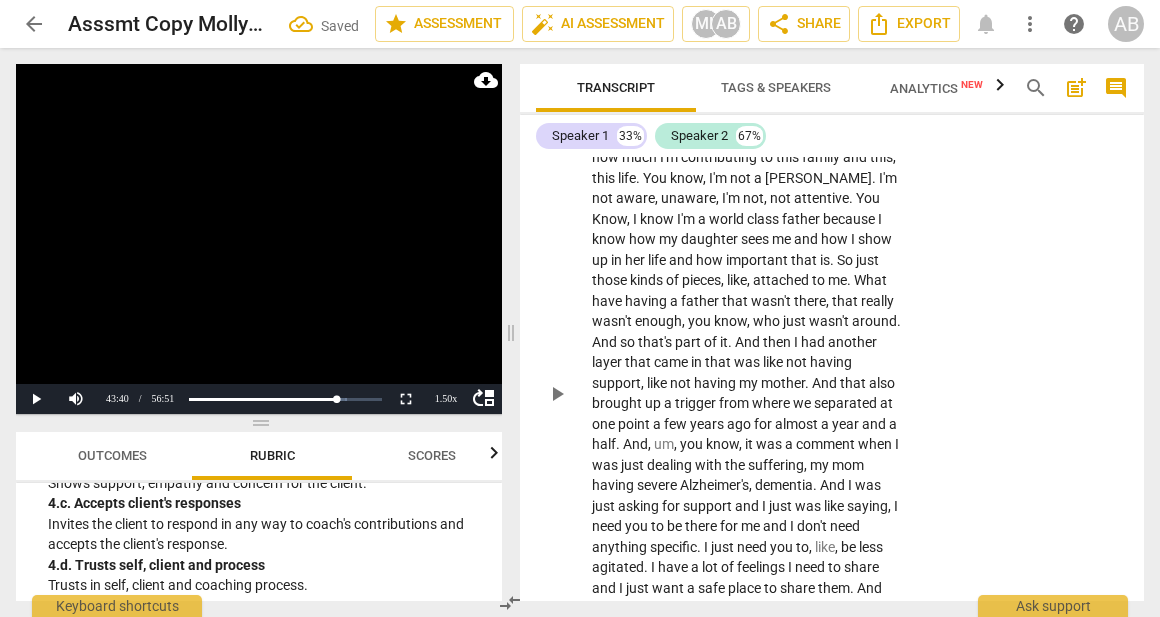 scroll, scrollTop: 18751, scrollLeft: 0, axis: vertical 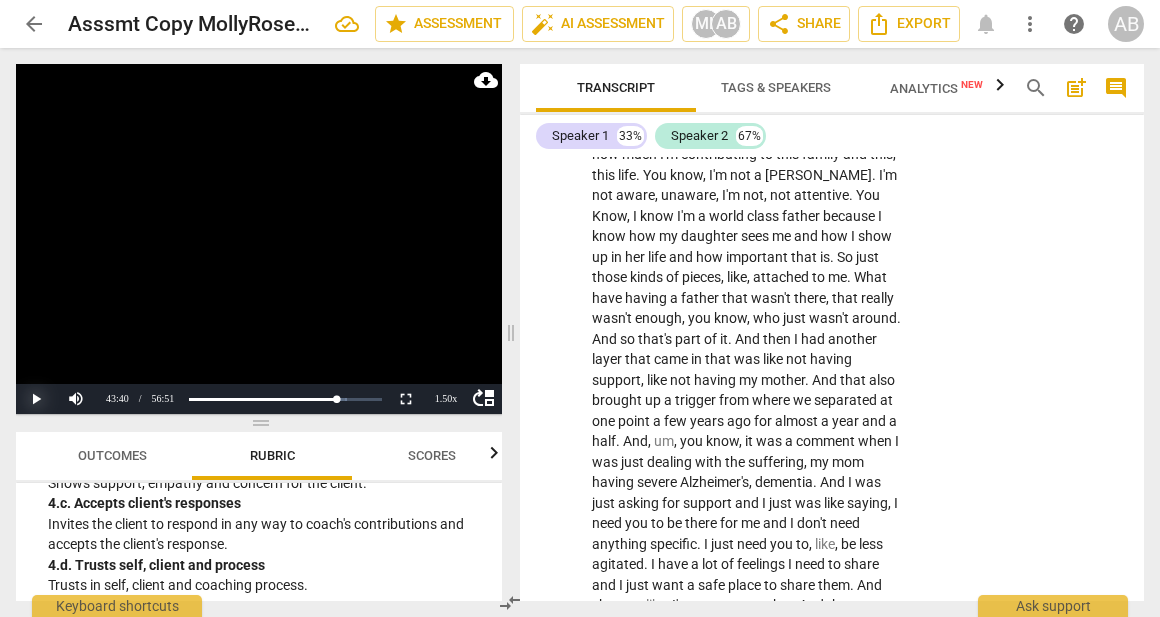 click on "Play" at bounding box center [36, 399] 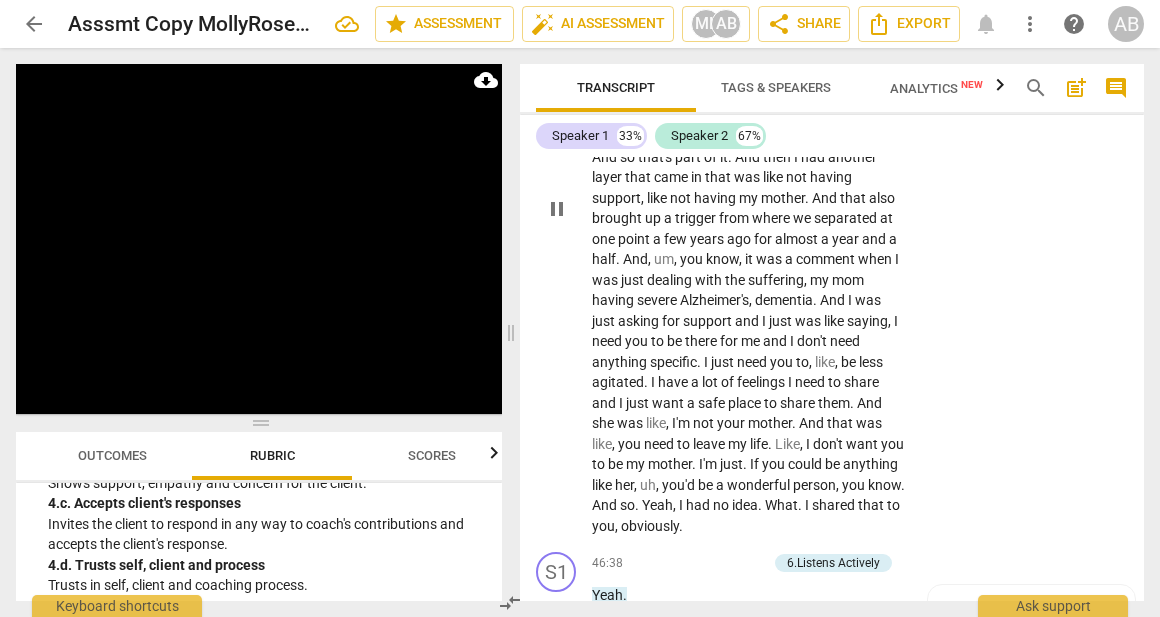 scroll, scrollTop: 18936, scrollLeft: 0, axis: vertical 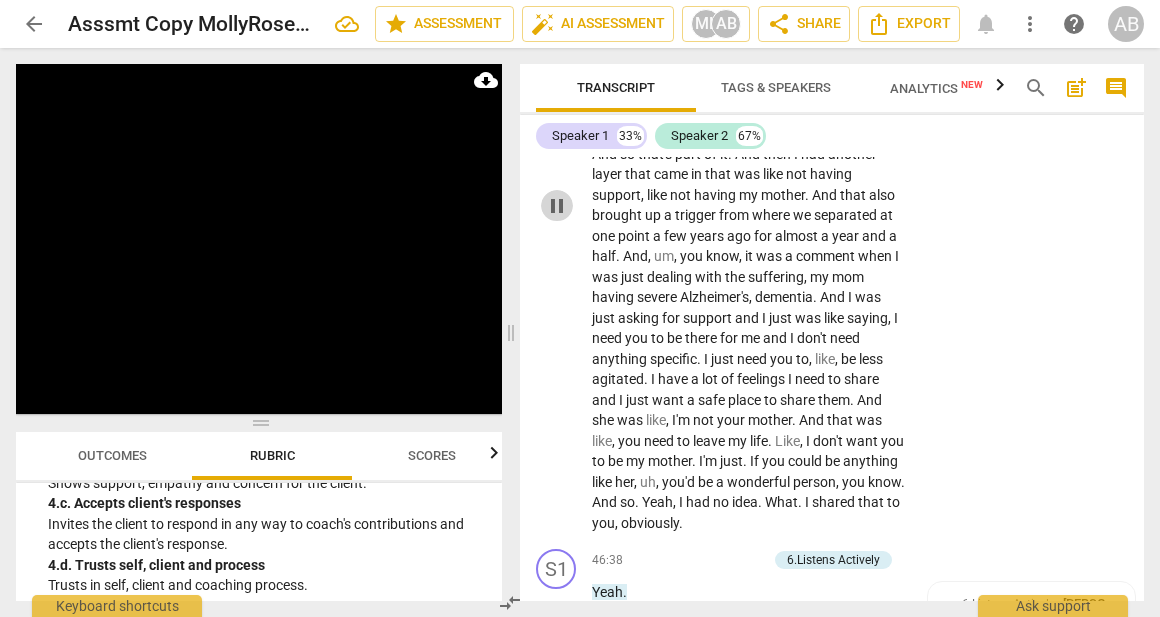 click on "pause" at bounding box center (557, 206) 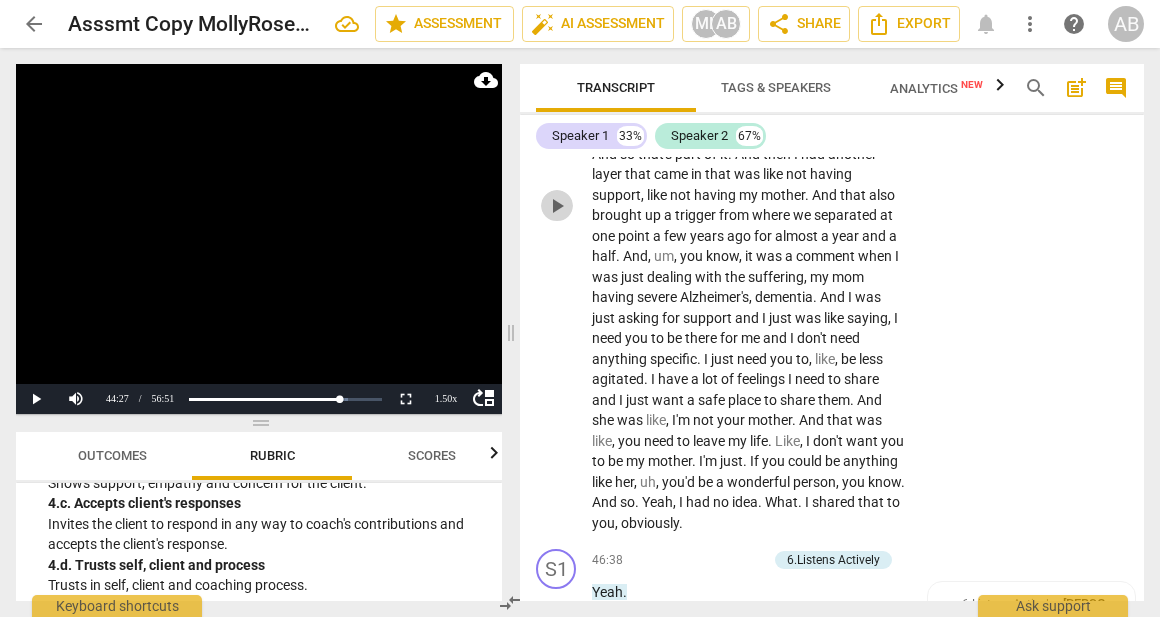 click on "play_arrow" at bounding box center (557, 206) 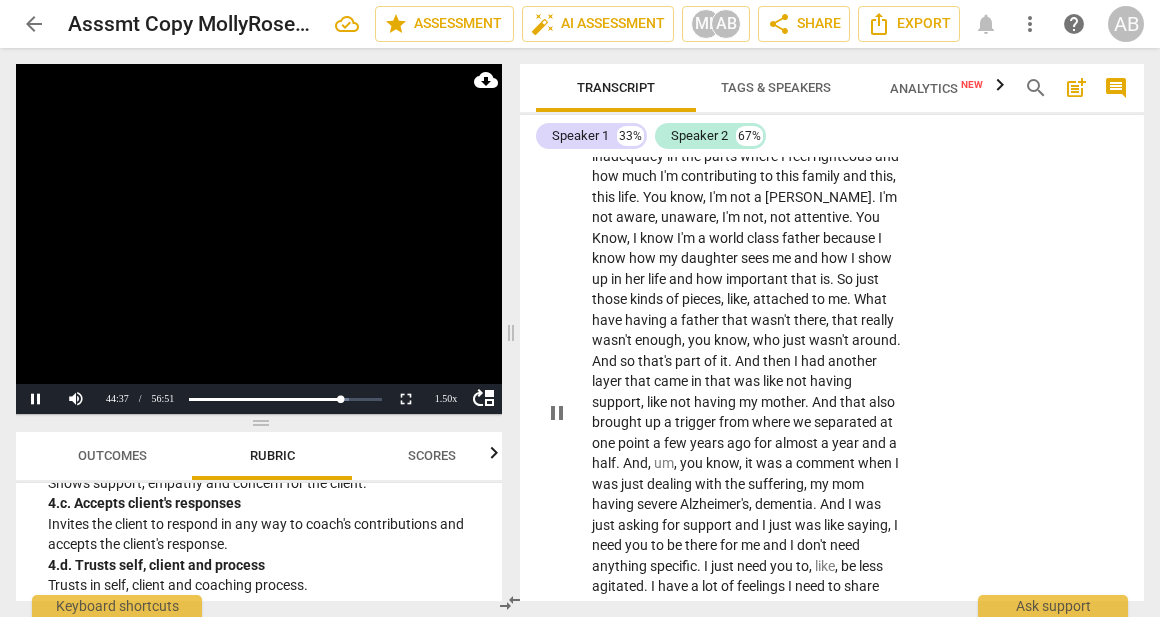 scroll, scrollTop: 18719, scrollLeft: 0, axis: vertical 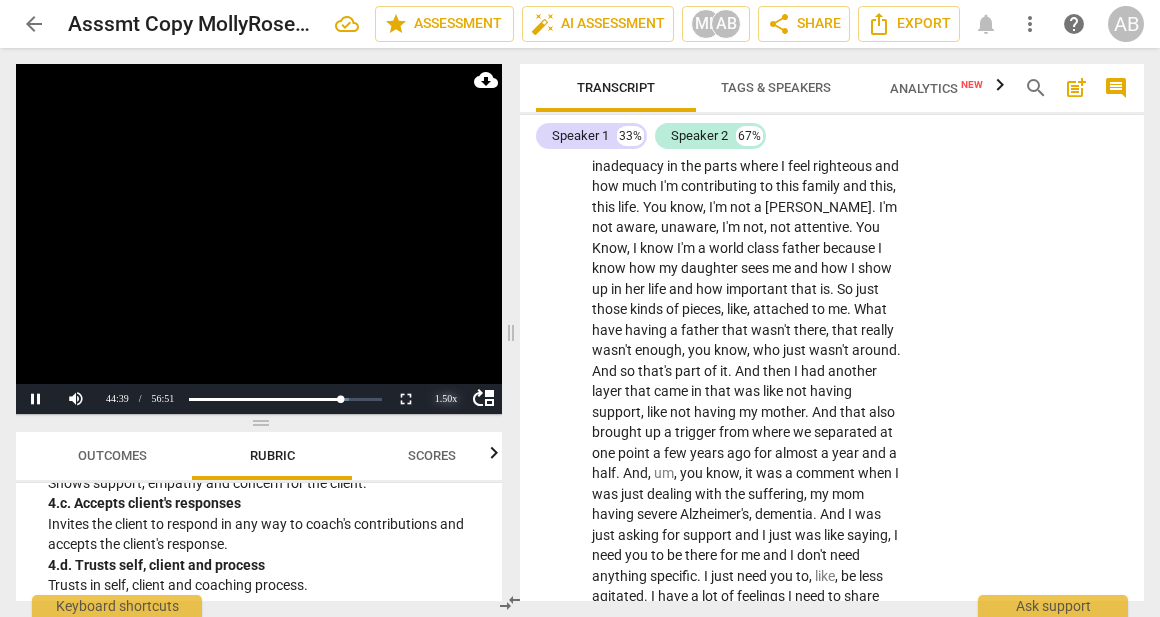 click on "1.50 x" at bounding box center (446, 399) 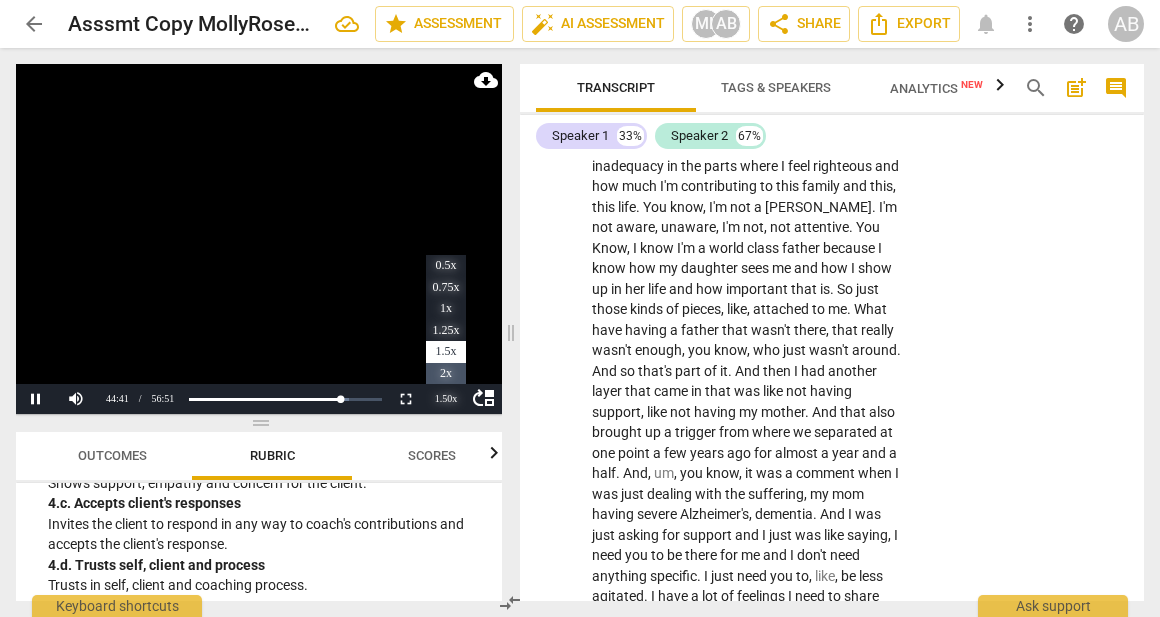 click on "2x" at bounding box center [446, 374] 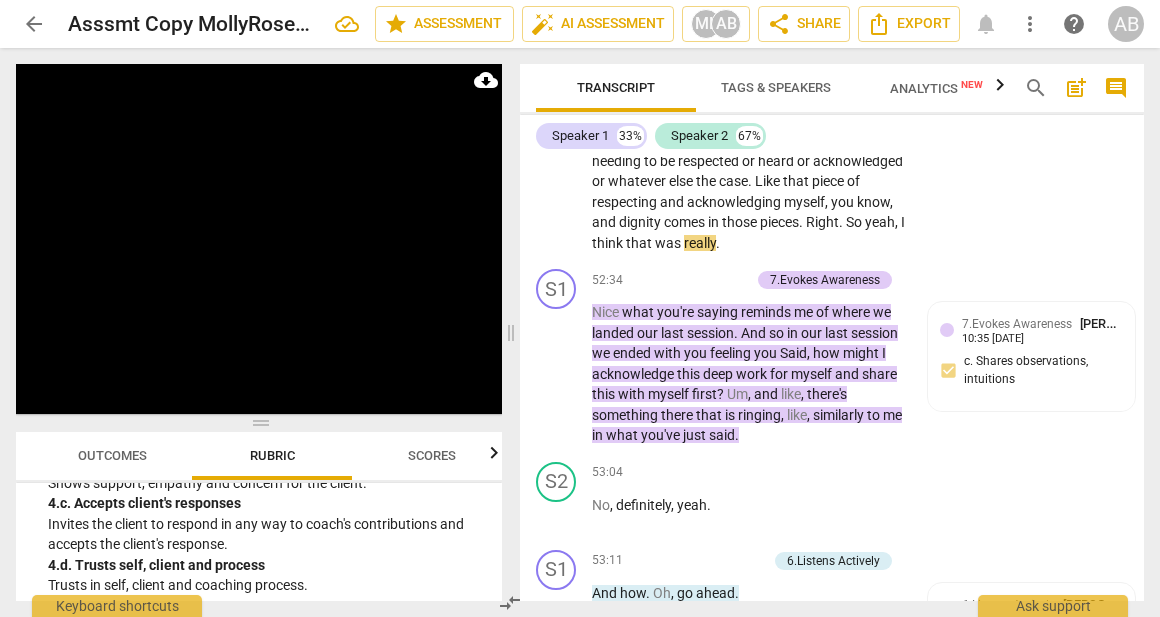 scroll, scrollTop: 22164, scrollLeft: 0, axis: vertical 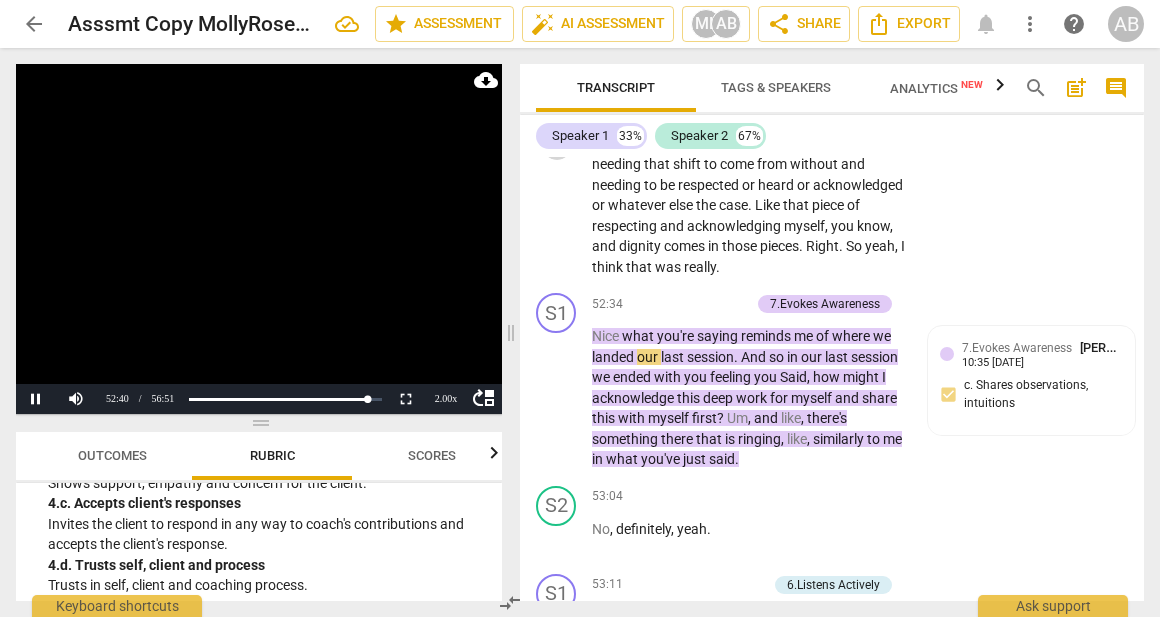 click on "pause" at bounding box center [557, 144] 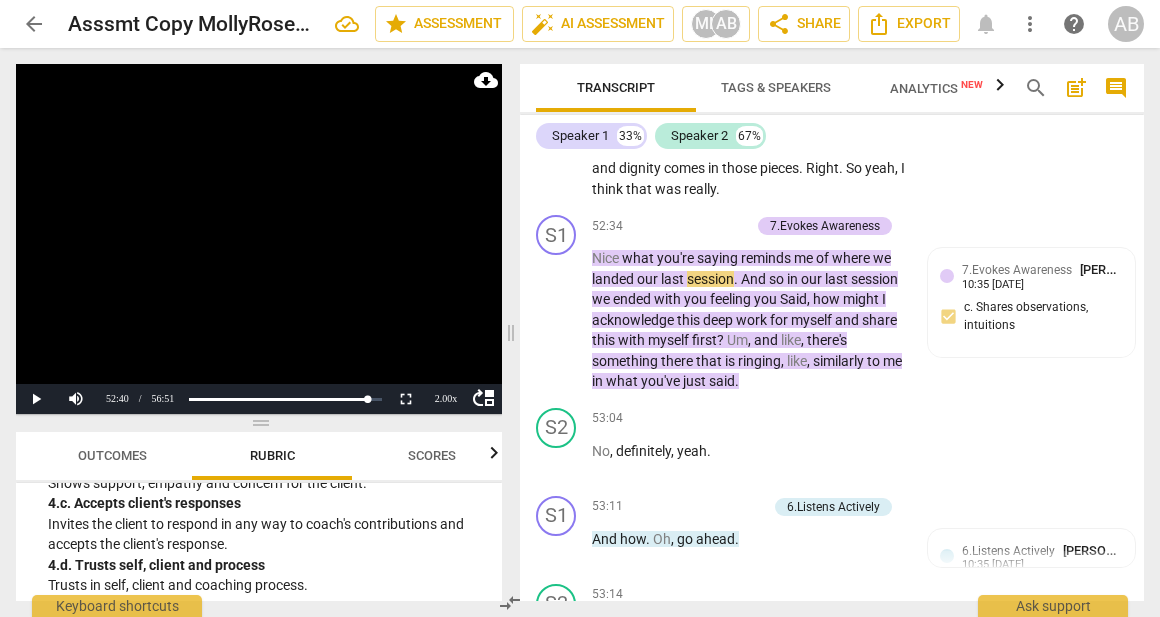 scroll, scrollTop: 22245, scrollLeft: 0, axis: vertical 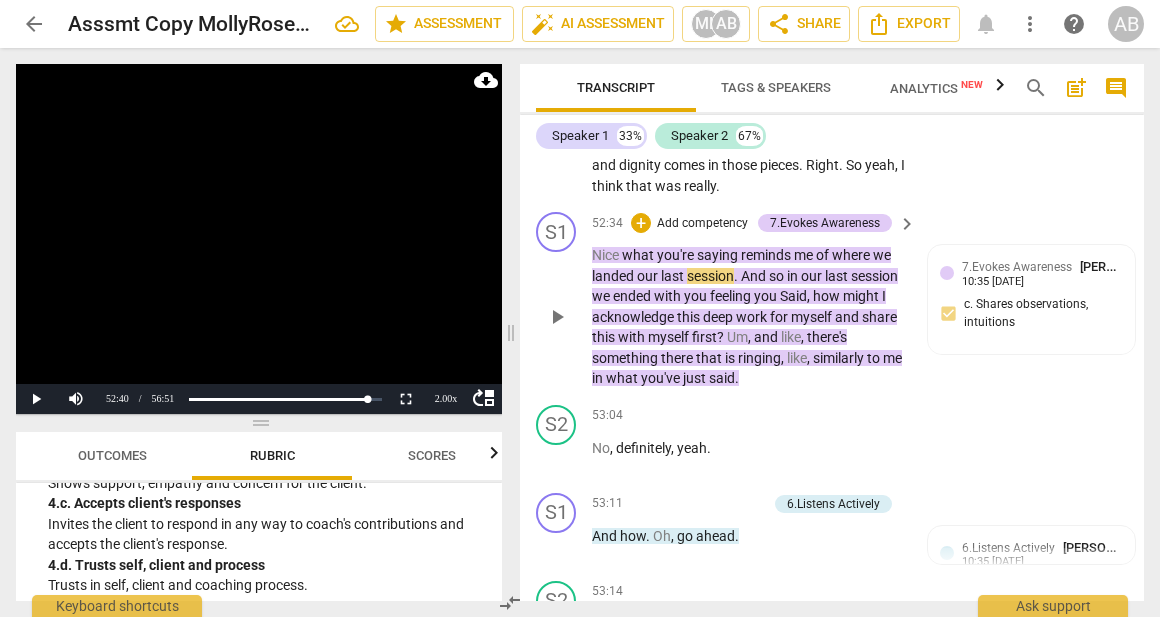click on "play_arrow" at bounding box center [557, 317] 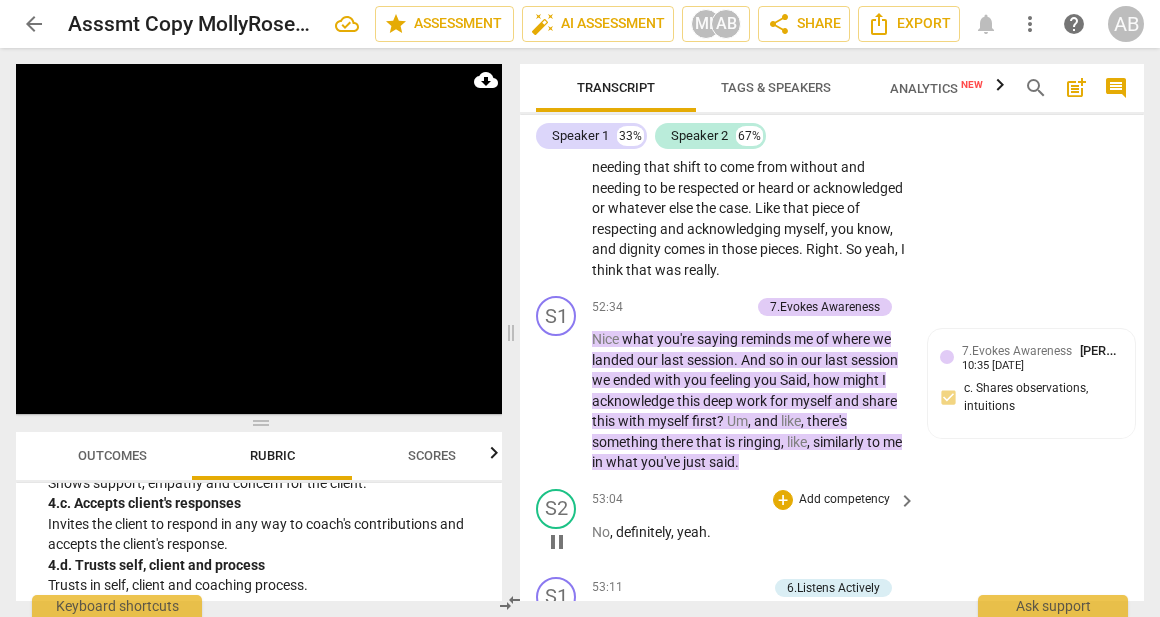 scroll, scrollTop: 22137, scrollLeft: 0, axis: vertical 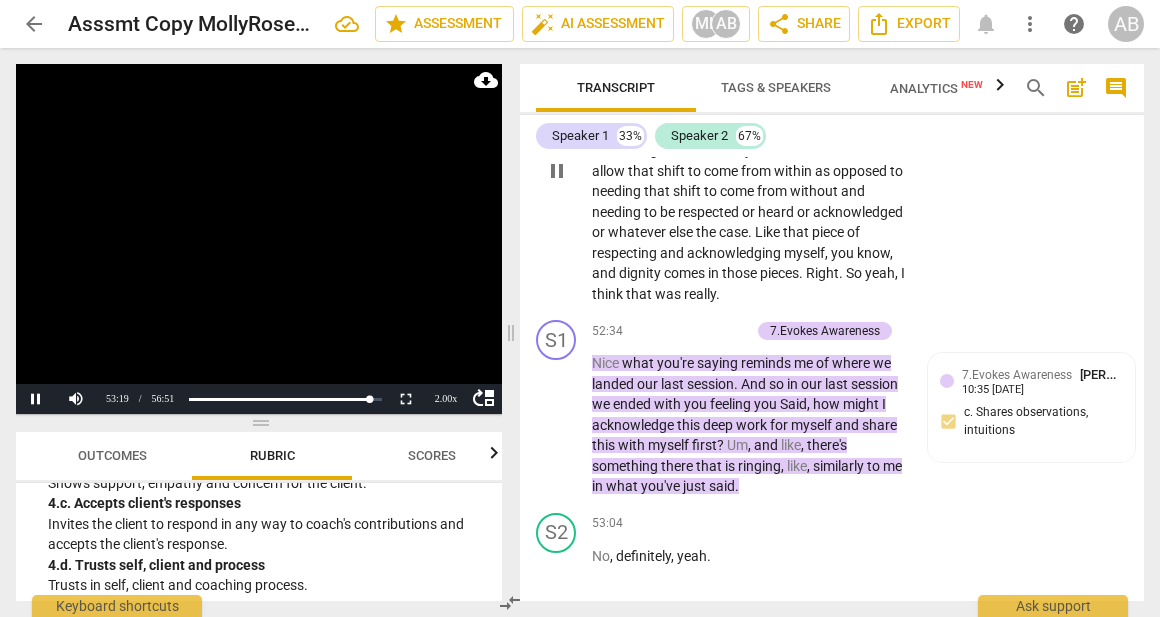 click on "pause" at bounding box center [557, 171] 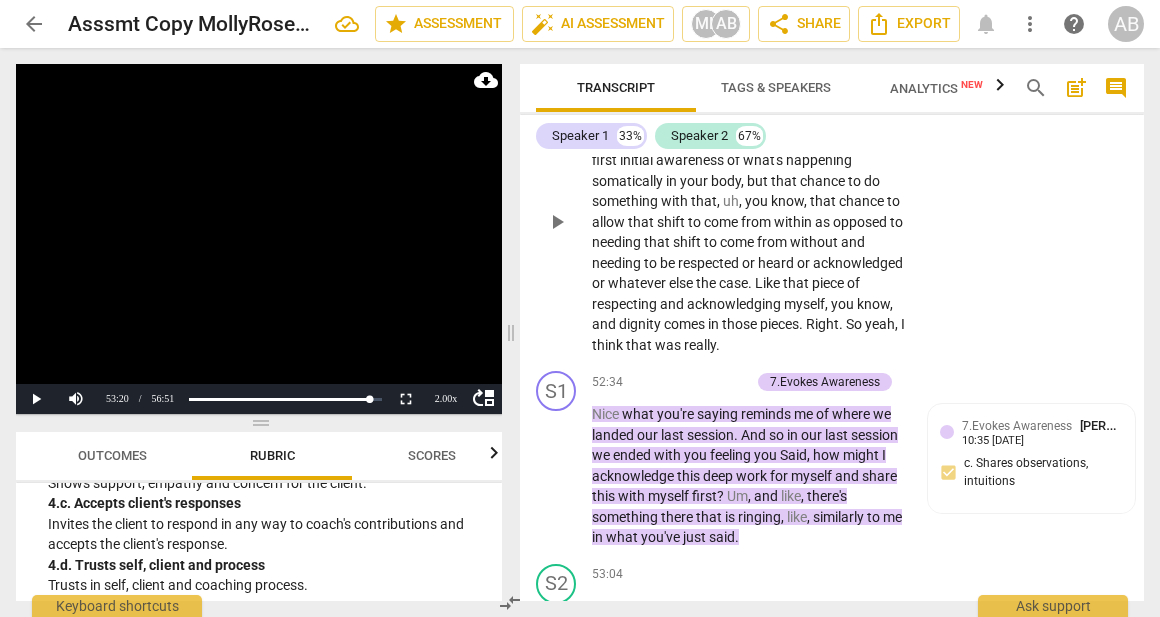 scroll, scrollTop: 22088, scrollLeft: 0, axis: vertical 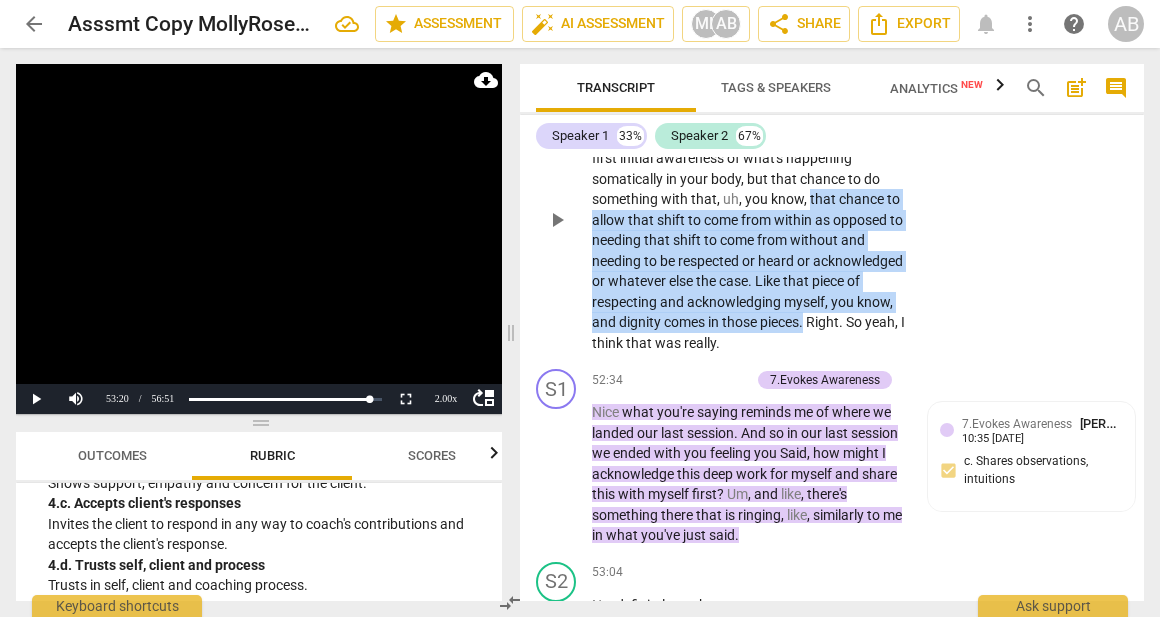 drag, startPoint x: 733, startPoint y: 468, endPoint x: 591, endPoint y: 344, distance: 188.52055 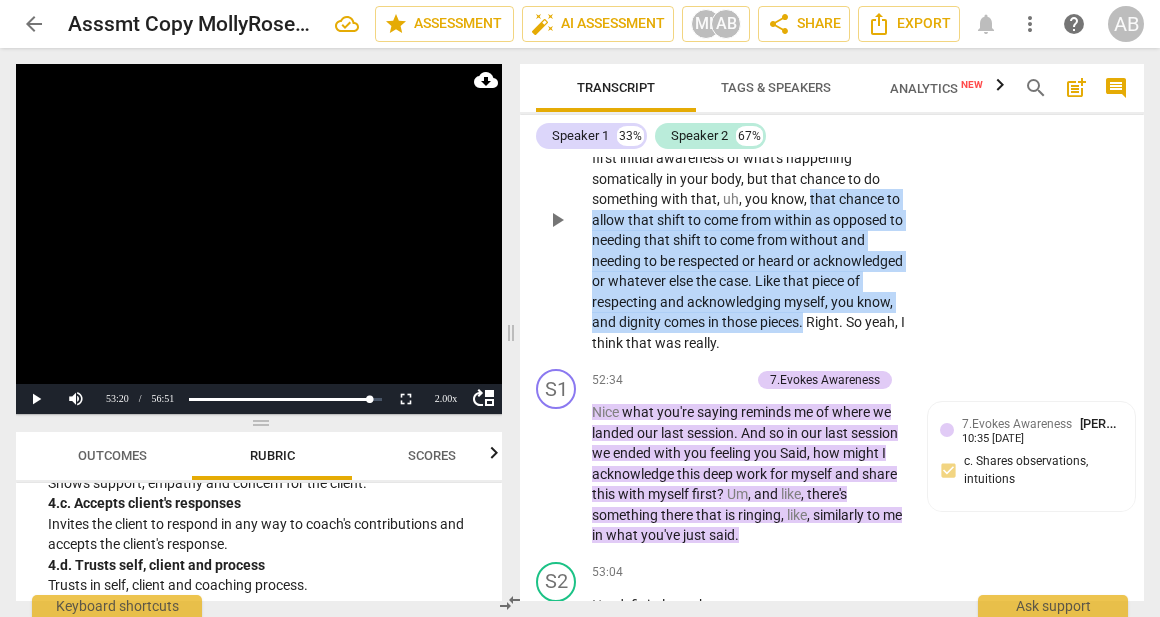 click on "Yeah ,   I   feel   very   strongly   that   there   was   something   around   the   centering   practice   that   brought   a   lot   of   peace   to   life ,   you   know ,   that .   That   you   know ,   the   first   initial   awareness   of   what's   happening   somatically   in   your   body ,   but   that   chance   to   do   something   with   that ,   uh ,   you   know ,   that   chance   to   allow   that   shift   to   come   from   within   as   opposed   to   needing   that   shift   to   come   from   without   and   needing   to   be   respected   or   heard   or   acknowledged   or   whatever   else   the   case .   Like   that   piece   of   respecting   and   acknowledging   myself ,   you   know ,   and   dignity   comes   in   those   pieces .   Right .   So   yeah ,   I   think   that   was   really ." at bounding box center (749, 220) 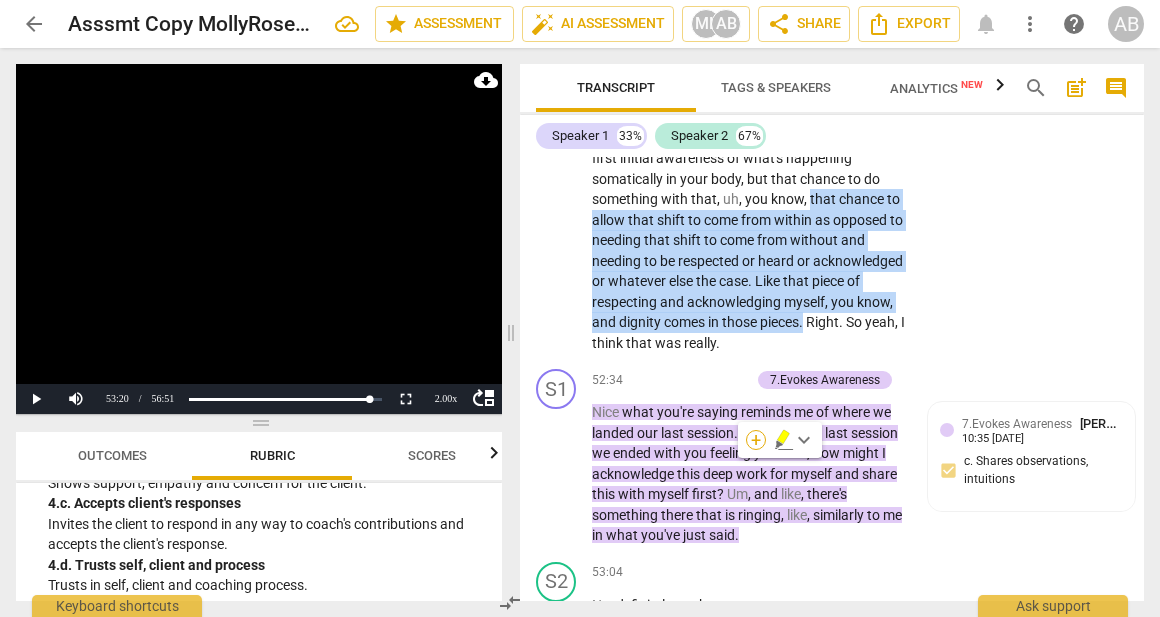 click on "+" at bounding box center [756, 440] 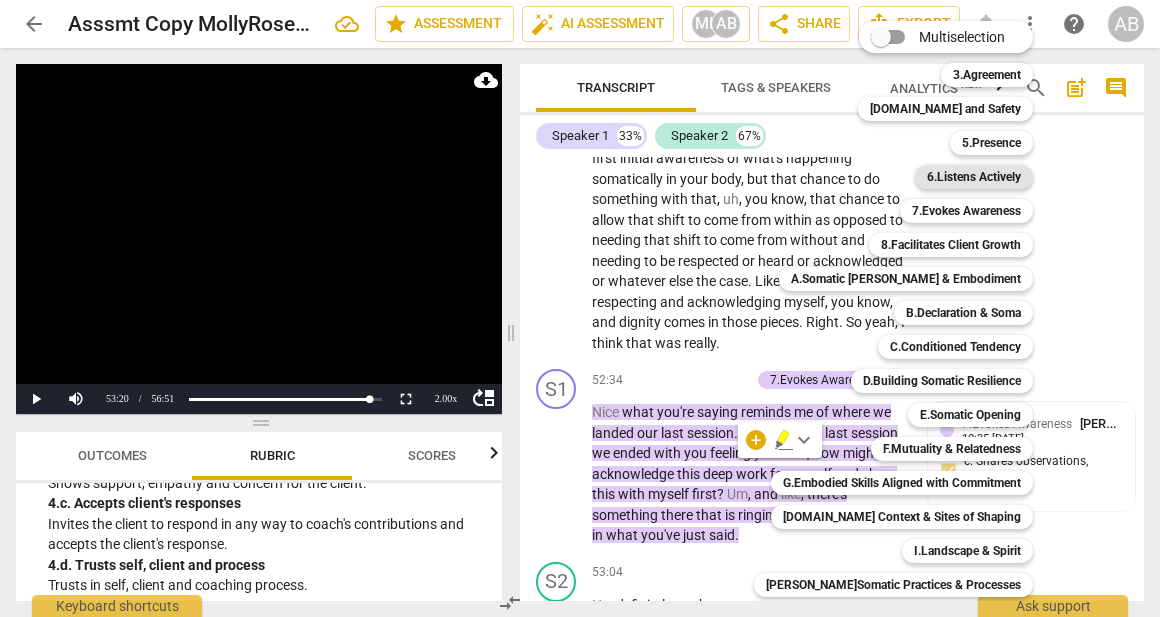 click on "6.Listens Actively" at bounding box center [974, 177] 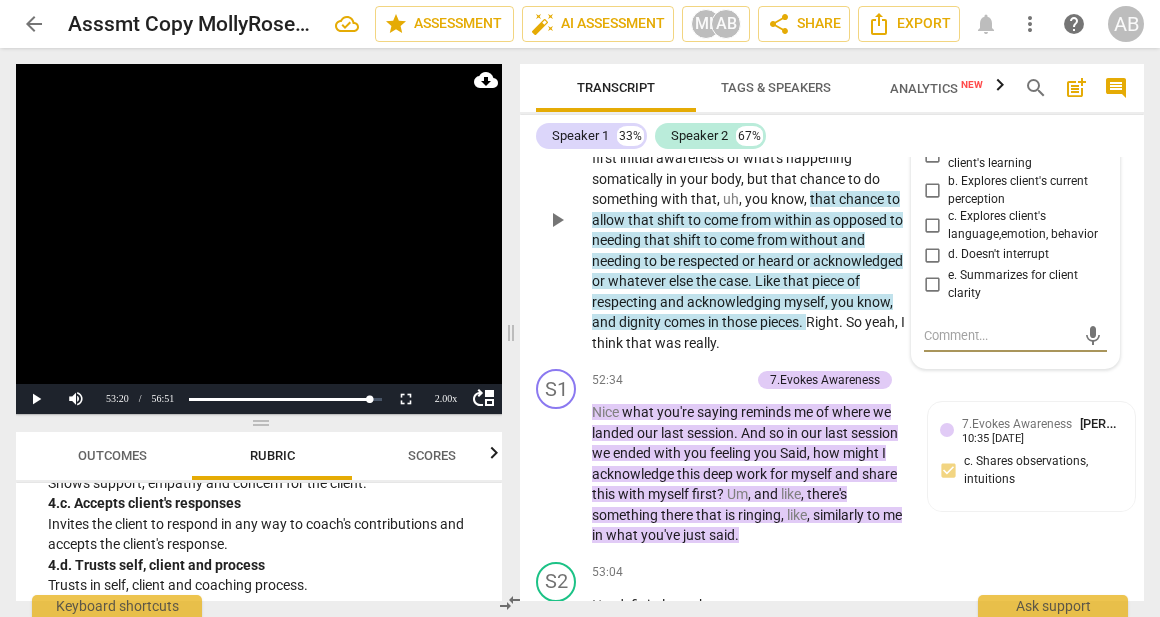 click on "6.Listens Actively" at bounding box center [992, 109] 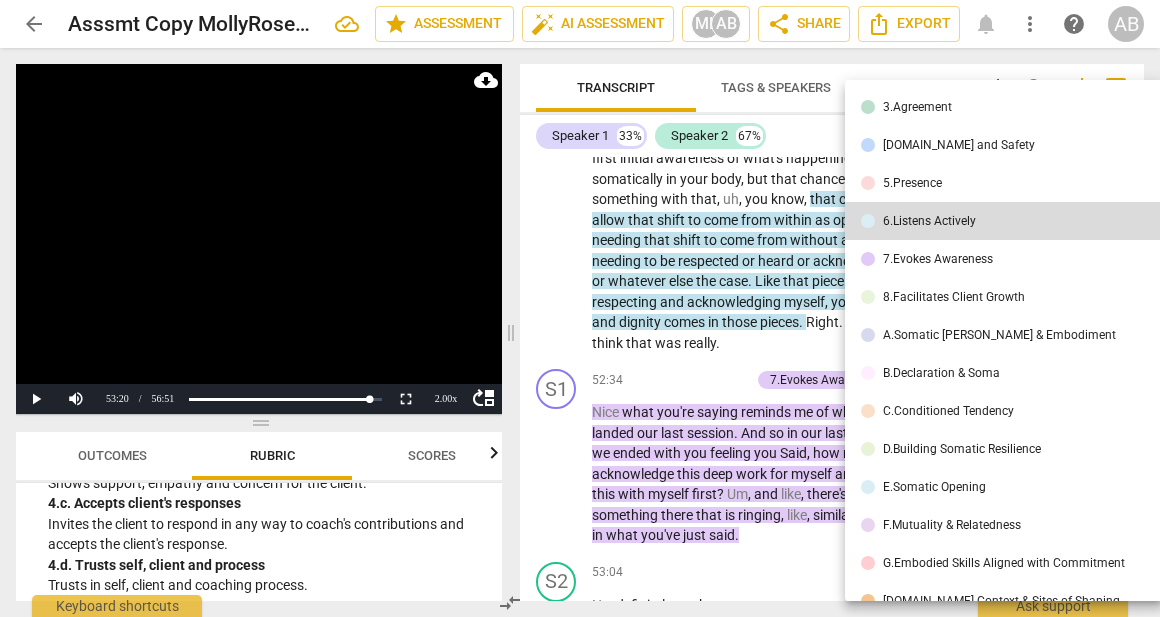 click on "7.Evokes Awareness" at bounding box center [938, 259] 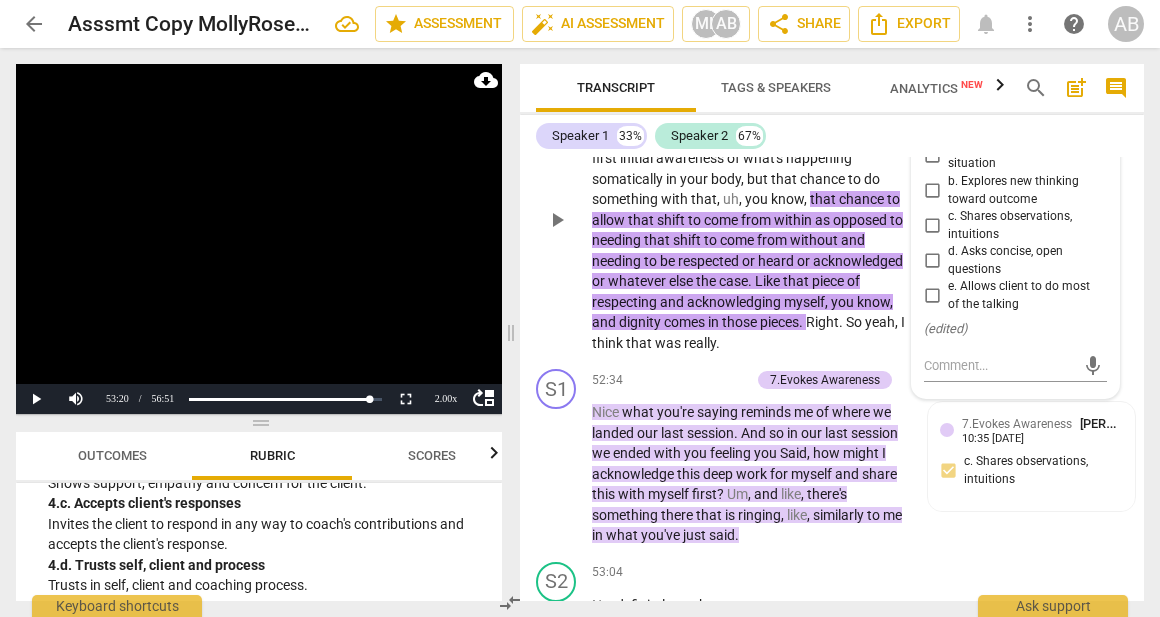 click on "more_vert" at bounding box center (1095, 114) 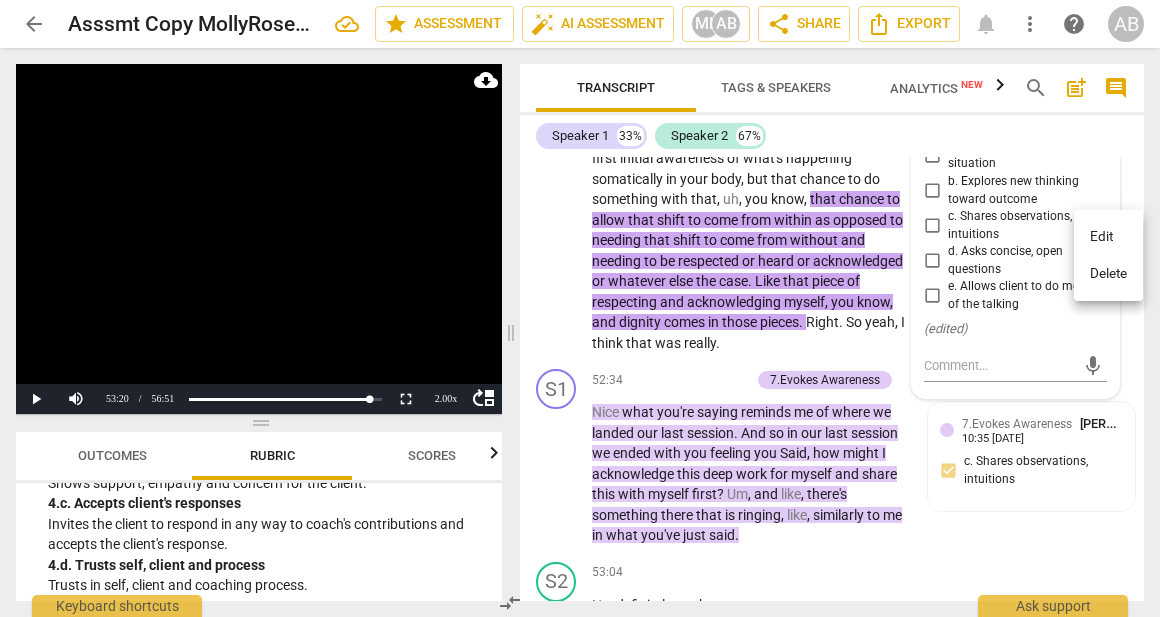 click at bounding box center [580, 308] 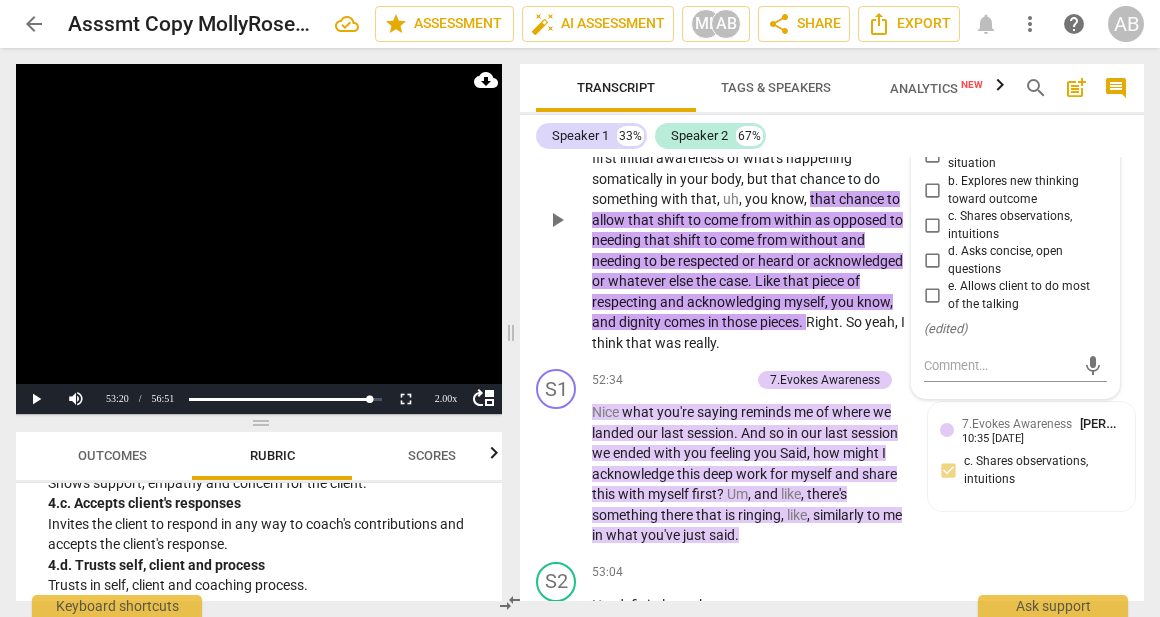 click on "7.Evokes Awareness" at bounding box center (1009, 108) 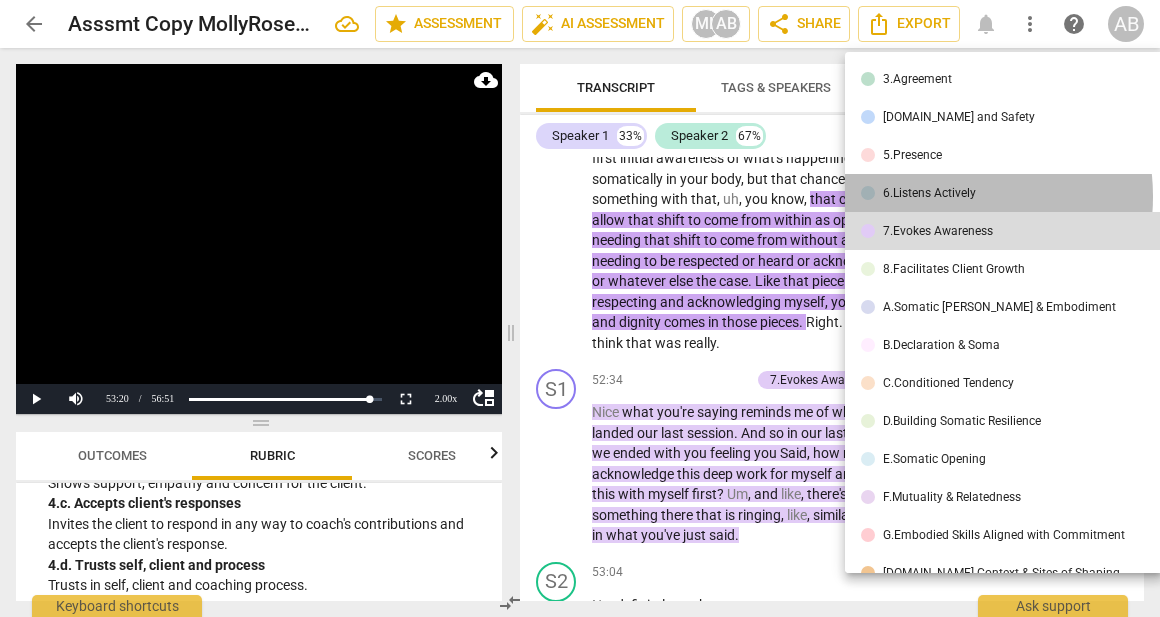 click on "6.Listens Actively" at bounding box center [929, 193] 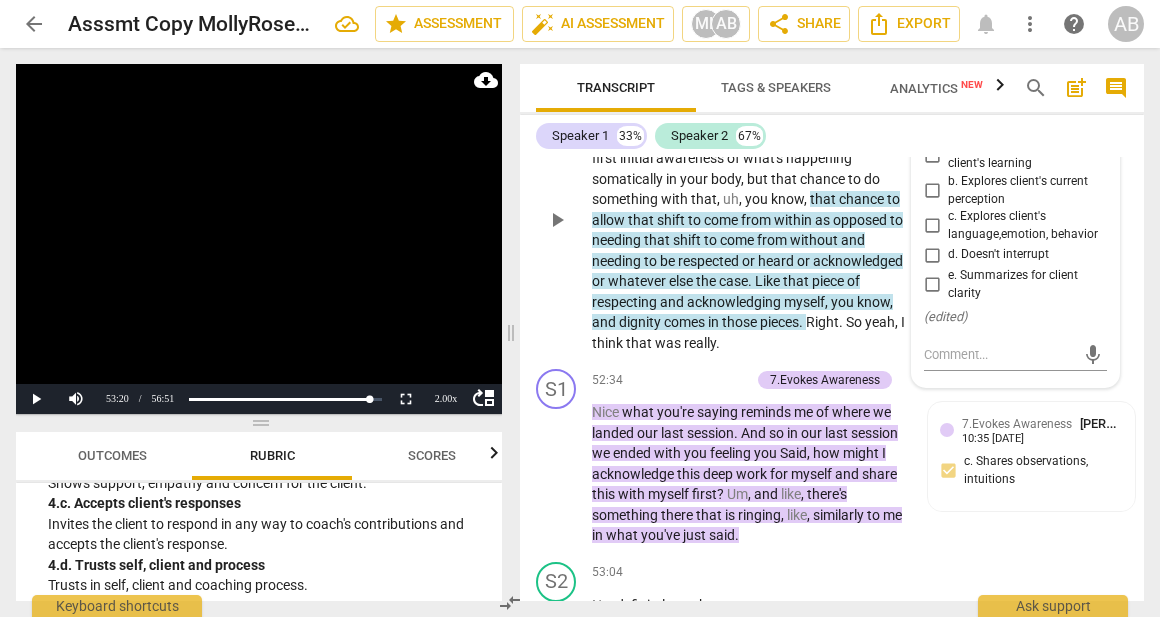 click on "6.Listens Actively" at bounding box center (1001, 108) 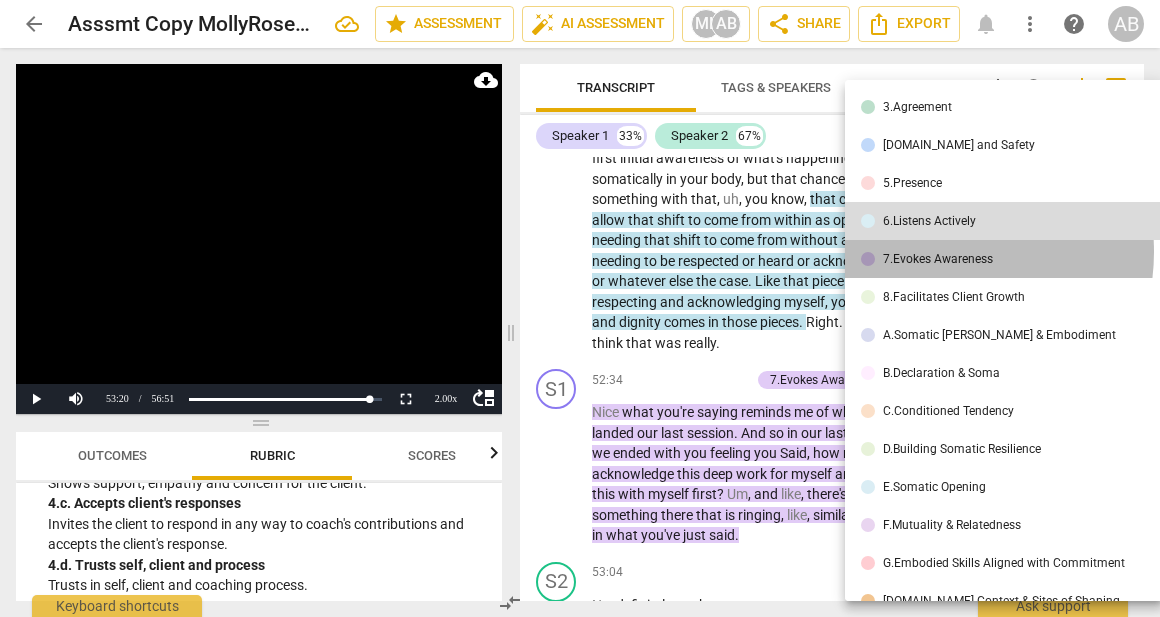 click on "7.Evokes Awareness" at bounding box center [938, 259] 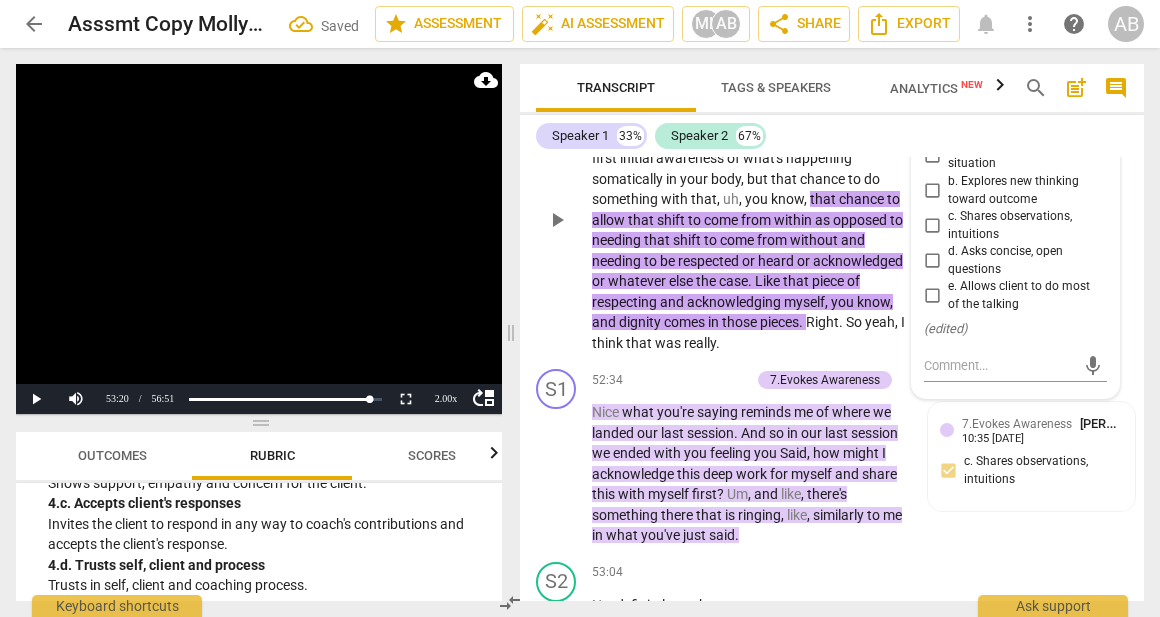 click on "b. Explores new thinking toward outcome" at bounding box center [932, 191] 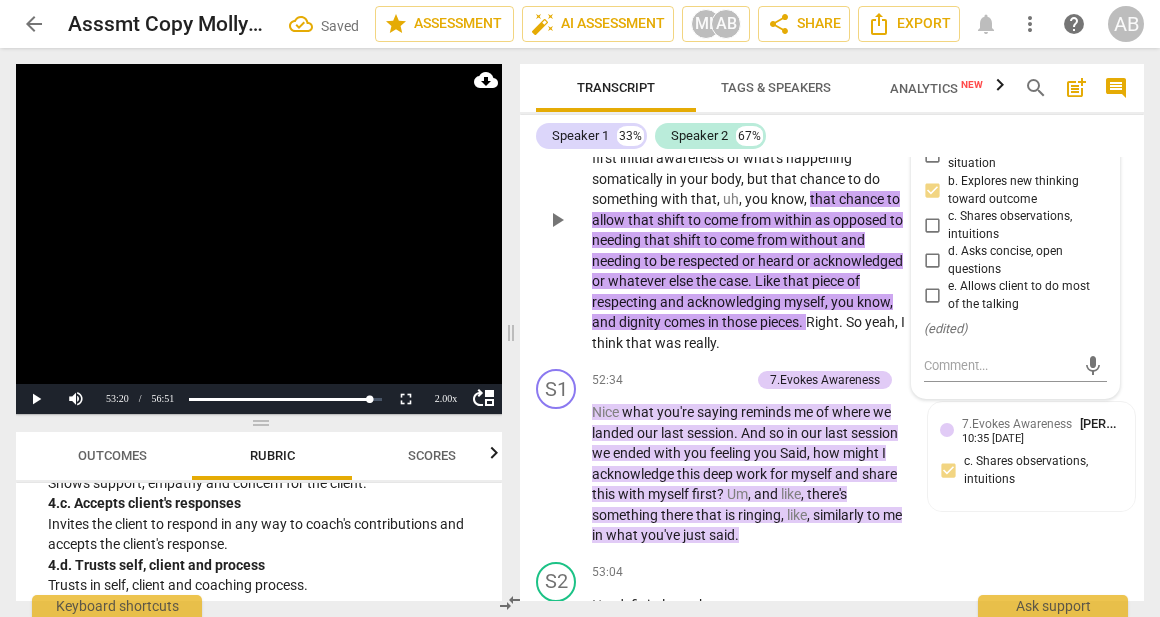 click on "b. Explores new thinking toward outcome" at bounding box center (932, 191) 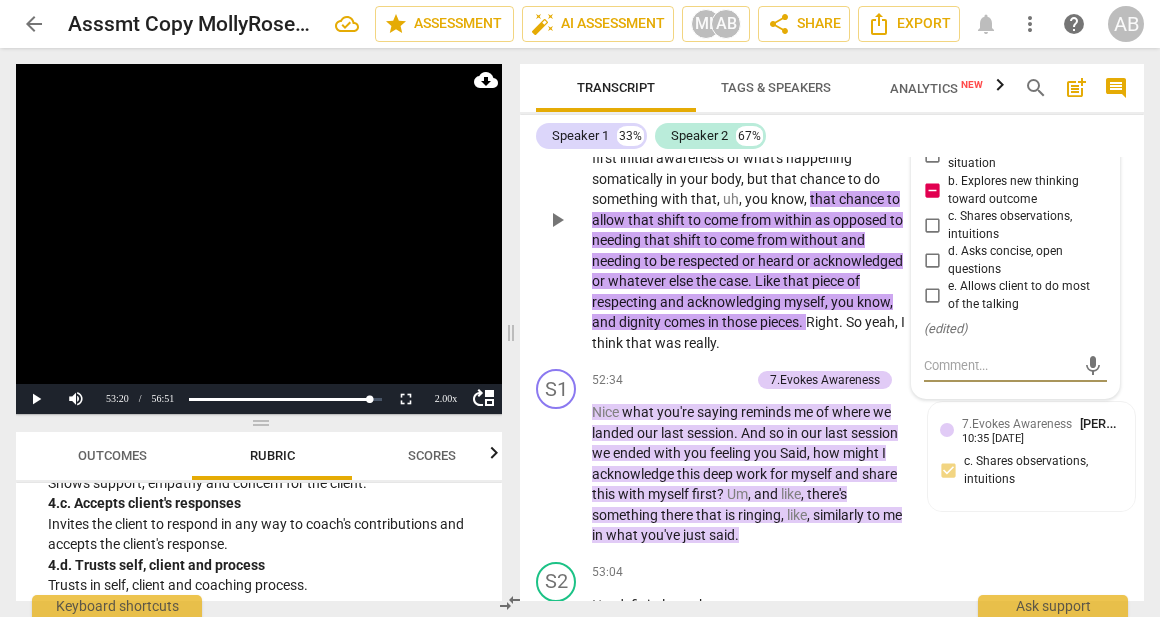 click at bounding box center (999, 365) 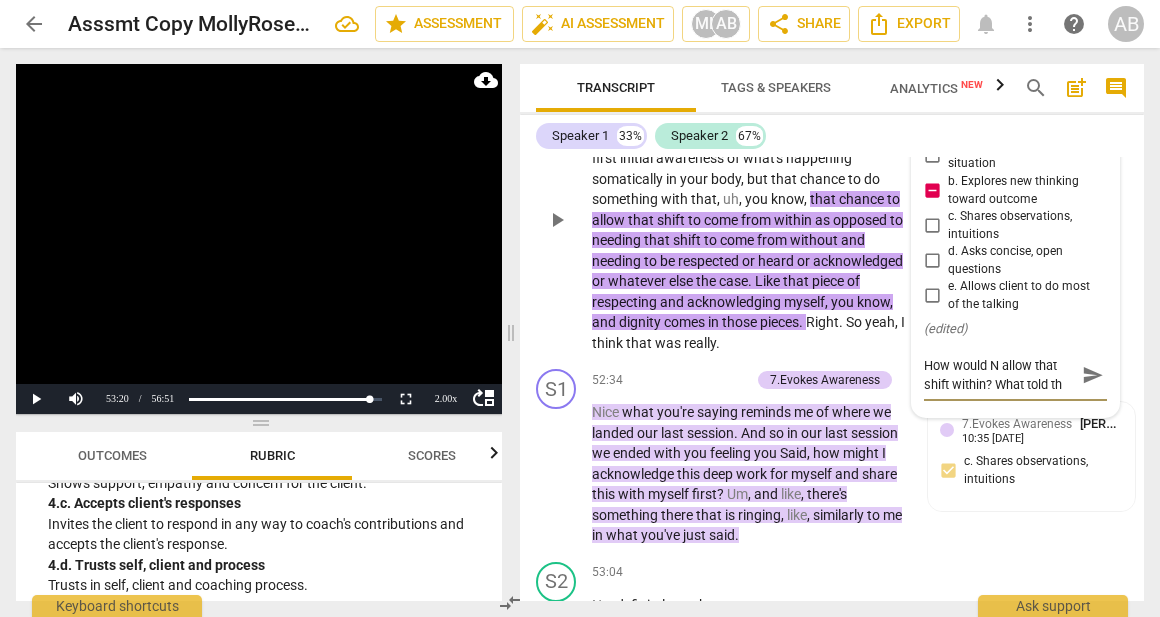 scroll, scrollTop: 0, scrollLeft: 0, axis: both 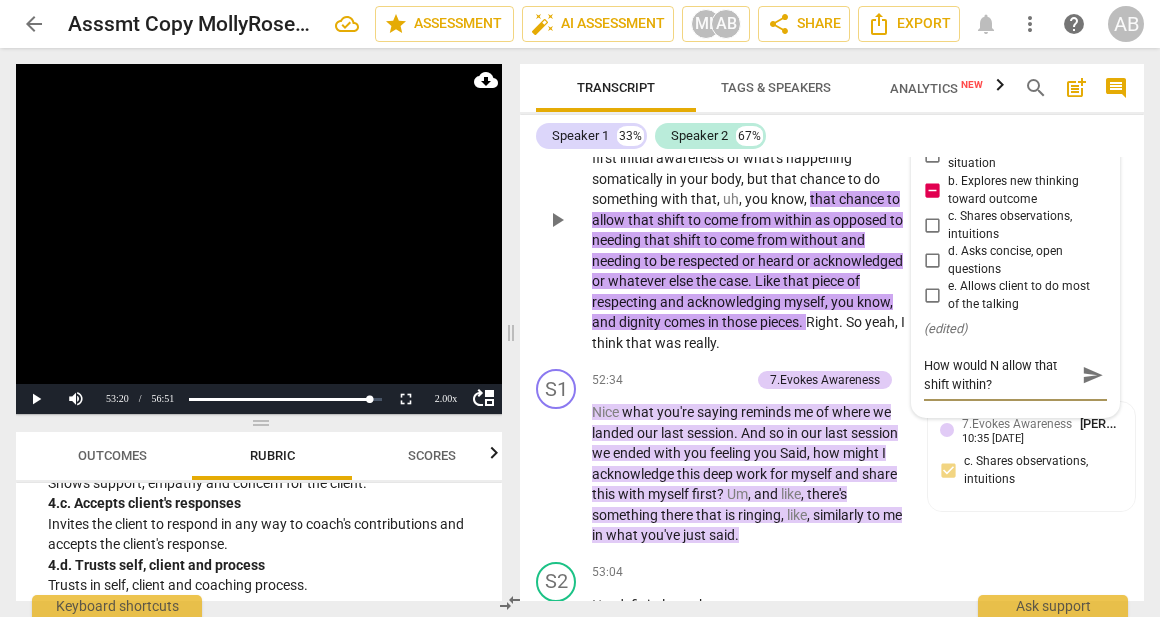 click on "How would N allow that shift within?" at bounding box center [999, 375] 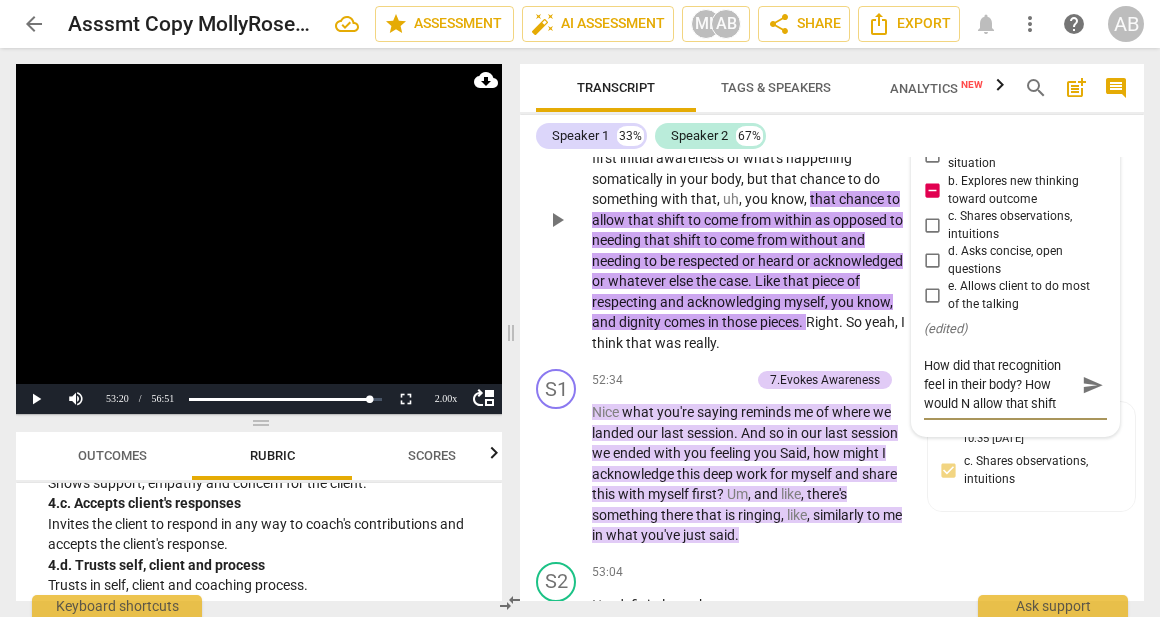 scroll, scrollTop: 19, scrollLeft: 0, axis: vertical 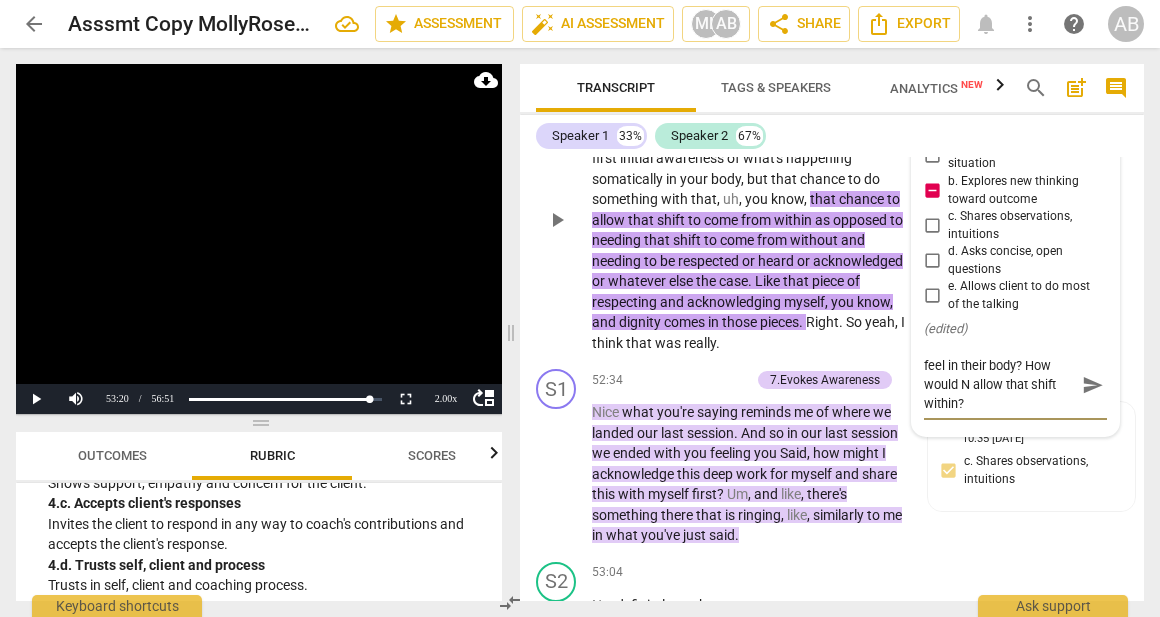 click on "How did that recognition feel in their body? How would N allow that shift within?" at bounding box center [999, 384] 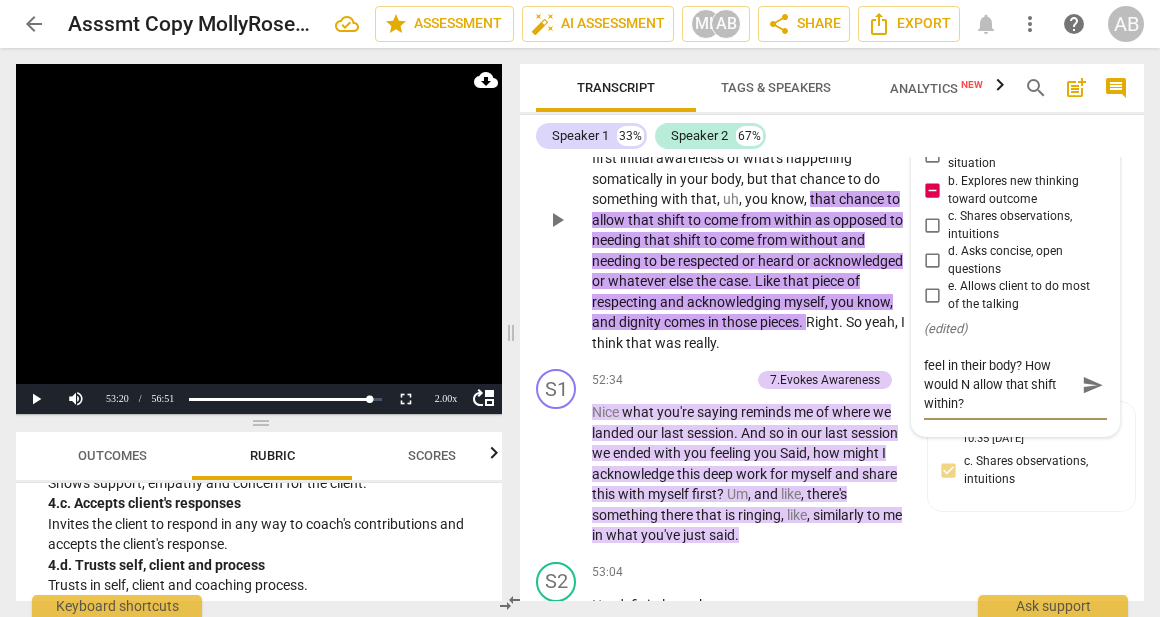 drag, startPoint x: 1024, startPoint y: 488, endPoint x: 1030, endPoint y: 524, distance: 36.496574 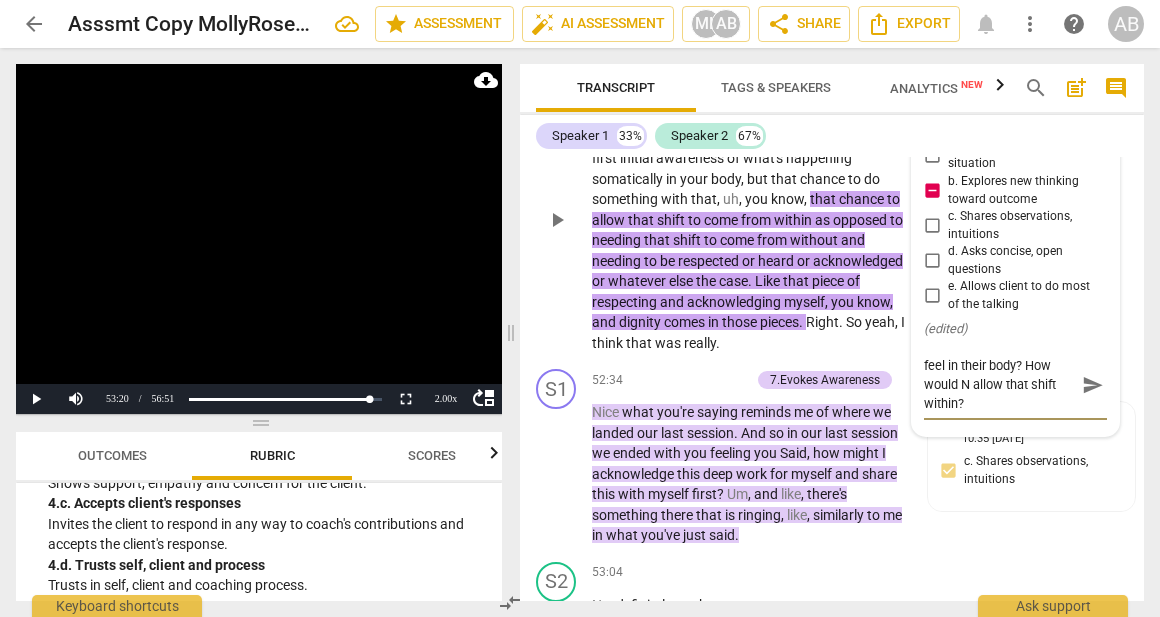click on "How did that recognition feel in their body? How would N allow that shift within?" at bounding box center (999, 384) 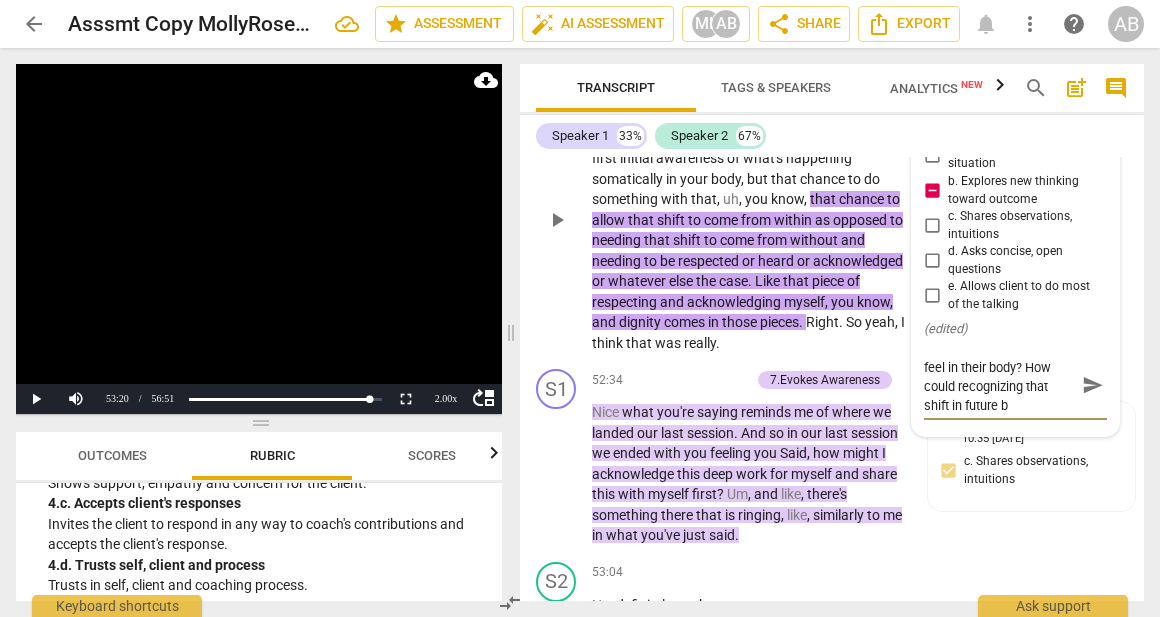 scroll, scrollTop: 0, scrollLeft: 0, axis: both 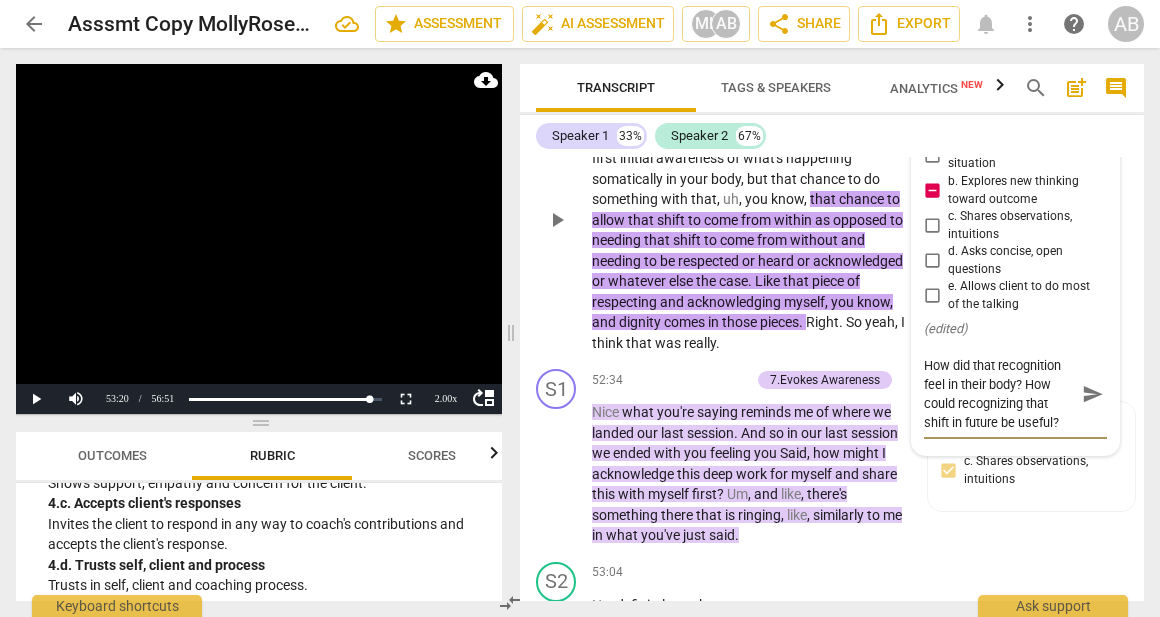 click on "send" at bounding box center (1093, 394) 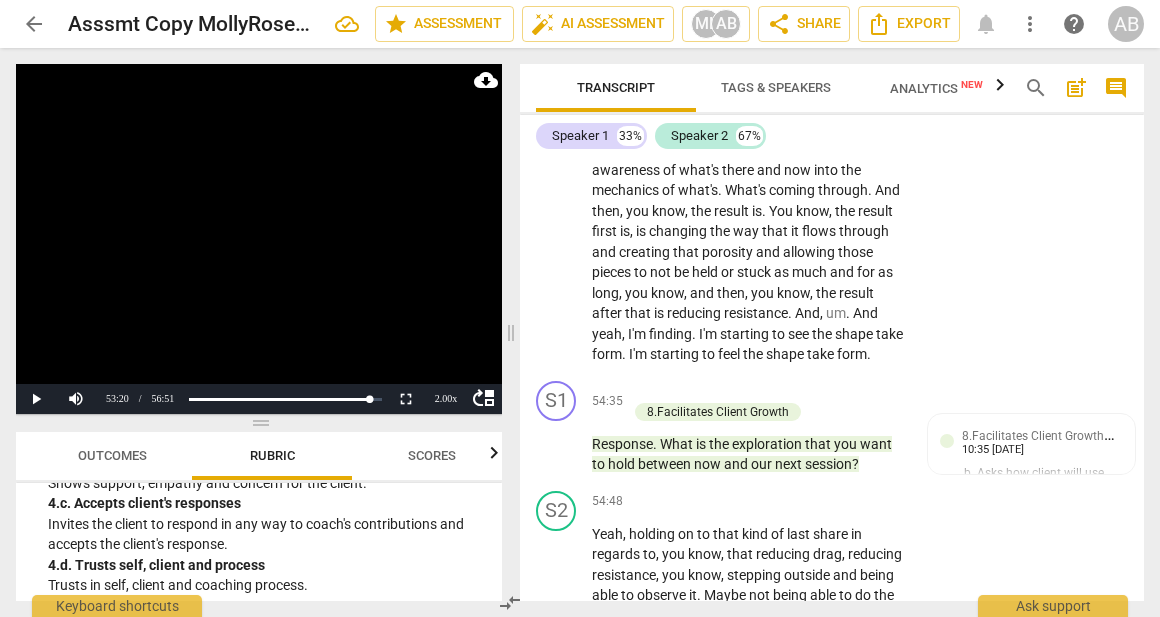 scroll, scrollTop: 23026, scrollLeft: 0, axis: vertical 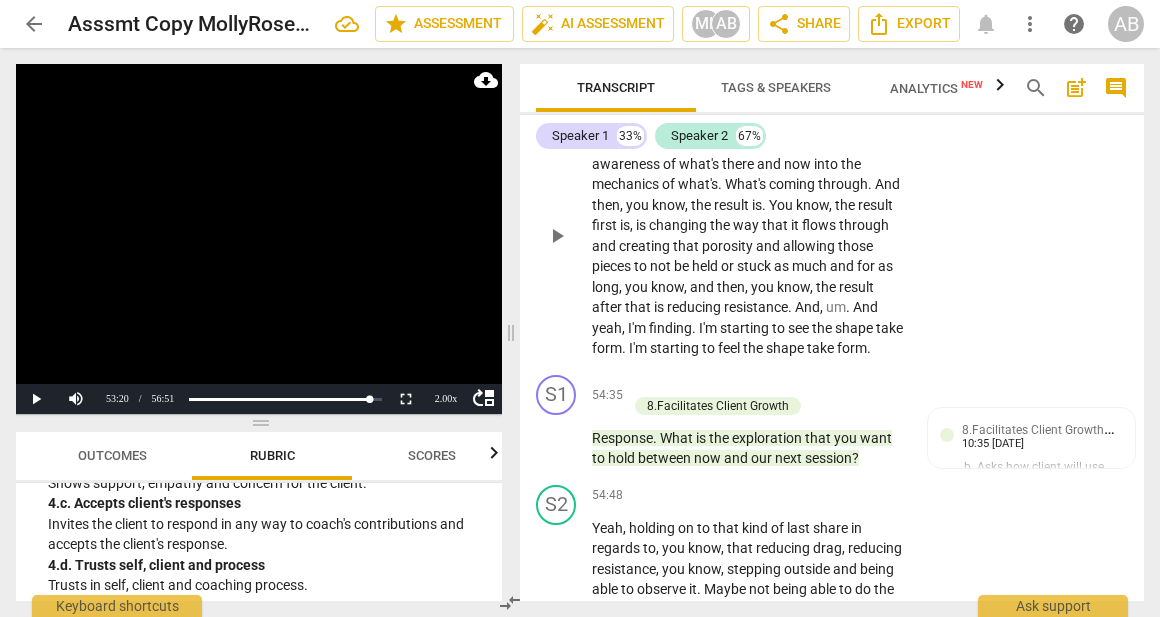 drag, startPoint x: 788, startPoint y: 277, endPoint x: 799, endPoint y: 277, distance: 11 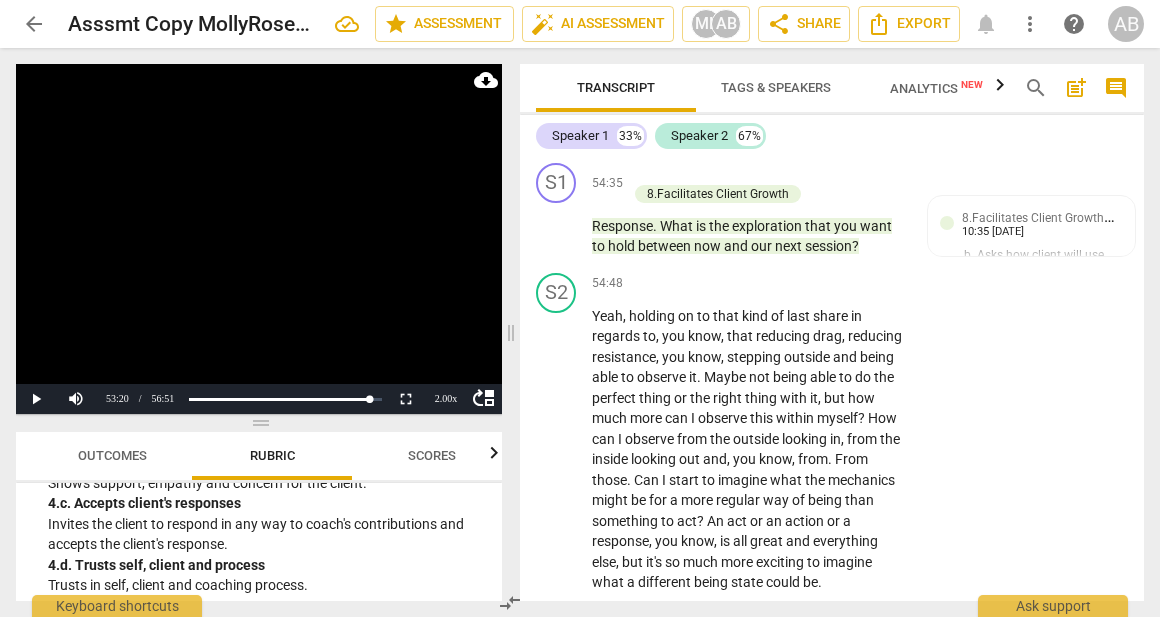 scroll, scrollTop: 23210, scrollLeft: 0, axis: vertical 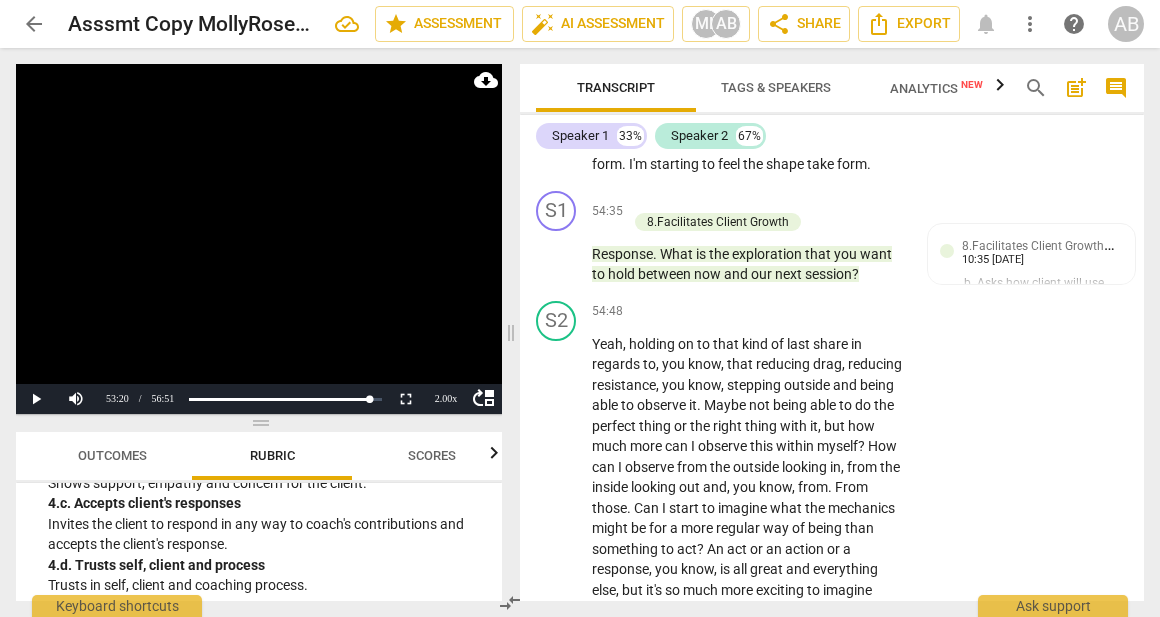 click on "play_arrow" at bounding box center [557, 52] 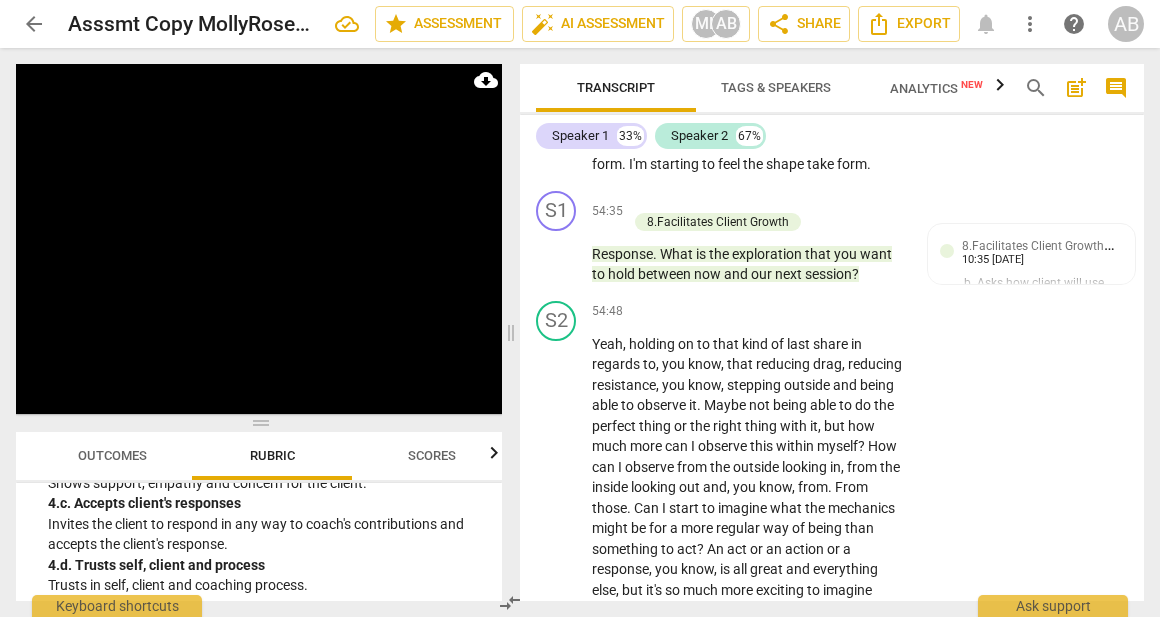 click on "And" at bounding box center [865, 123] 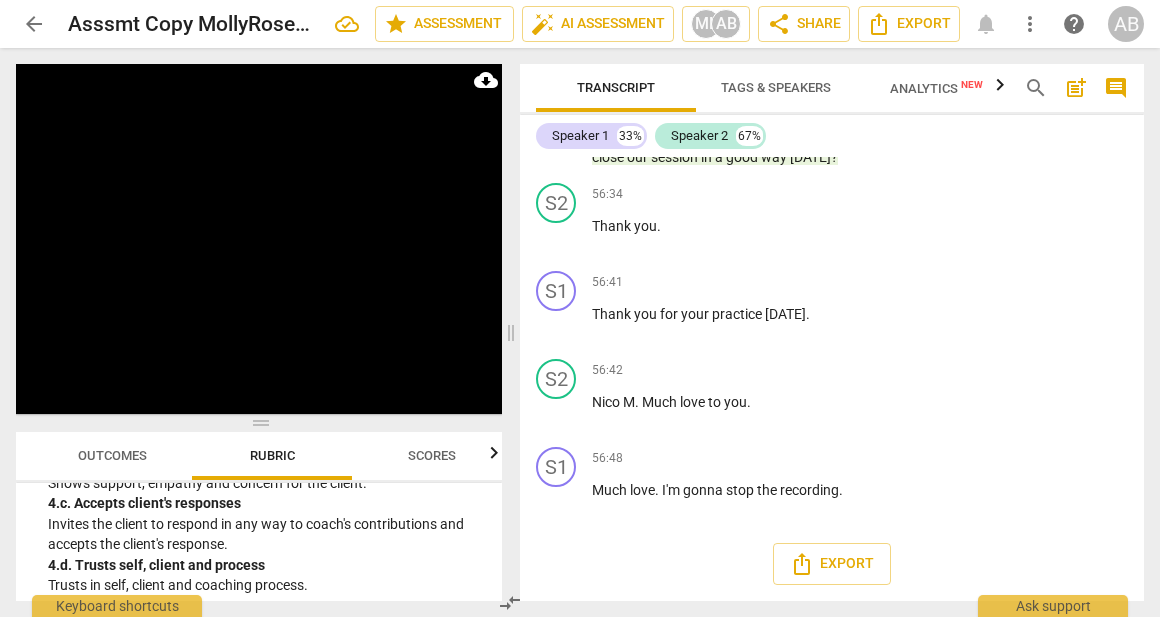 scroll, scrollTop: 24035, scrollLeft: 0, axis: vertical 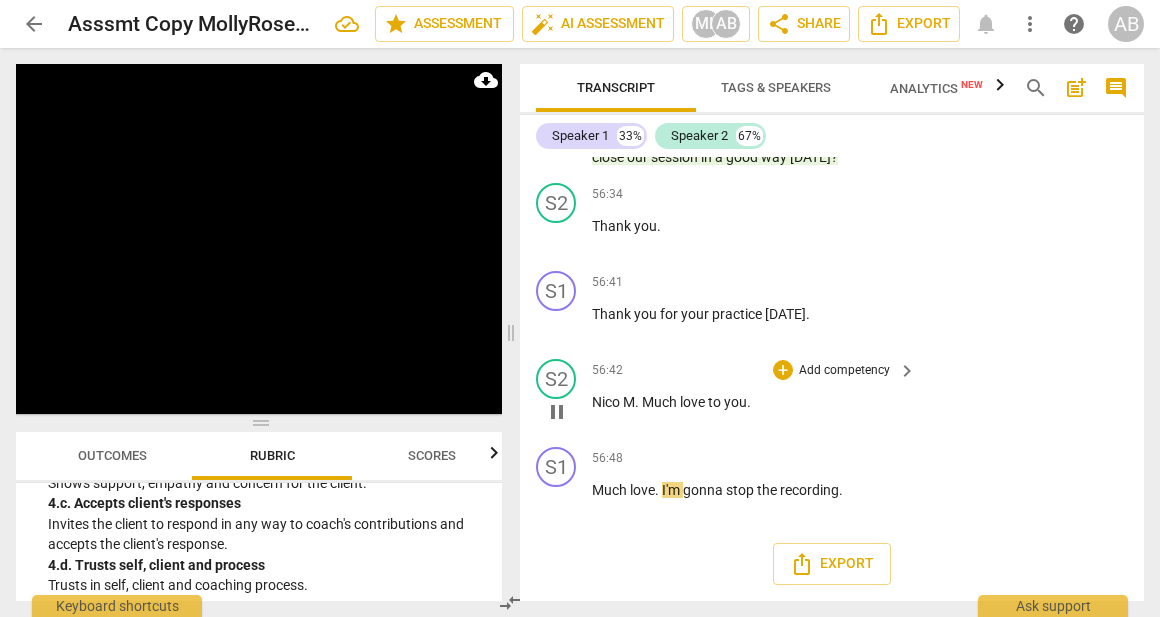click on "Nico" at bounding box center (607, 402) 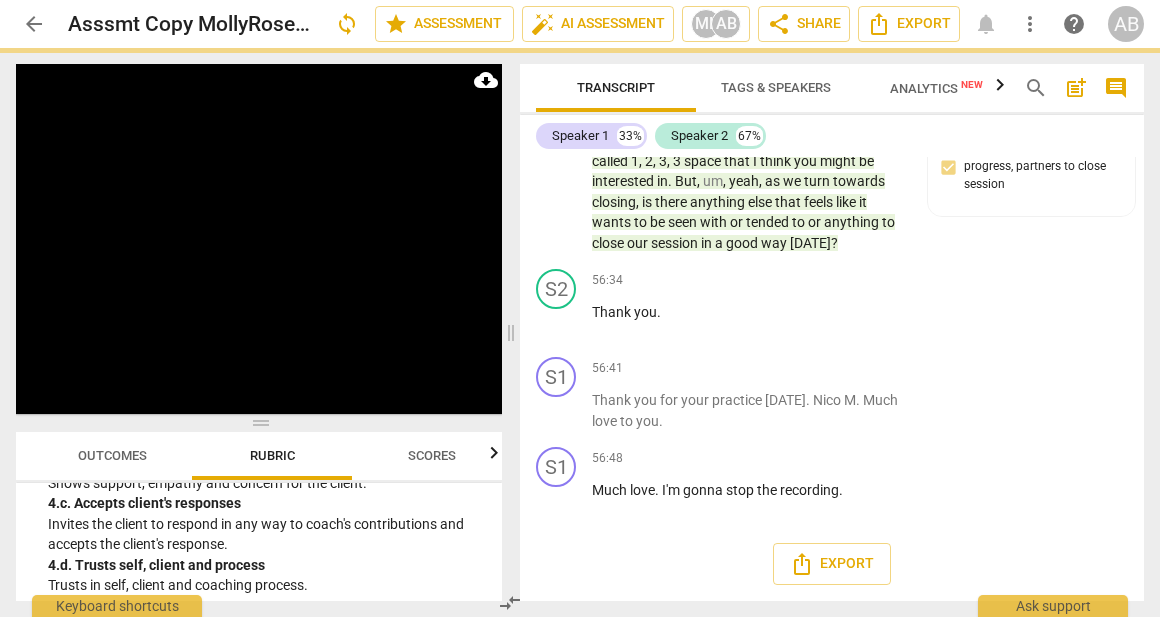 scroll, scrollTop: 23950, scrollLeft: 0, axis: vertical 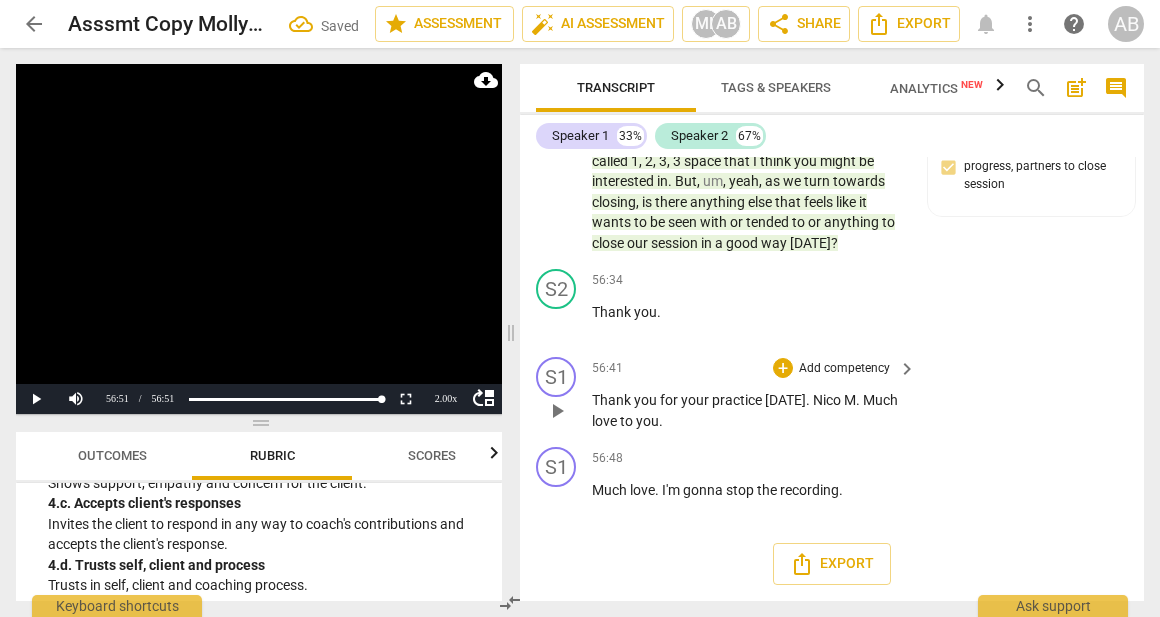 click on "M" at bounding box center [850, 400] 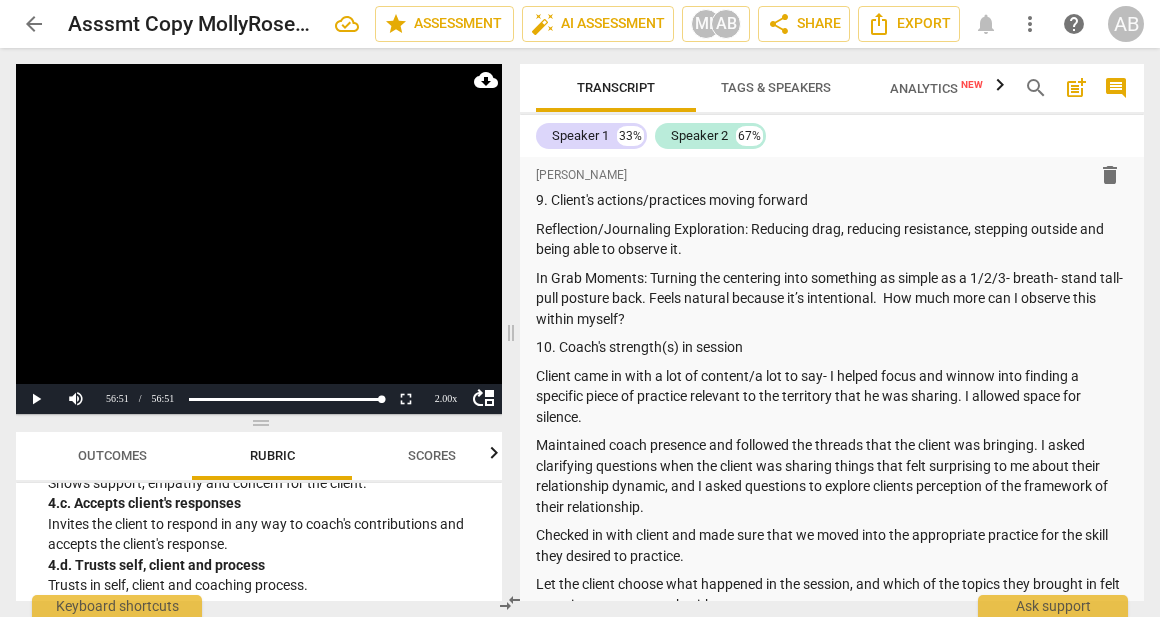 scroll, scrollTop: 0, scrollLeft: 0, axis: both 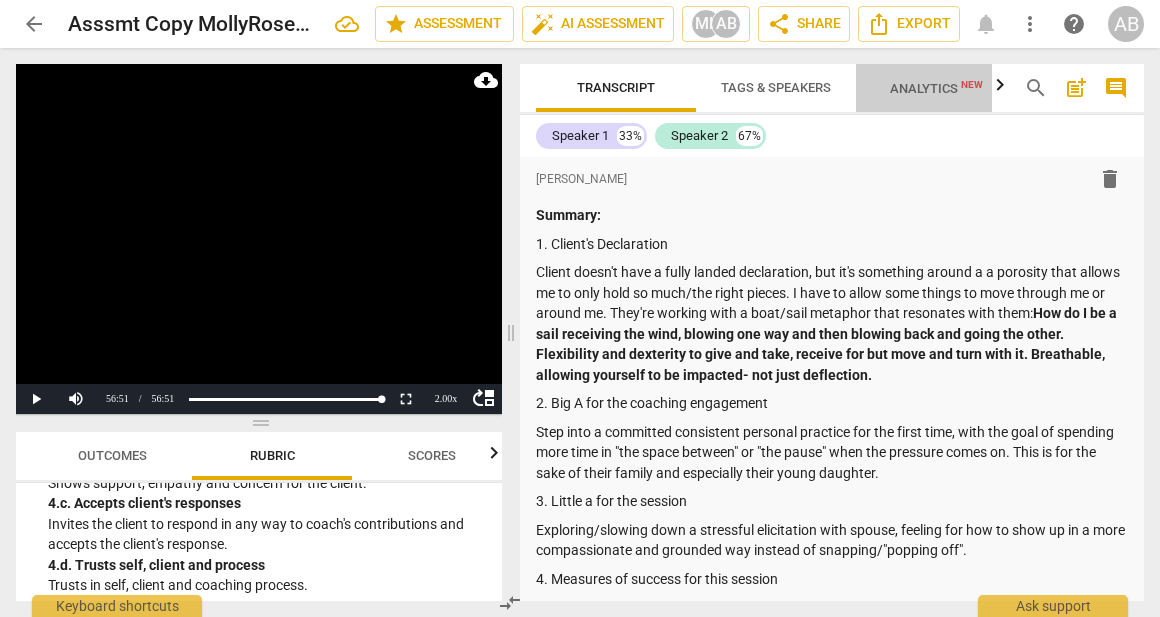 click on "Analytics   New" at bounding box center (936, 88) 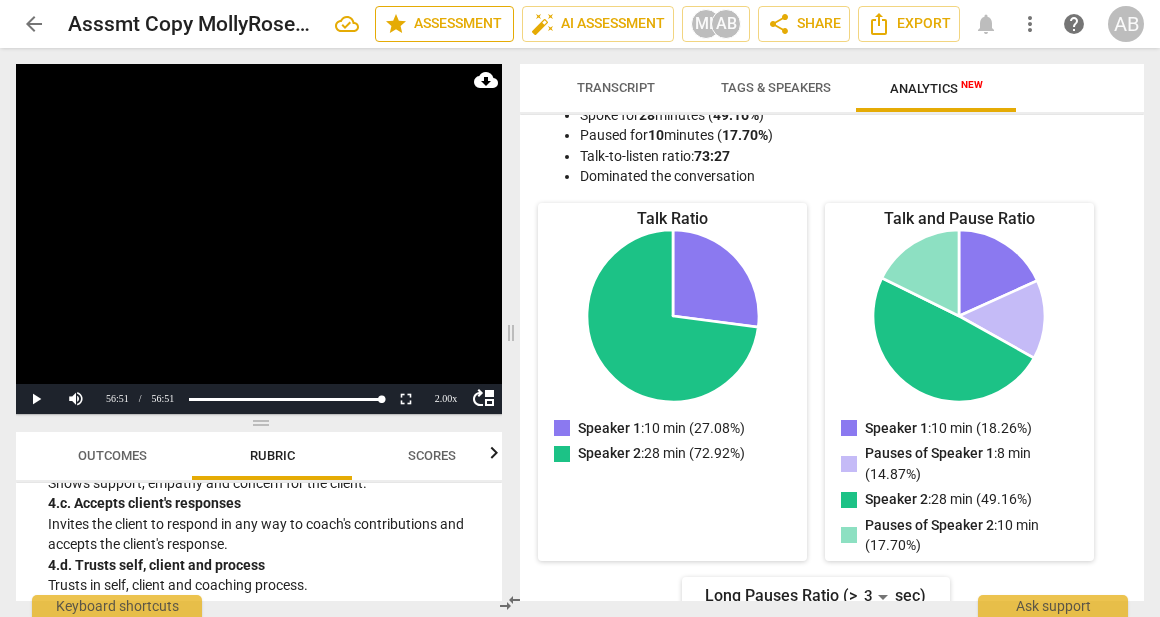 scroll, scrollTop: 139, scrollLeft: 0, axis: vertical 